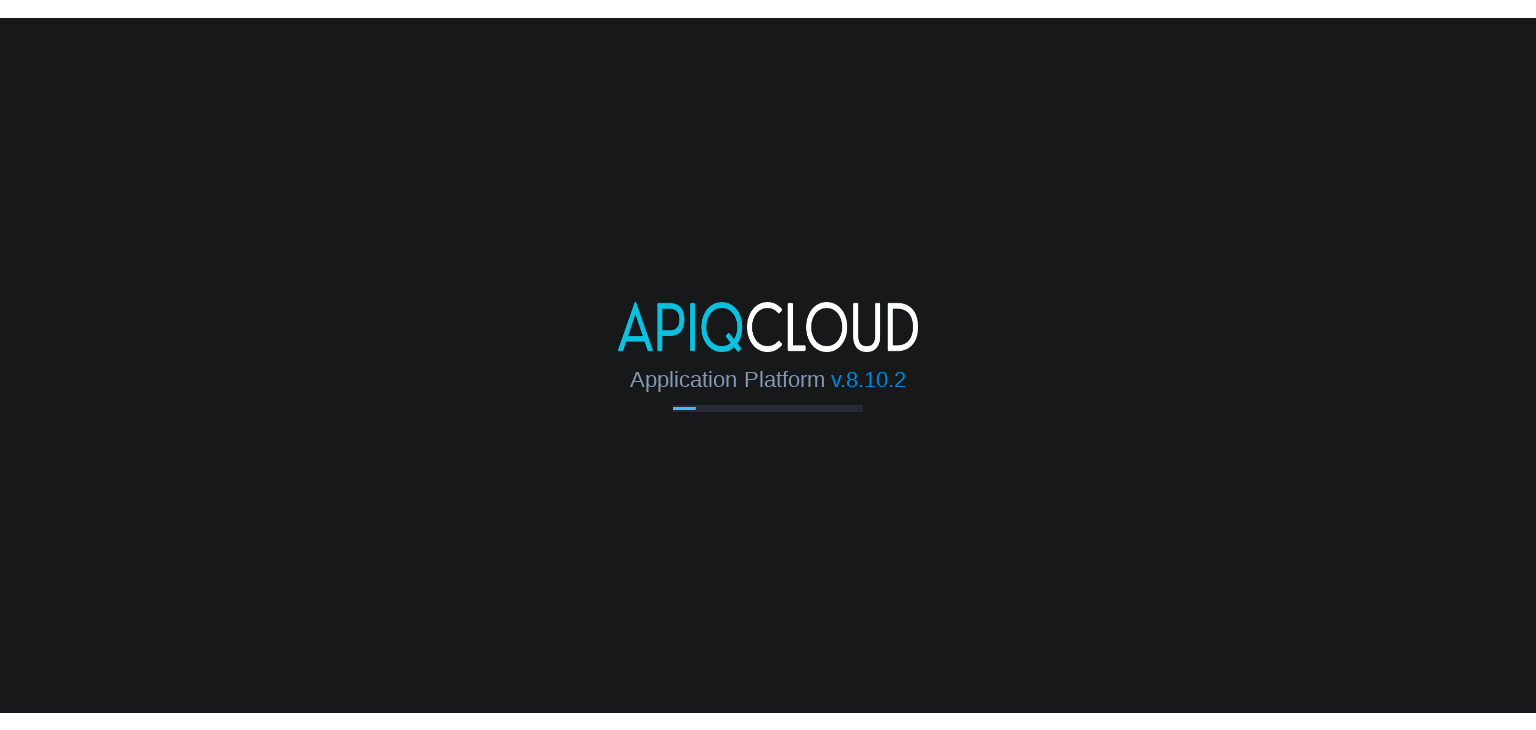 scroll, scrollTop: 0, scrollLeft: 0, axis: both 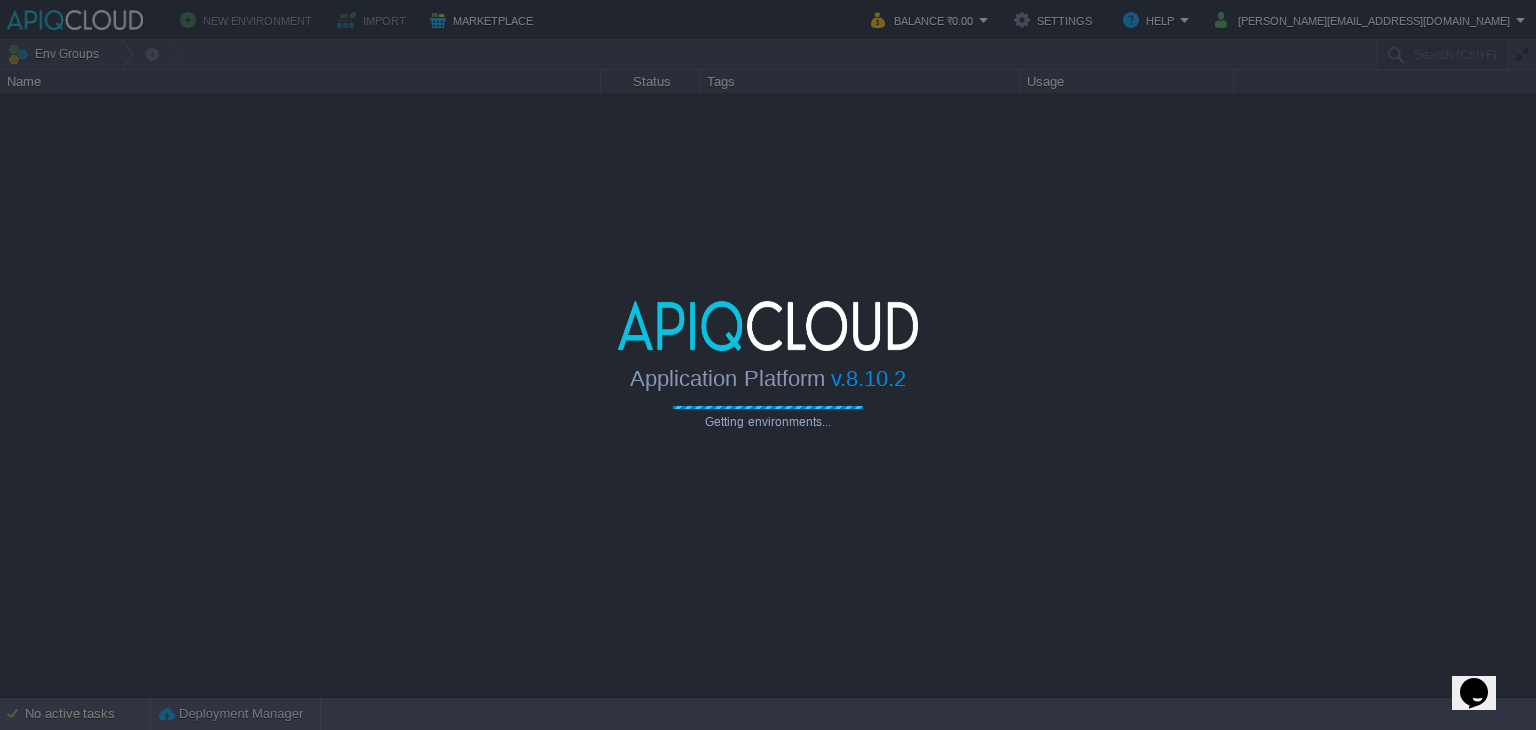 type on "Search (Ctrl+F)" 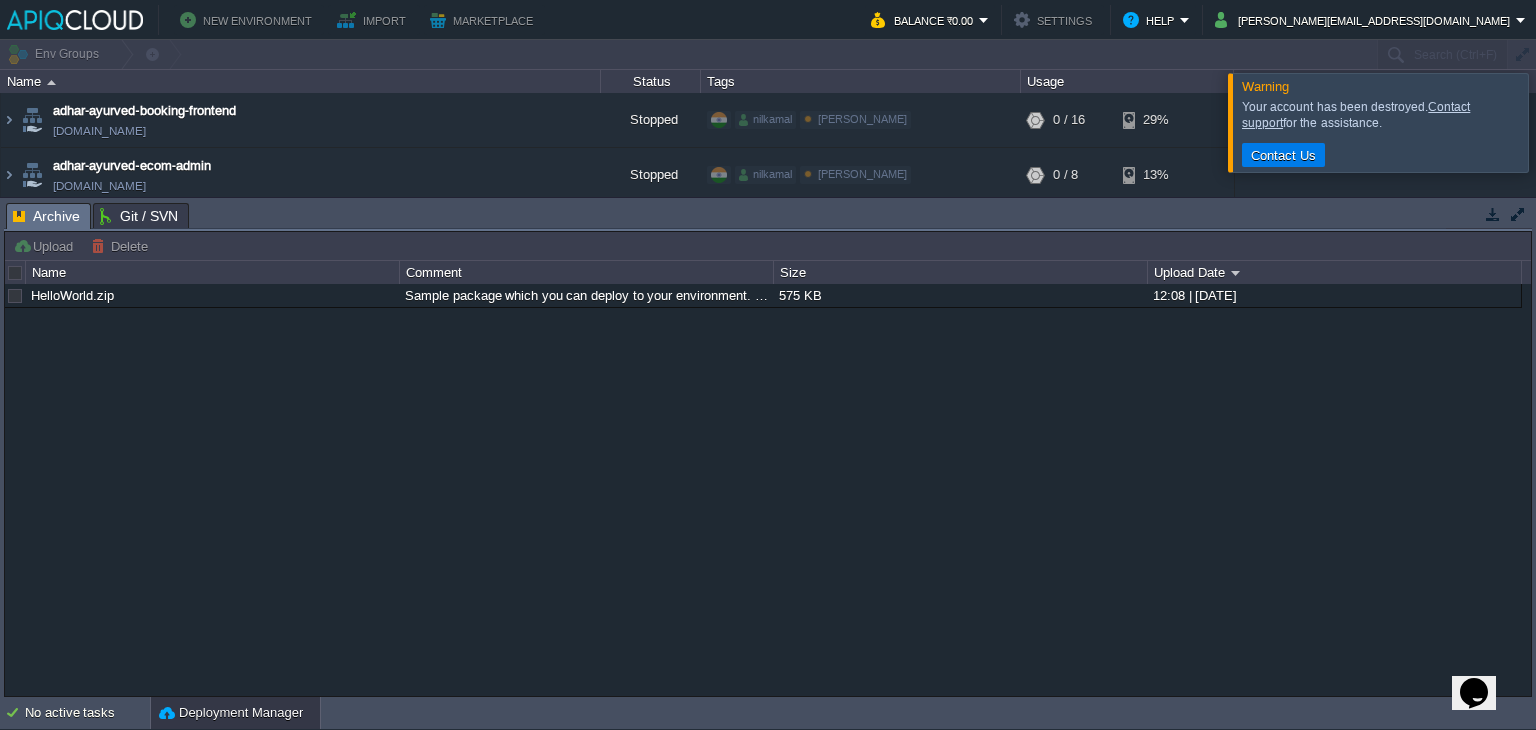 click at bounding box center (1493, 214) 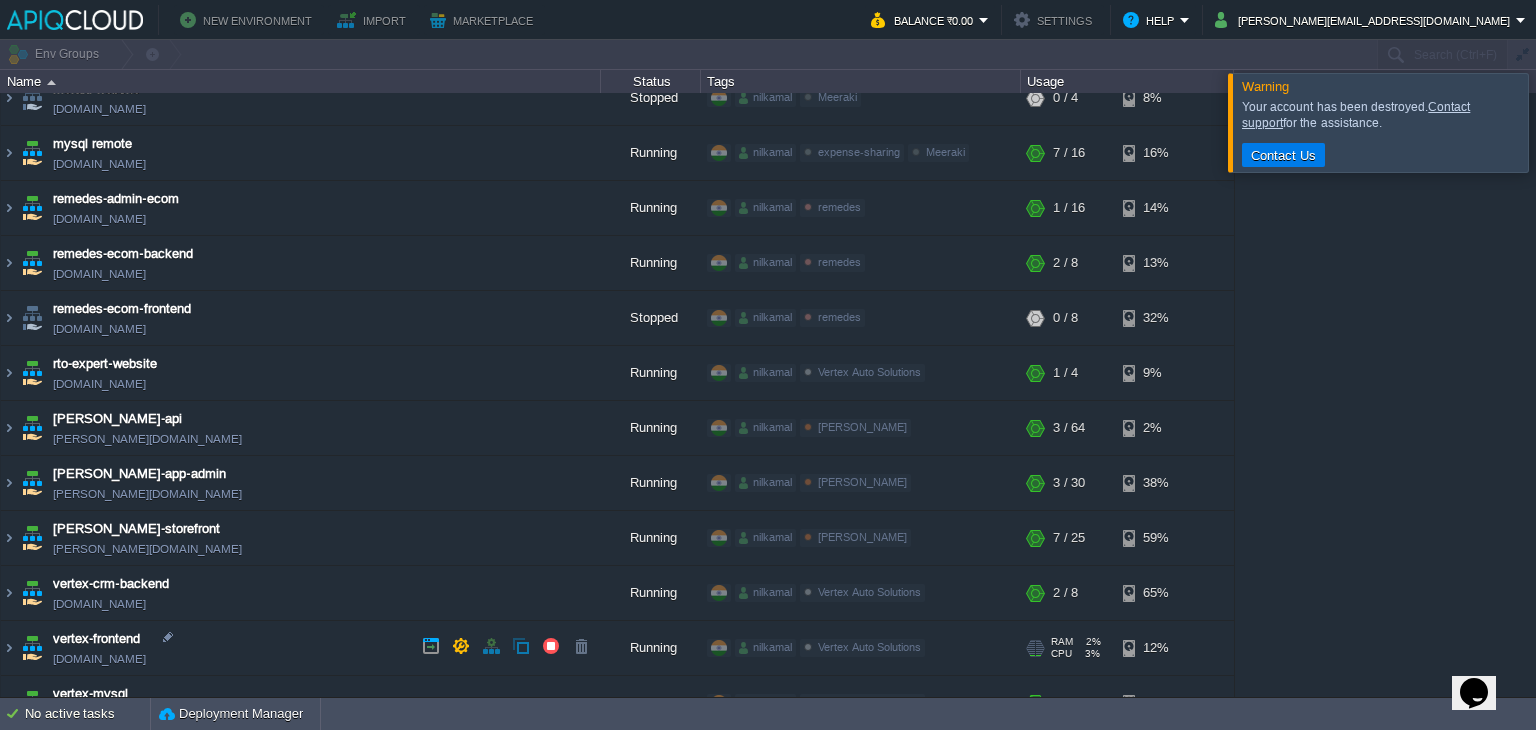 scroll, scrollTop: 700, scrollLeft: 0, axis: vertical 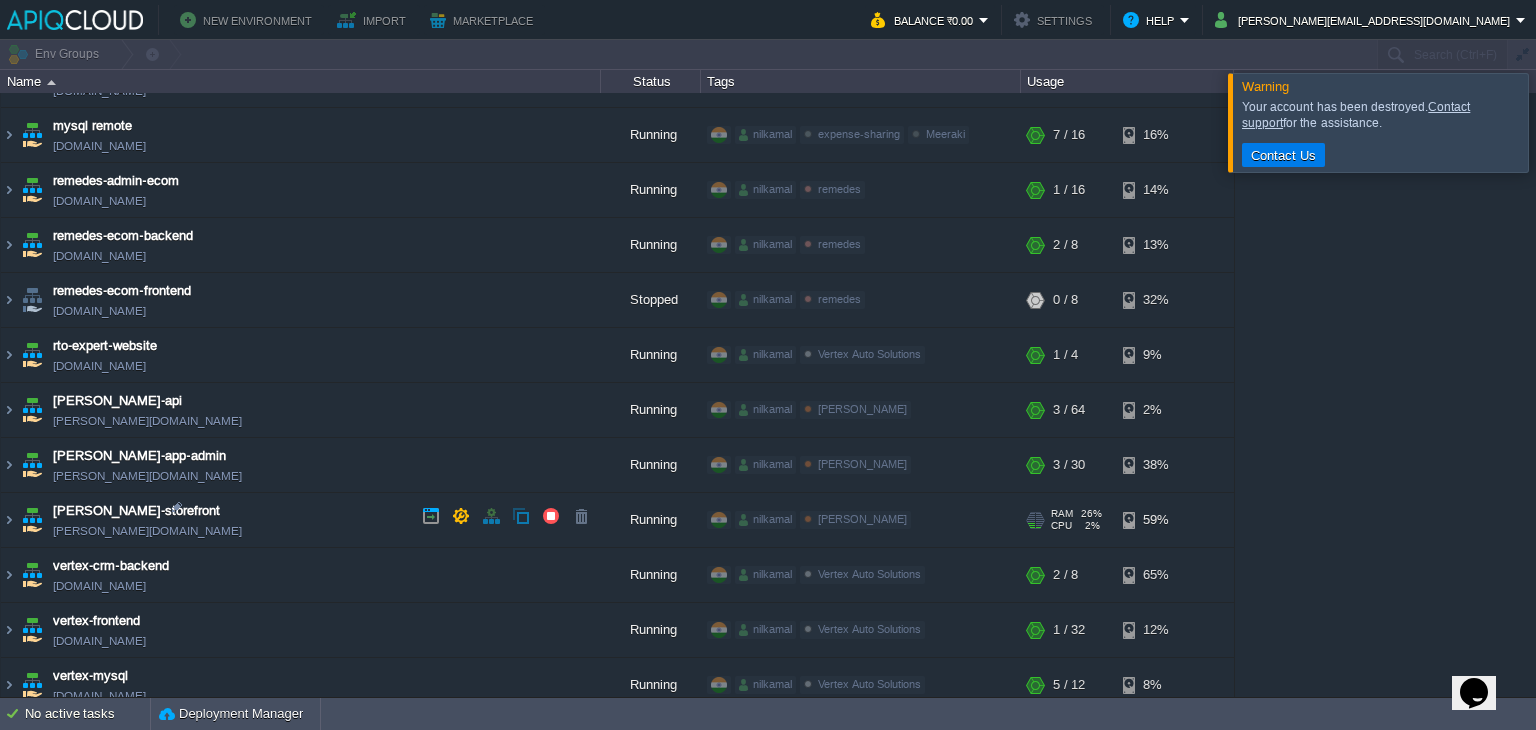 click on "[PERSON_NAME]-storefront [PERSON_NAME][DOMAIN_NAME]" at bounding box center [301, 520] 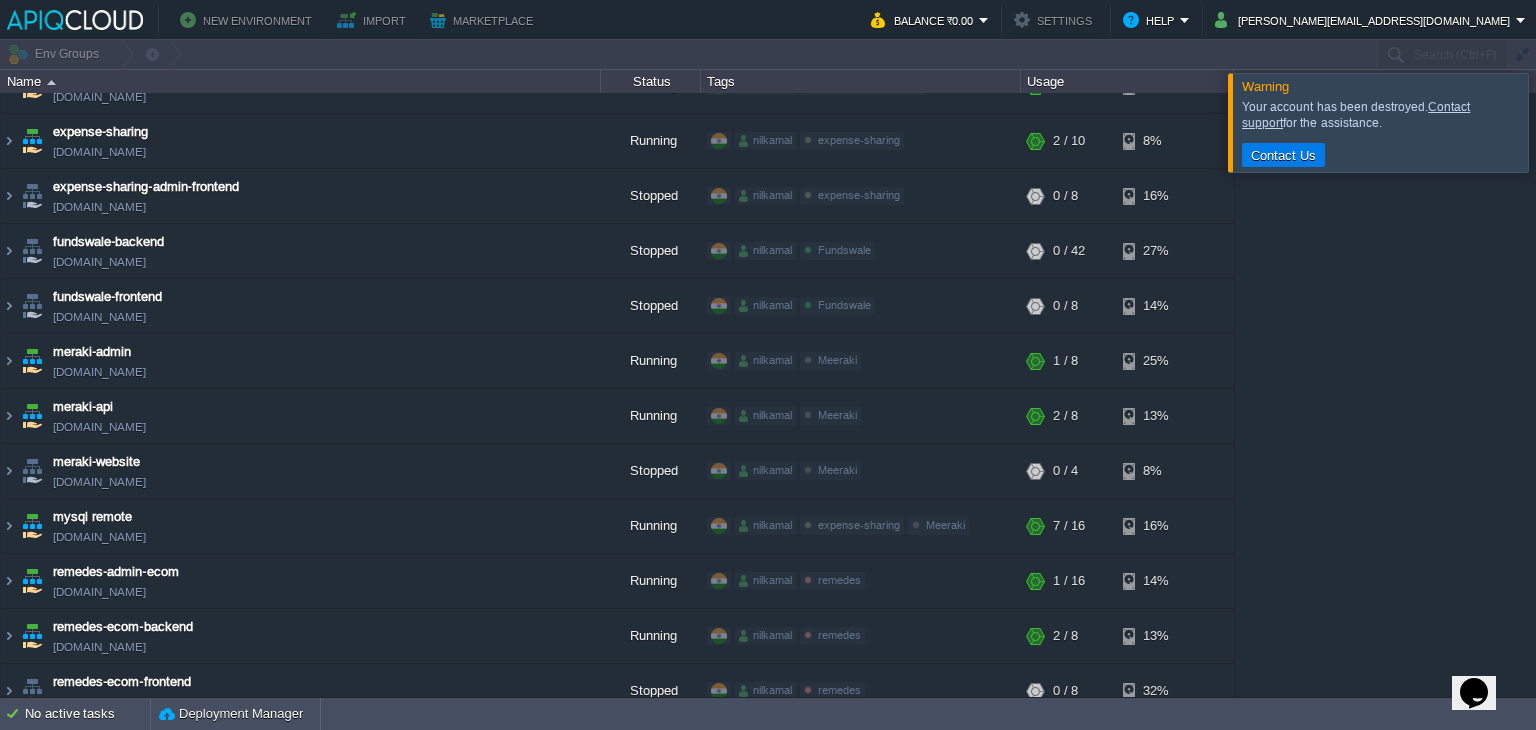 scroll, scrollTop: 700, scrollLeft: 0, axis: vertical 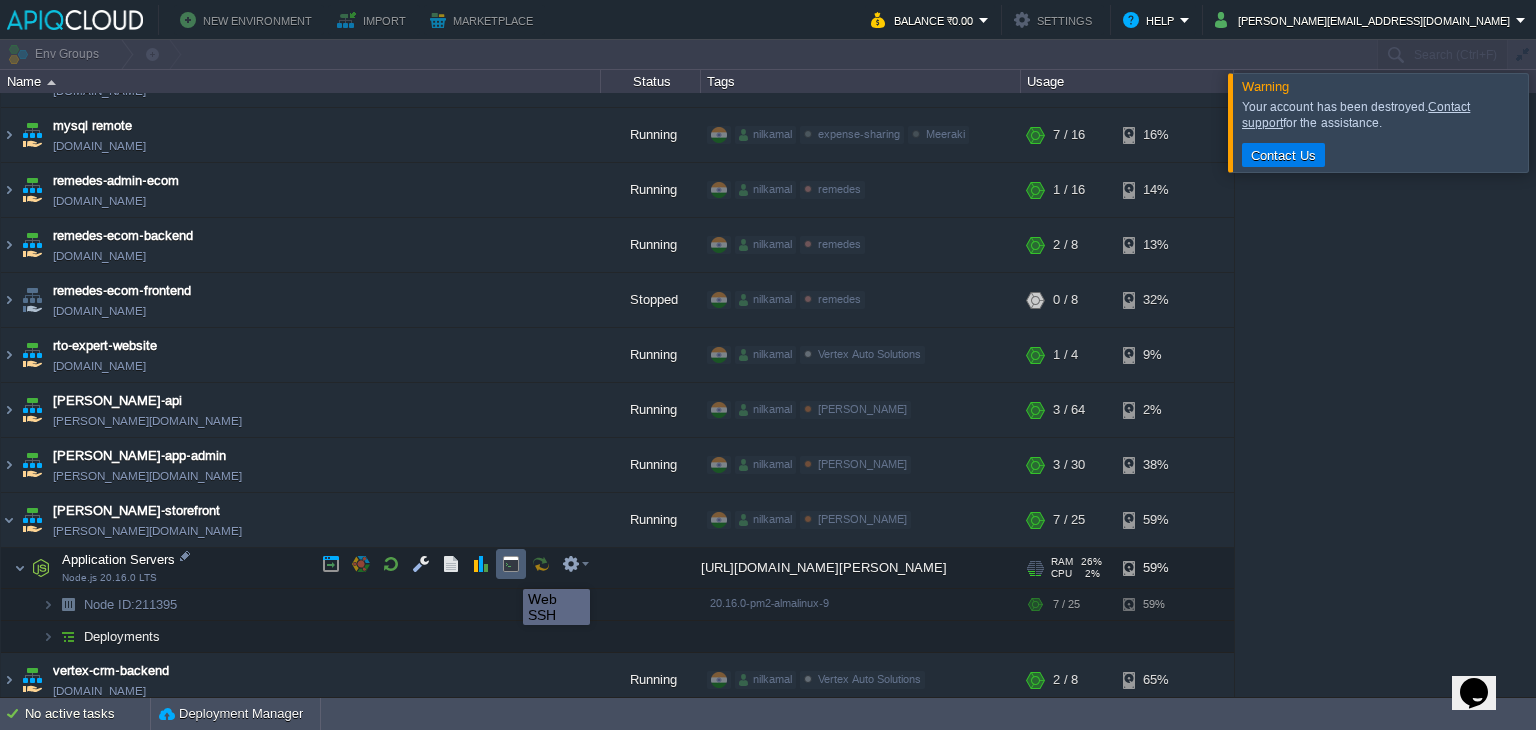 click at bounding box center [511, 564] 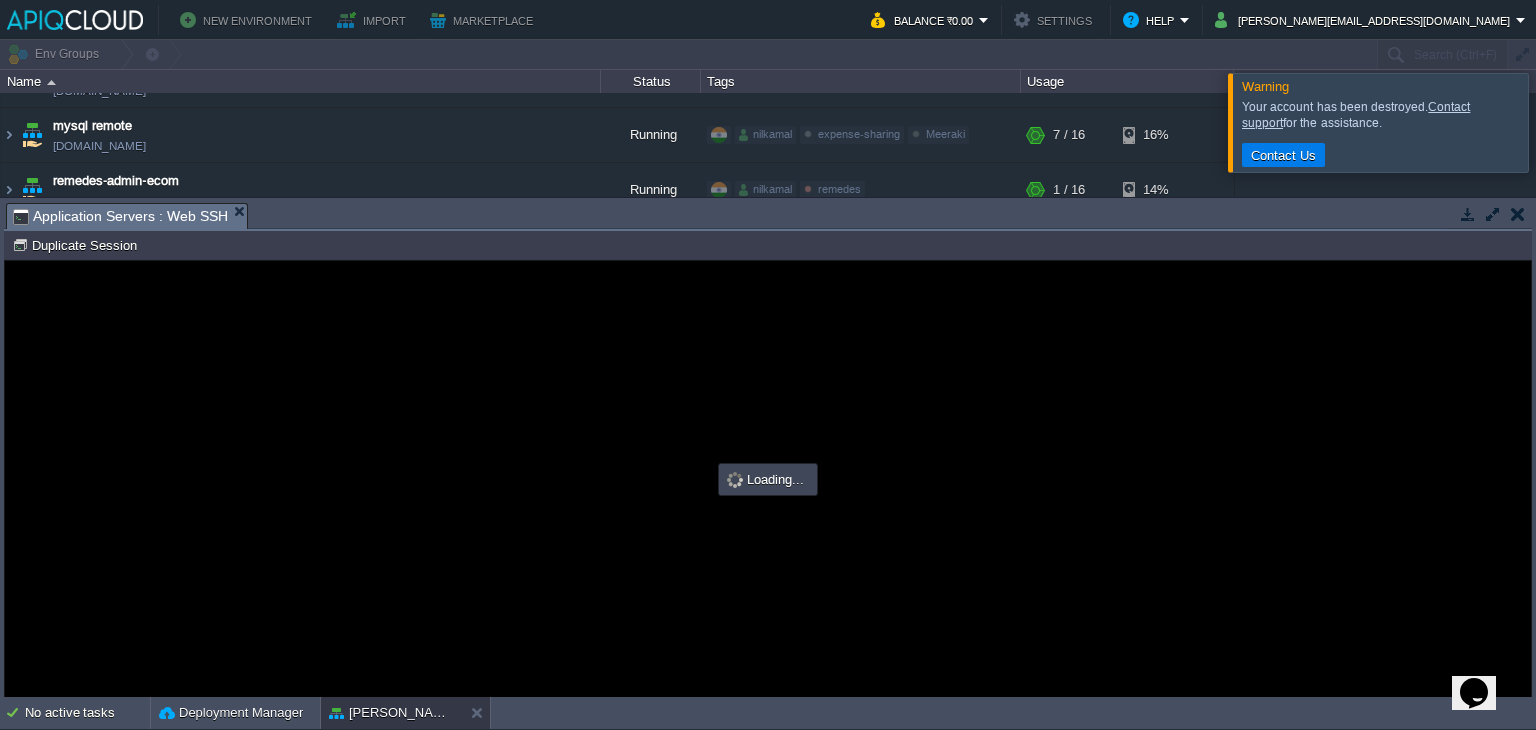scroll, scrollTop: 0, scrollLeft: 0, axis: both 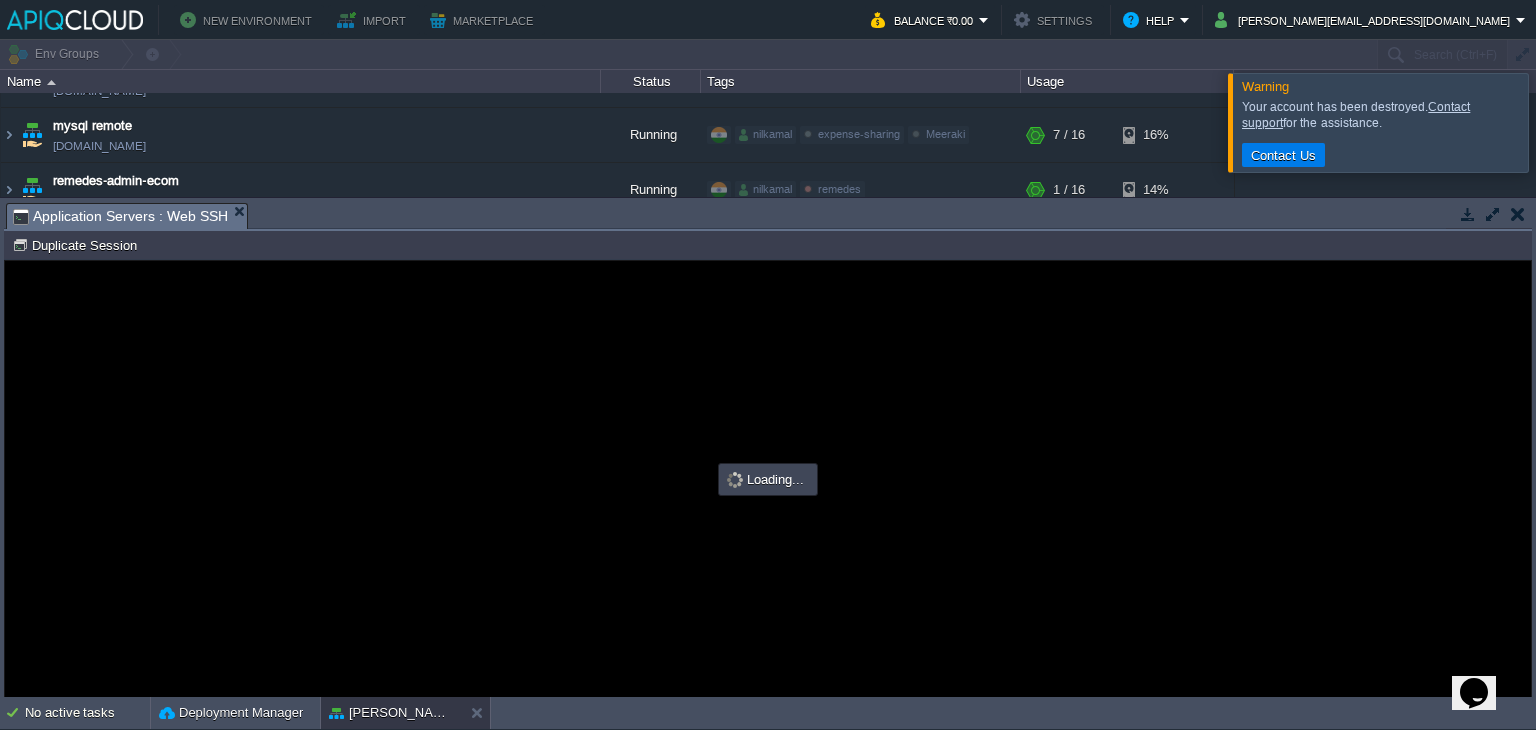 type on "#000000" 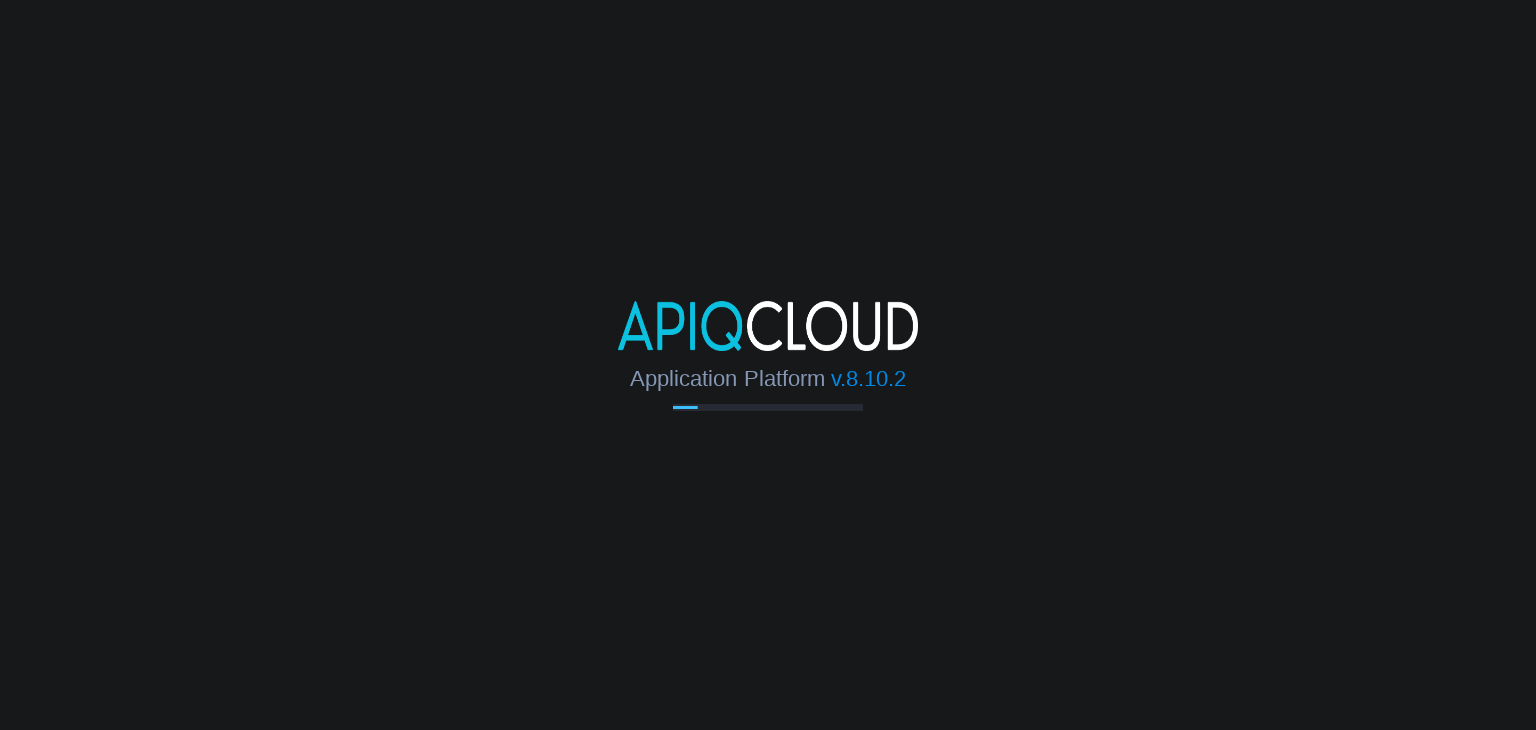 scroll, scrollTop: 0, scrollLeft: 0, axis: both 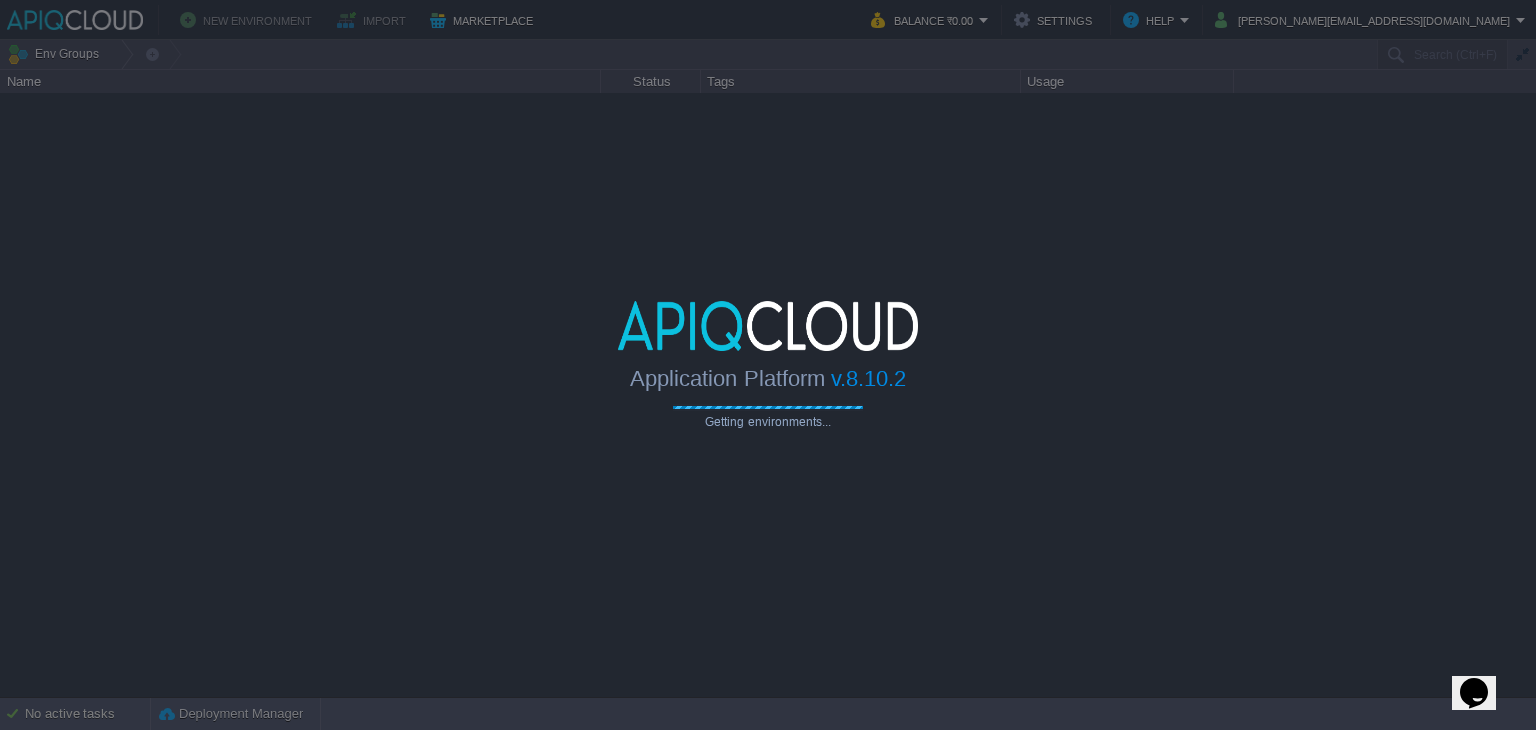 type on "Search (Ctrl+F)" 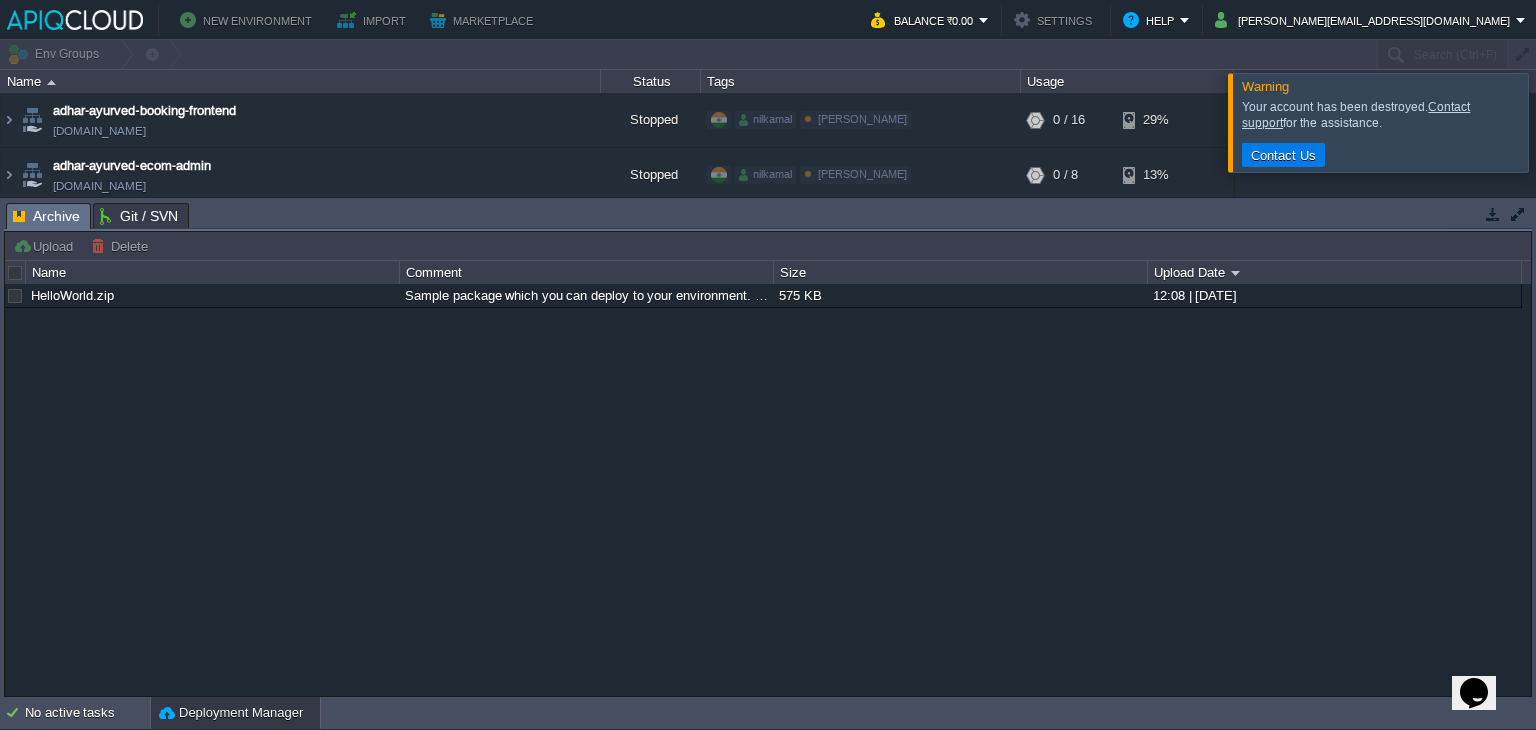 click at bounding box center [1492, 214] 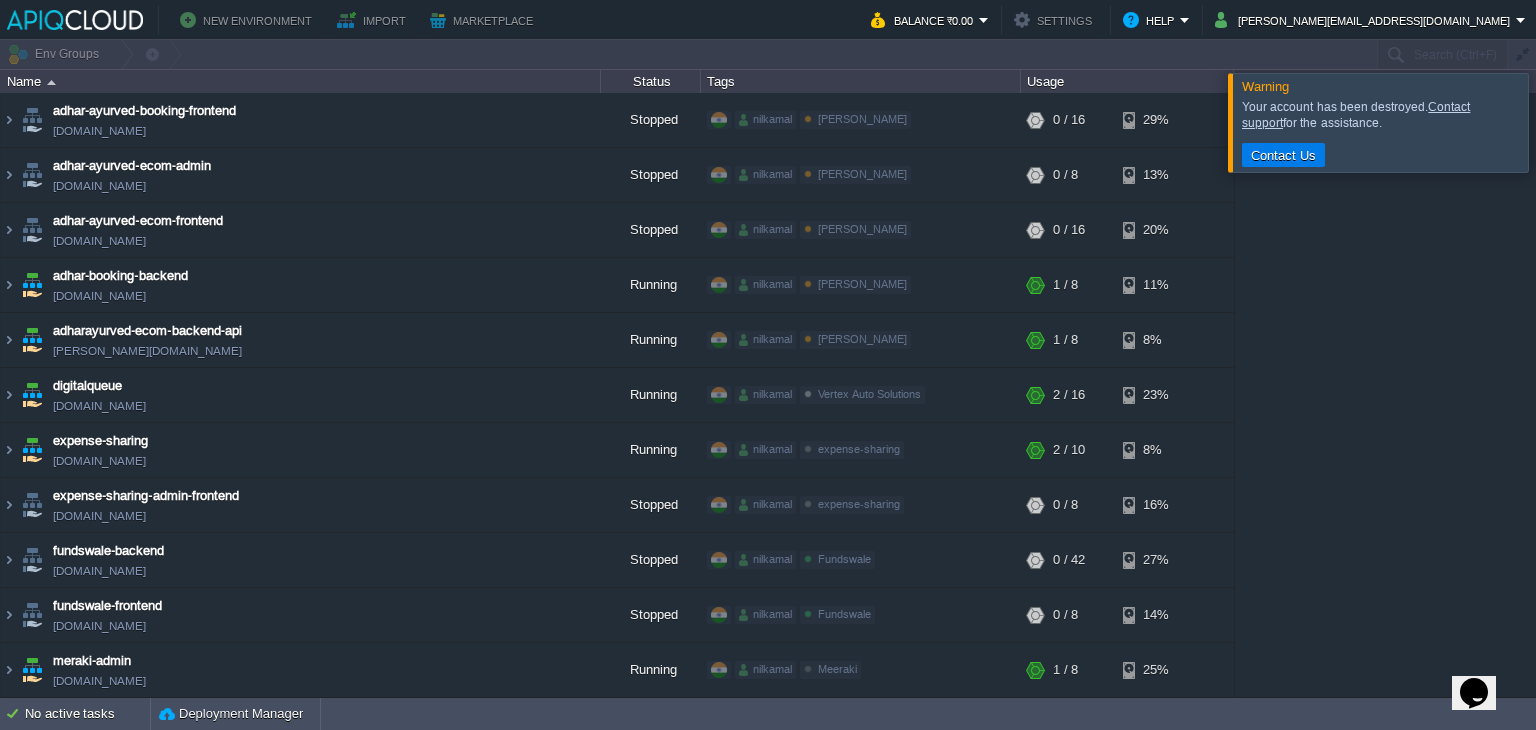 click on "adhar-ayurved-booking-frontend [DOMAIN_NAME] Stopped                               nilkamal                                                                                                              Adhar Ayurved                           Edit                                                                                                                                                            RAM                 0%                                         CPU                 0%                             0 / 16                    29%     adhar-ayurved-ecom-admin [DOMAIN_NAME] Stopped                               nilkamal                                                                                                              Adhar Ayurved                           Edit                                                                                                                                                            RAM                 0% CPU" at bounding box center (768, 395) 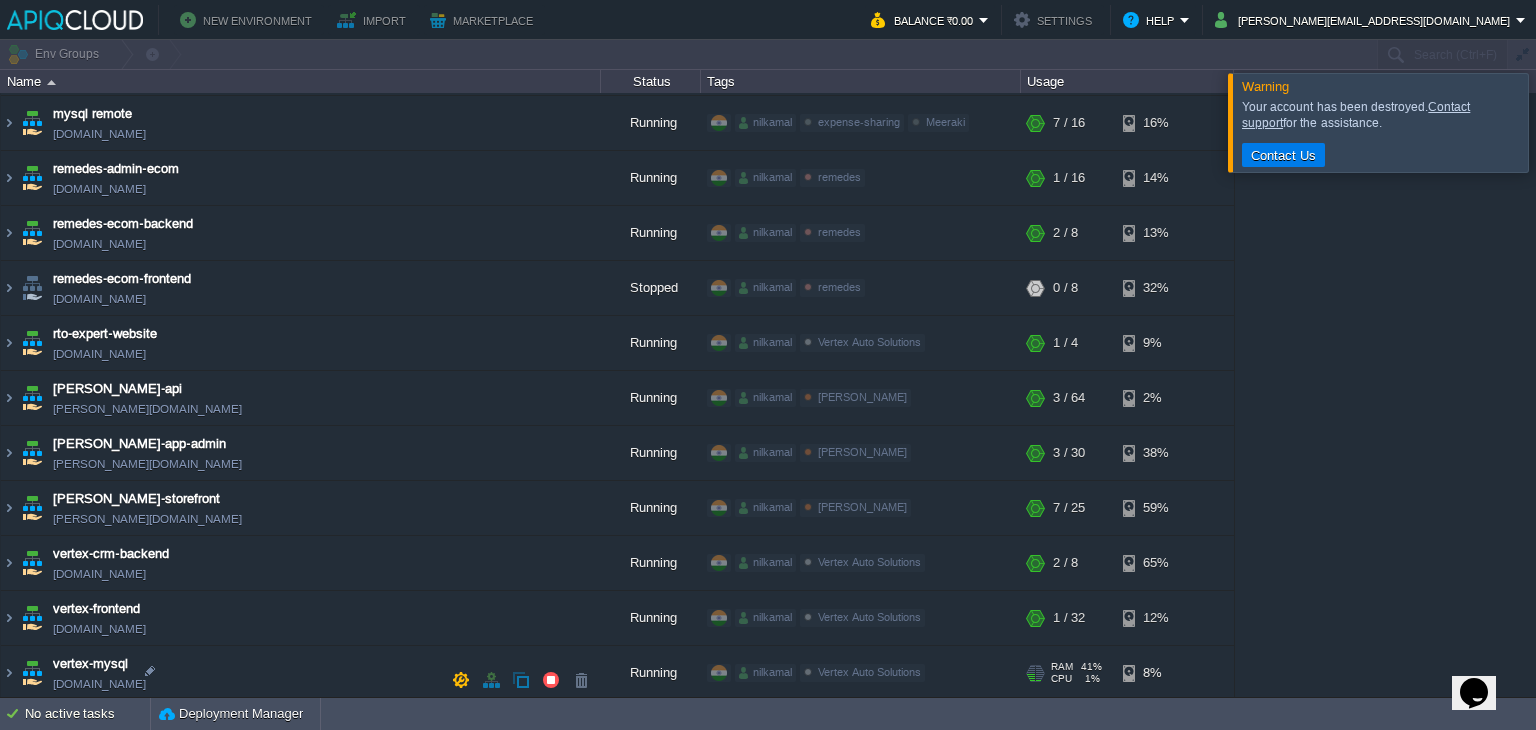scroll, scrollTop: 766, scrollLeft: 0, axis: vertical 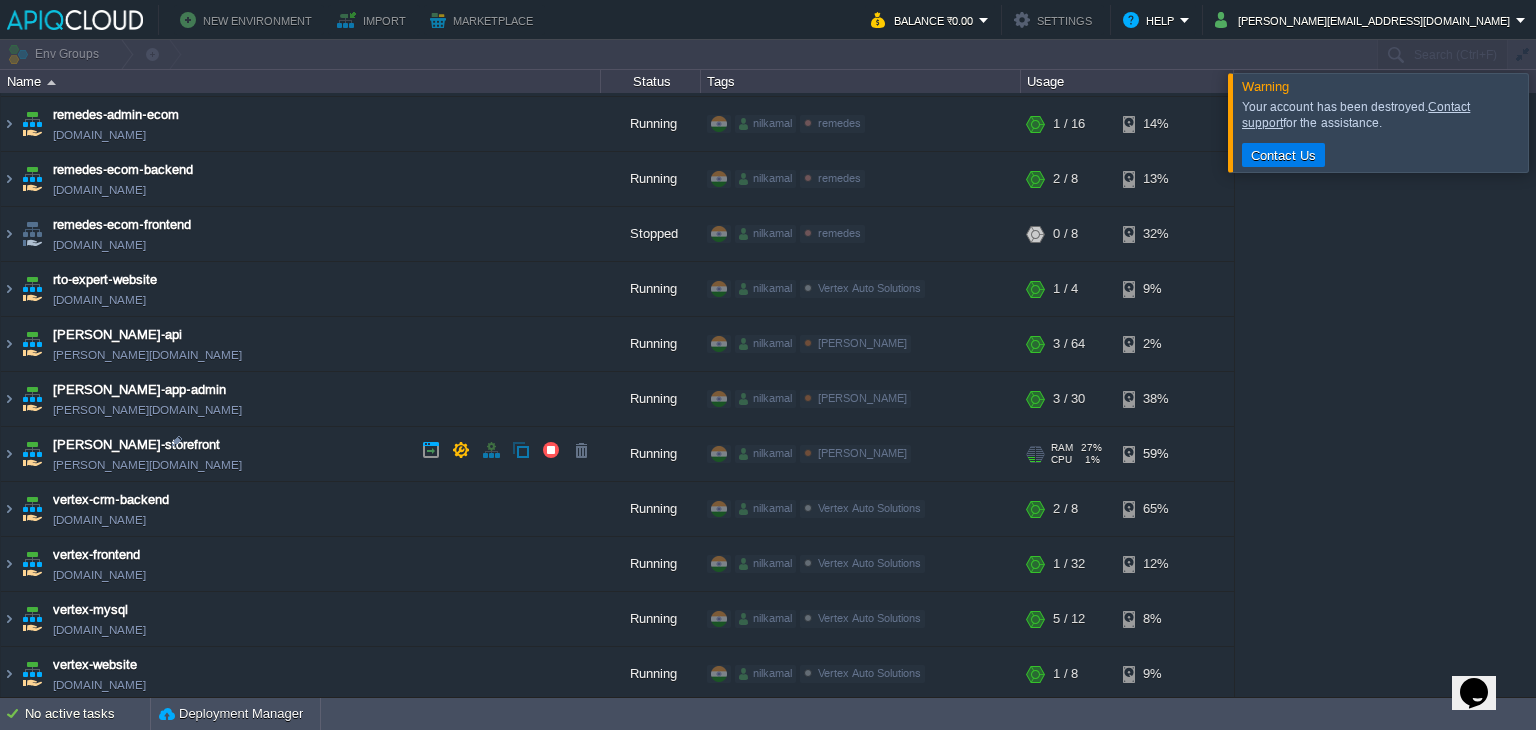 click on "[PERSON_NAME]-storefront [PERSON_NAME][DOMAIN_NAME]" at bounding box center (301, 454) 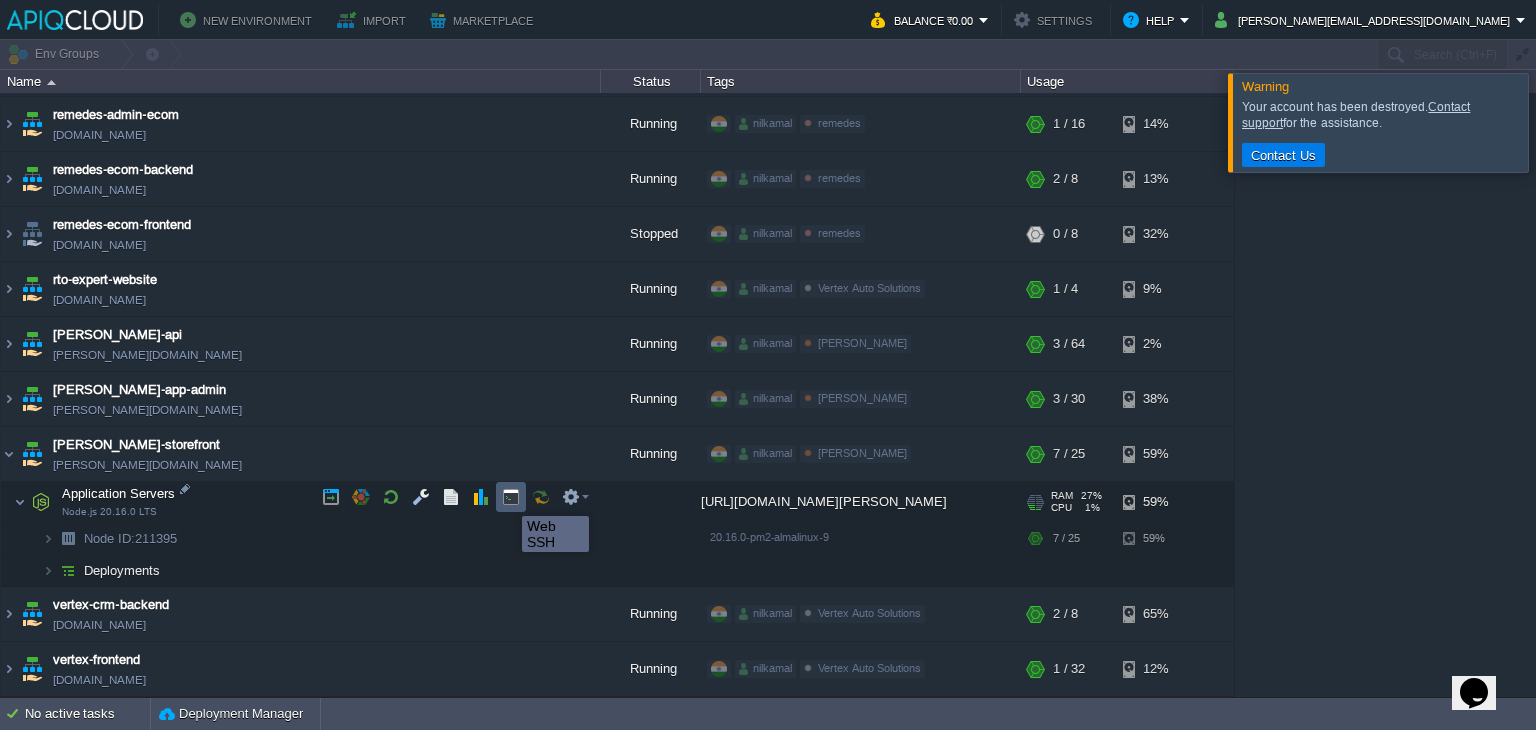 click at bounding box center [511, 497] 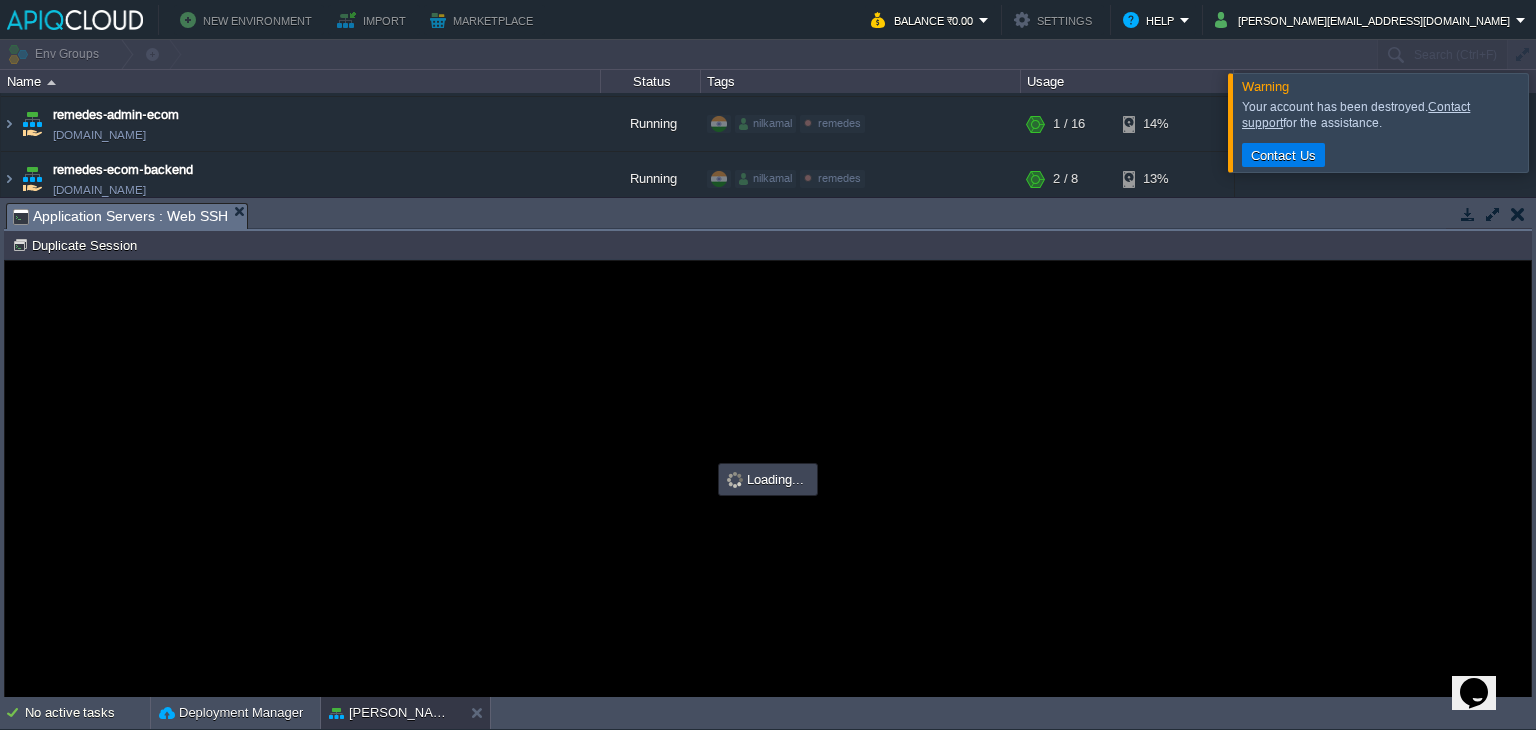 scroll, scrollTop: 0, scrollLeft: 0, axis: both 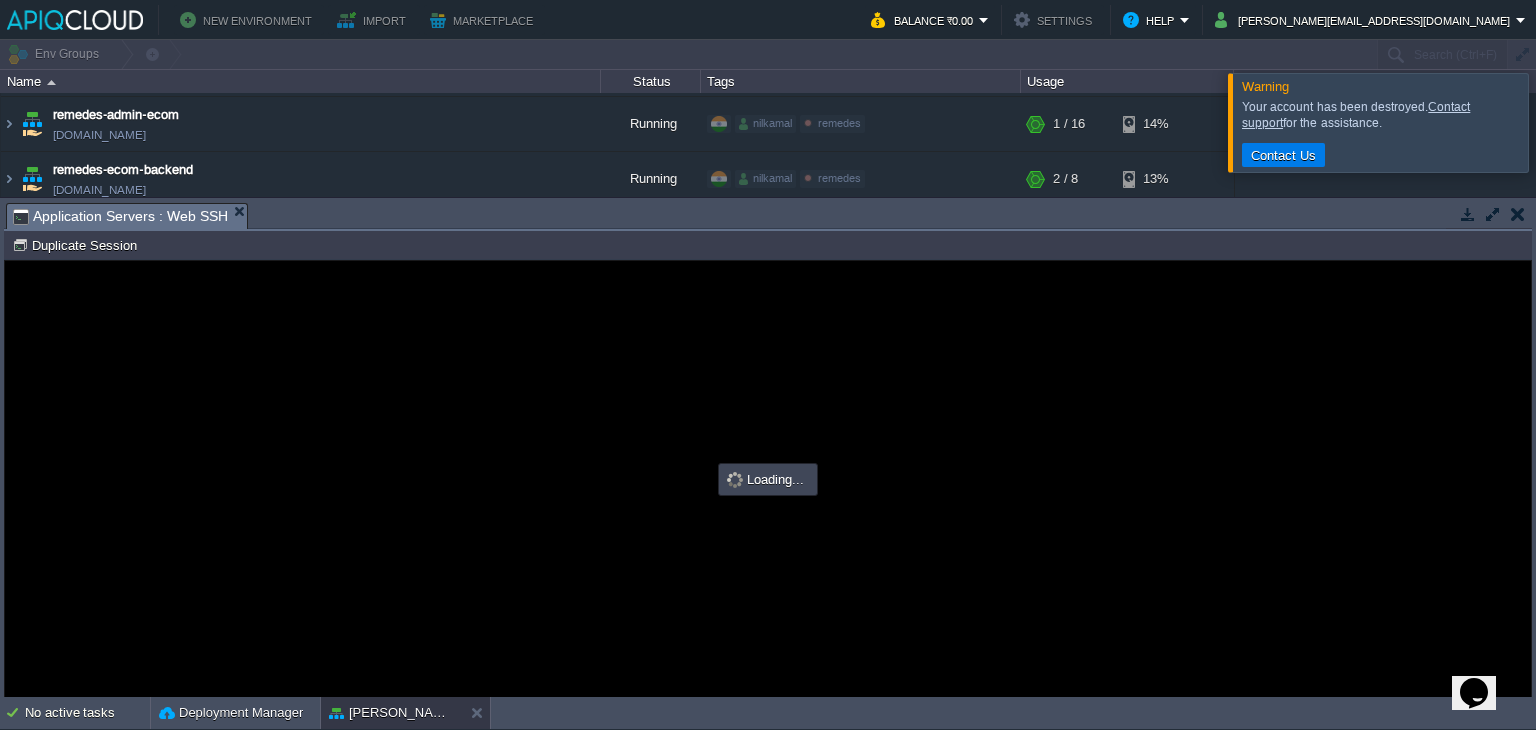 type on "#000000" 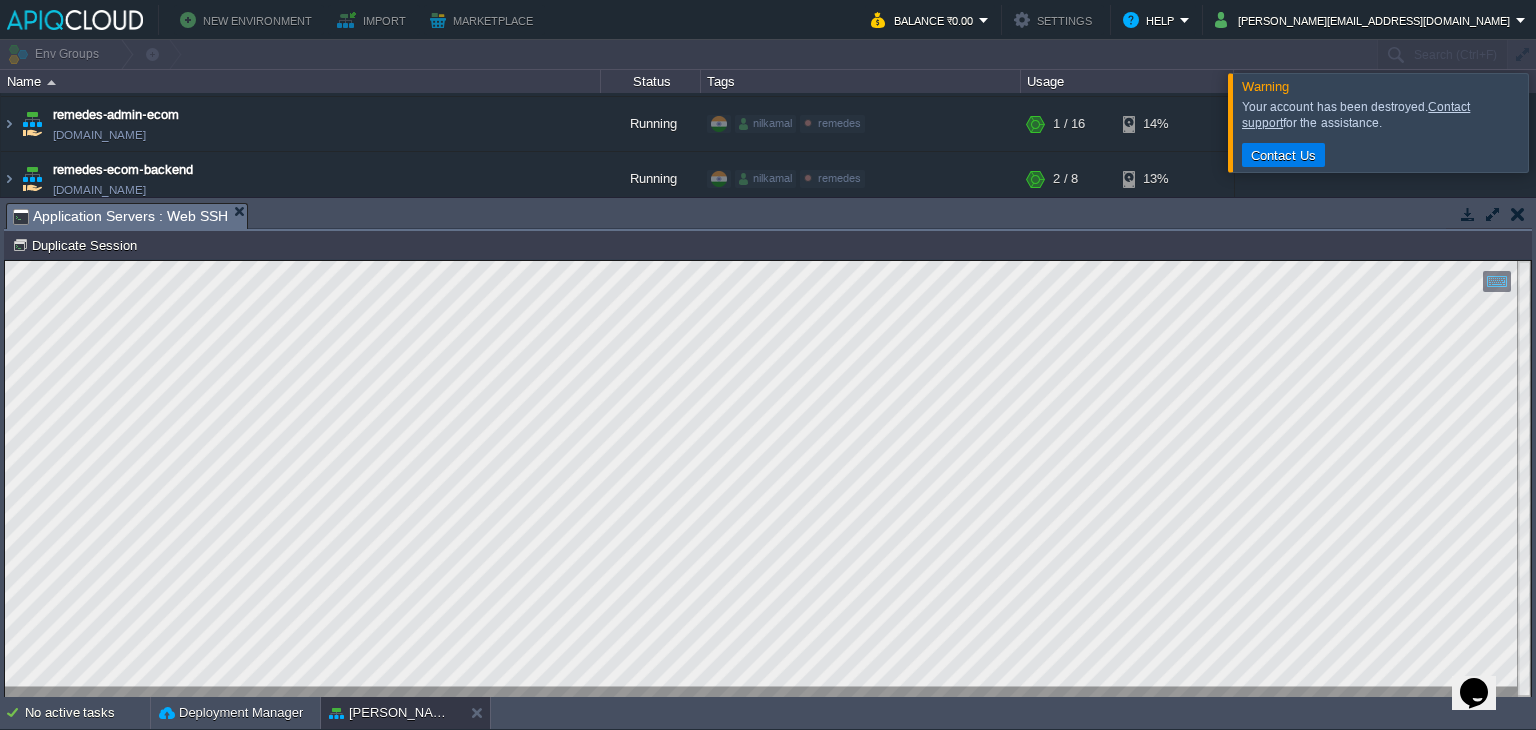 click at bounding box center [1468, 214] 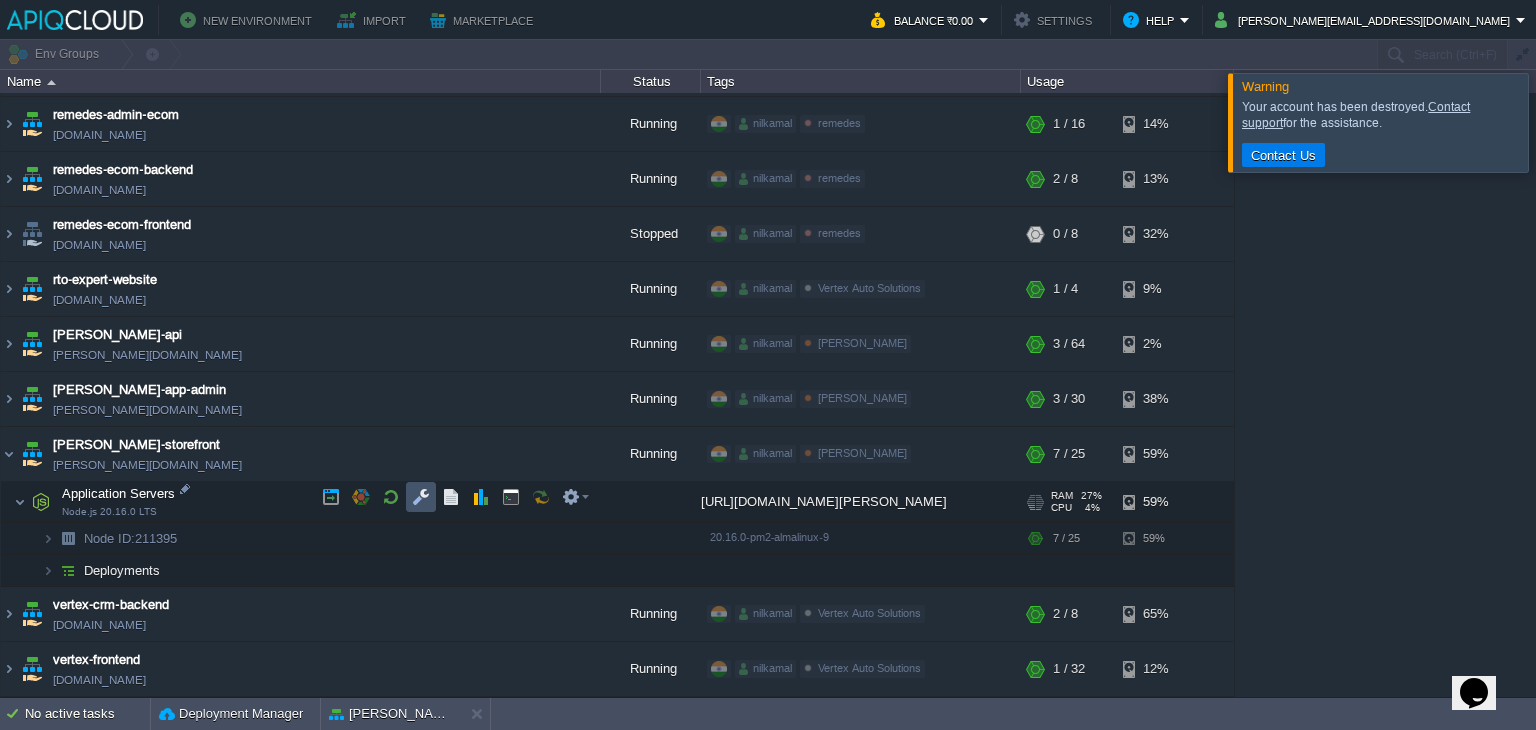 click at bounding box center (421, 497) 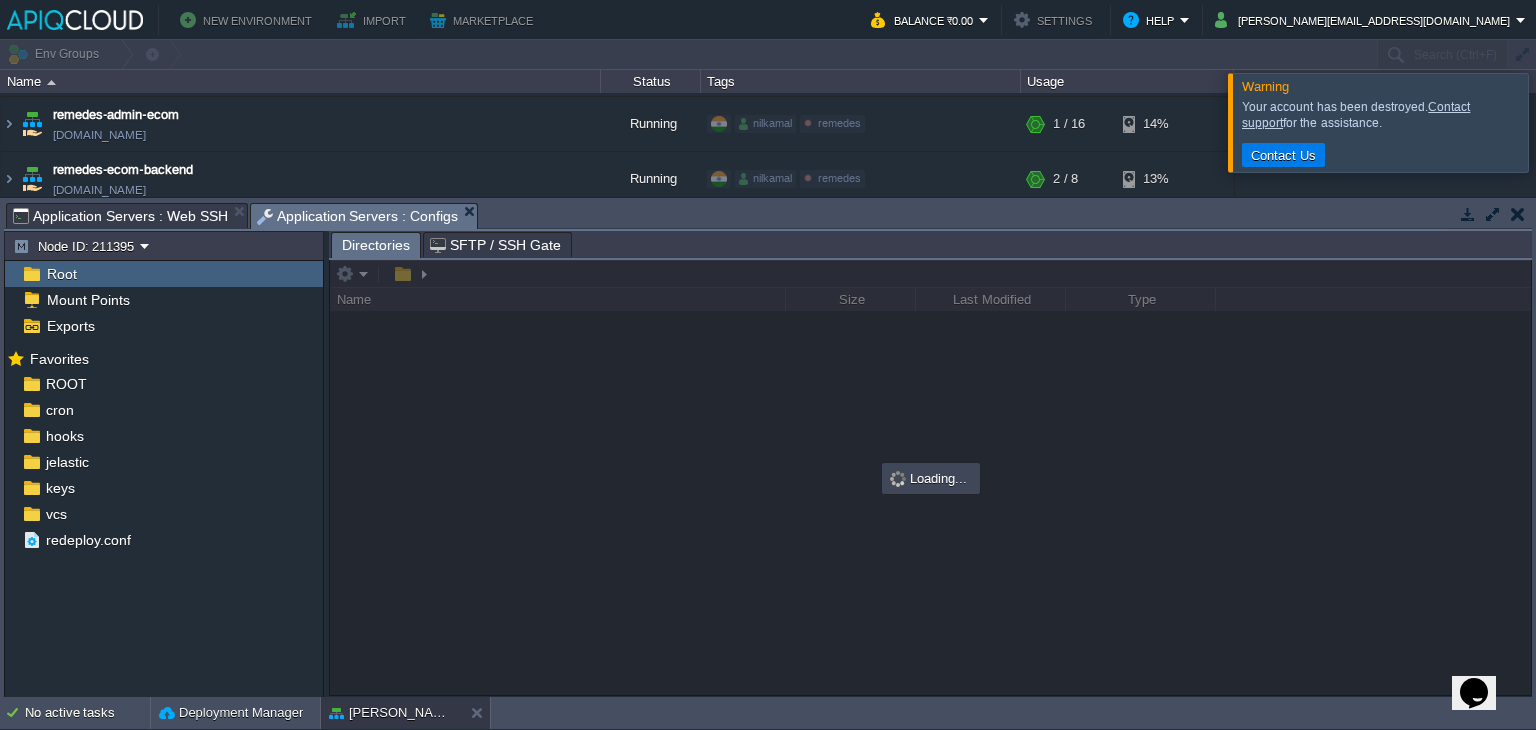 click at bounding box center (1468, 214) 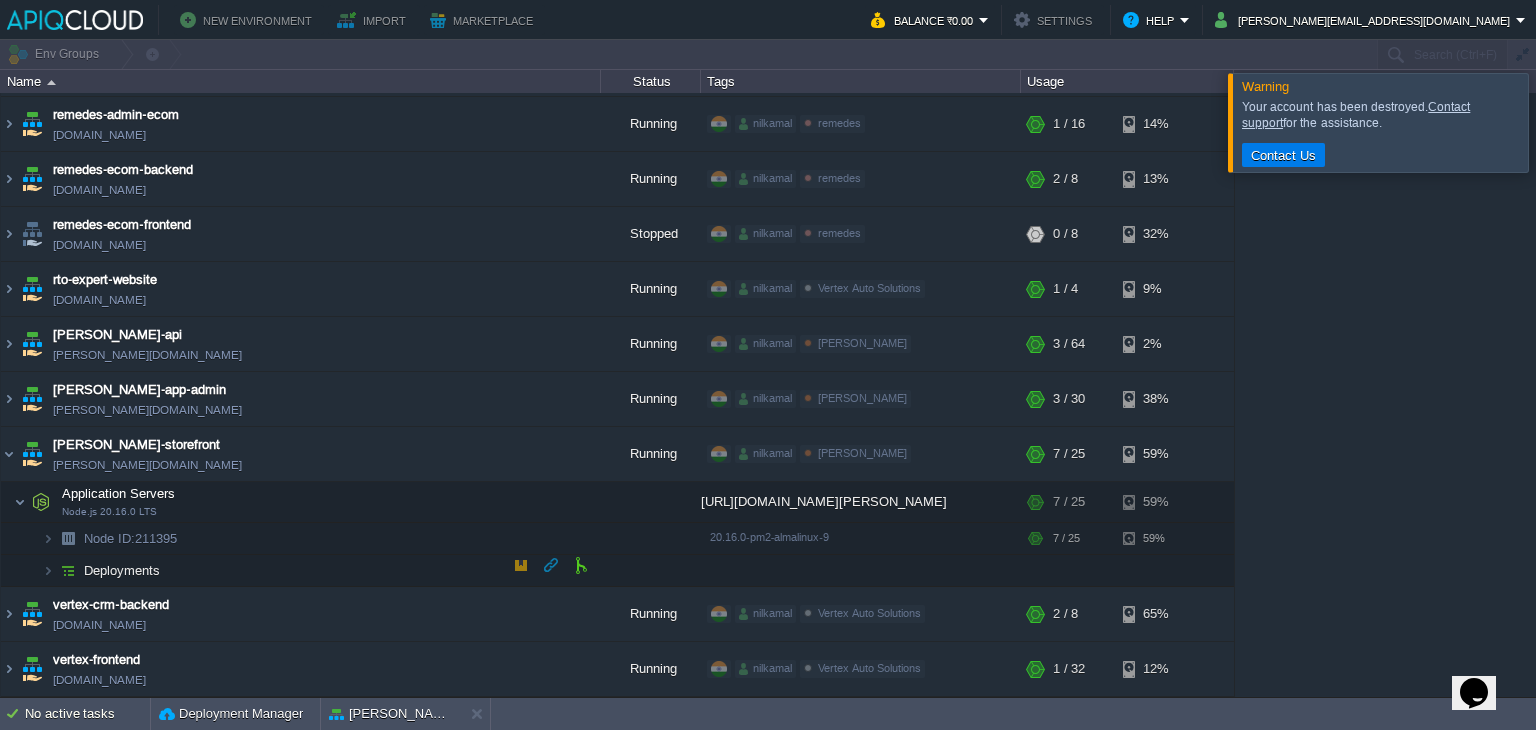 click on "Deployments" at bounding box center (122, 570) 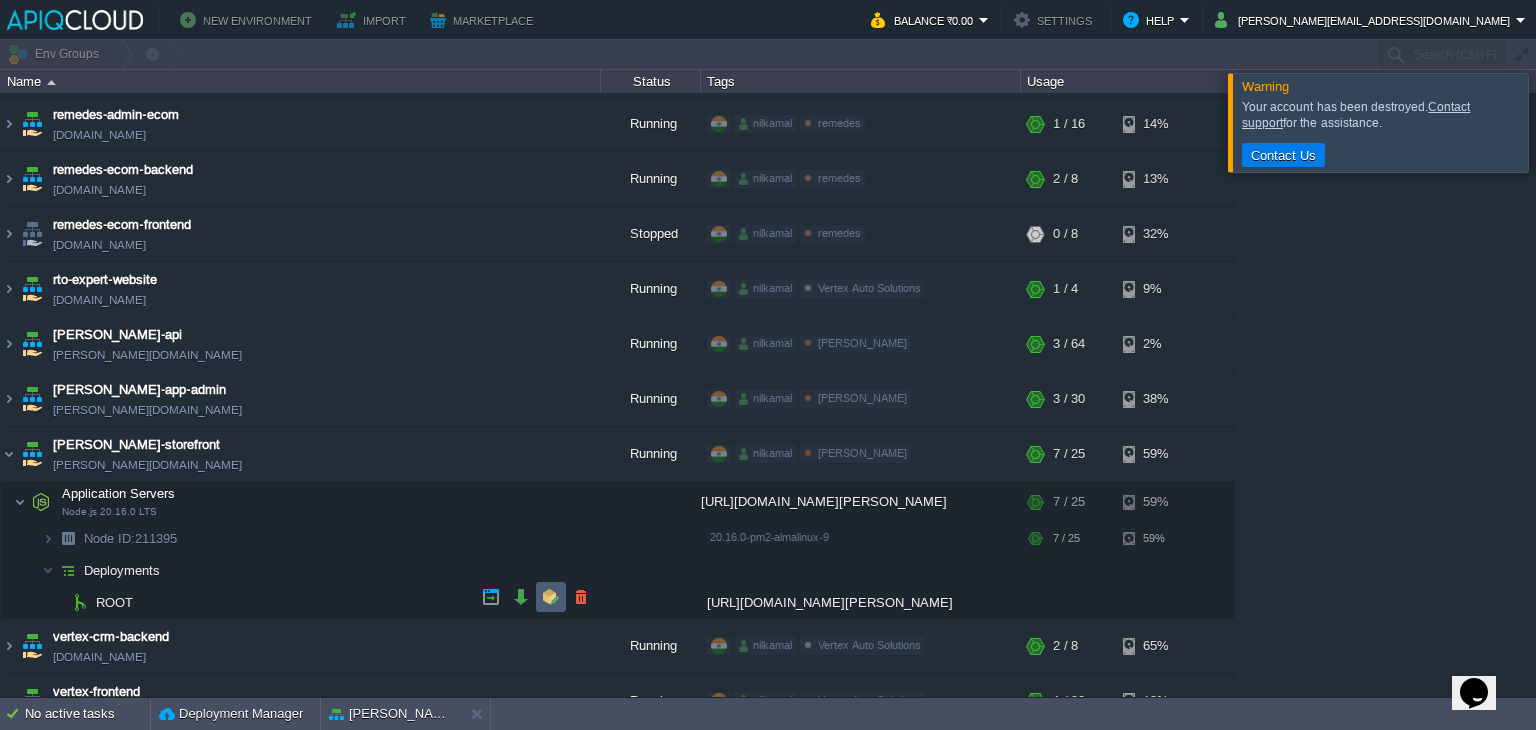 click at bounding box center [551, 597] 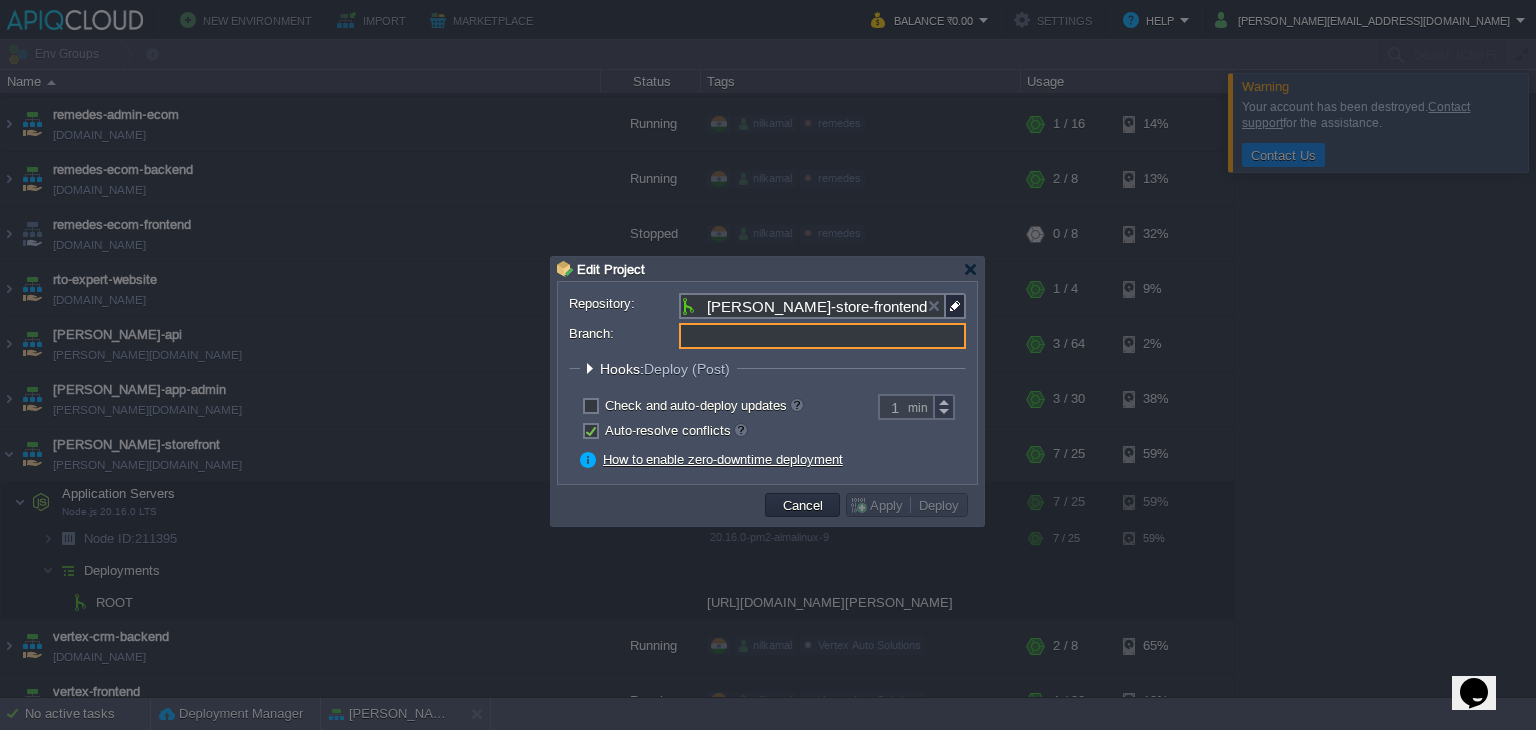 click on "Branch:" at bounding box center [822, 336] 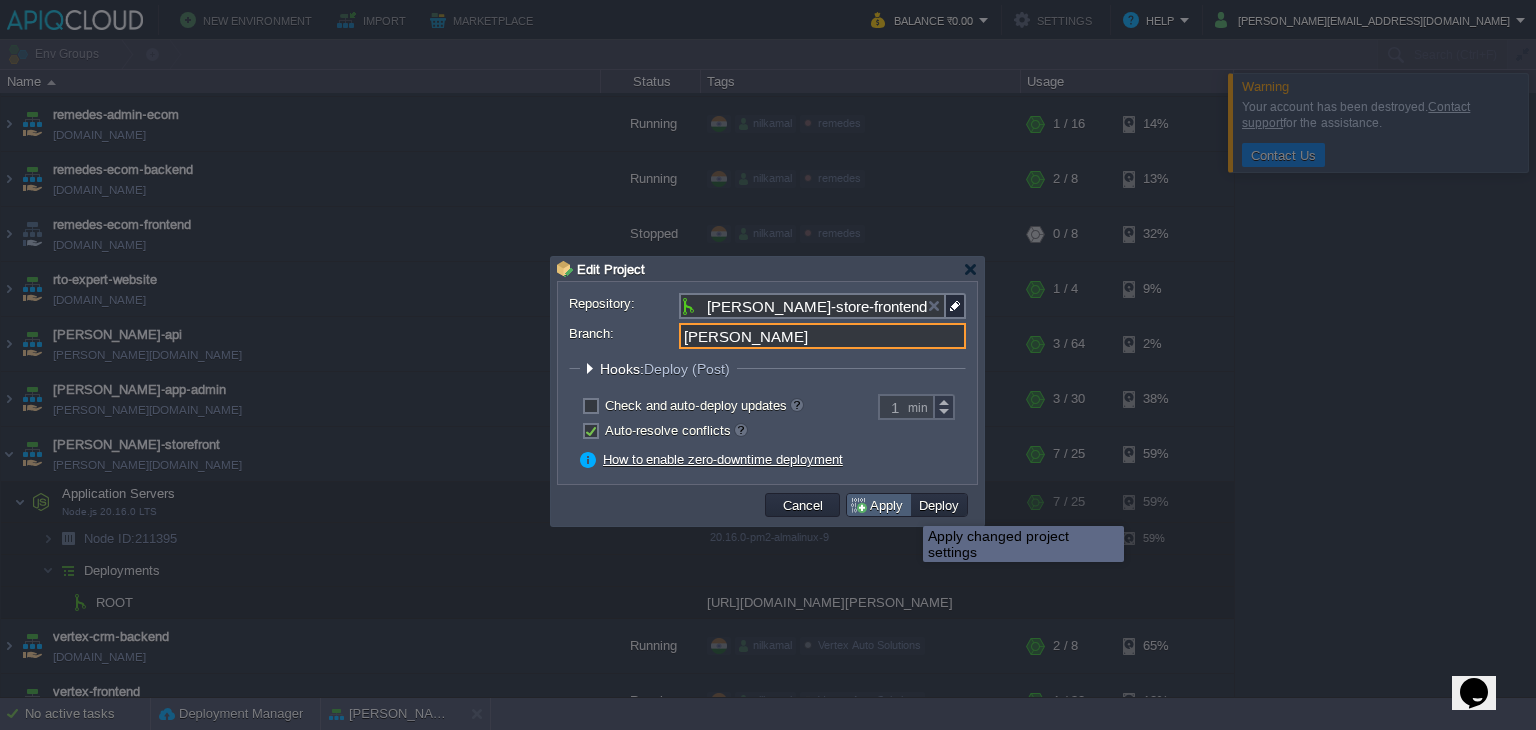type on "[PERSON_NAME]" 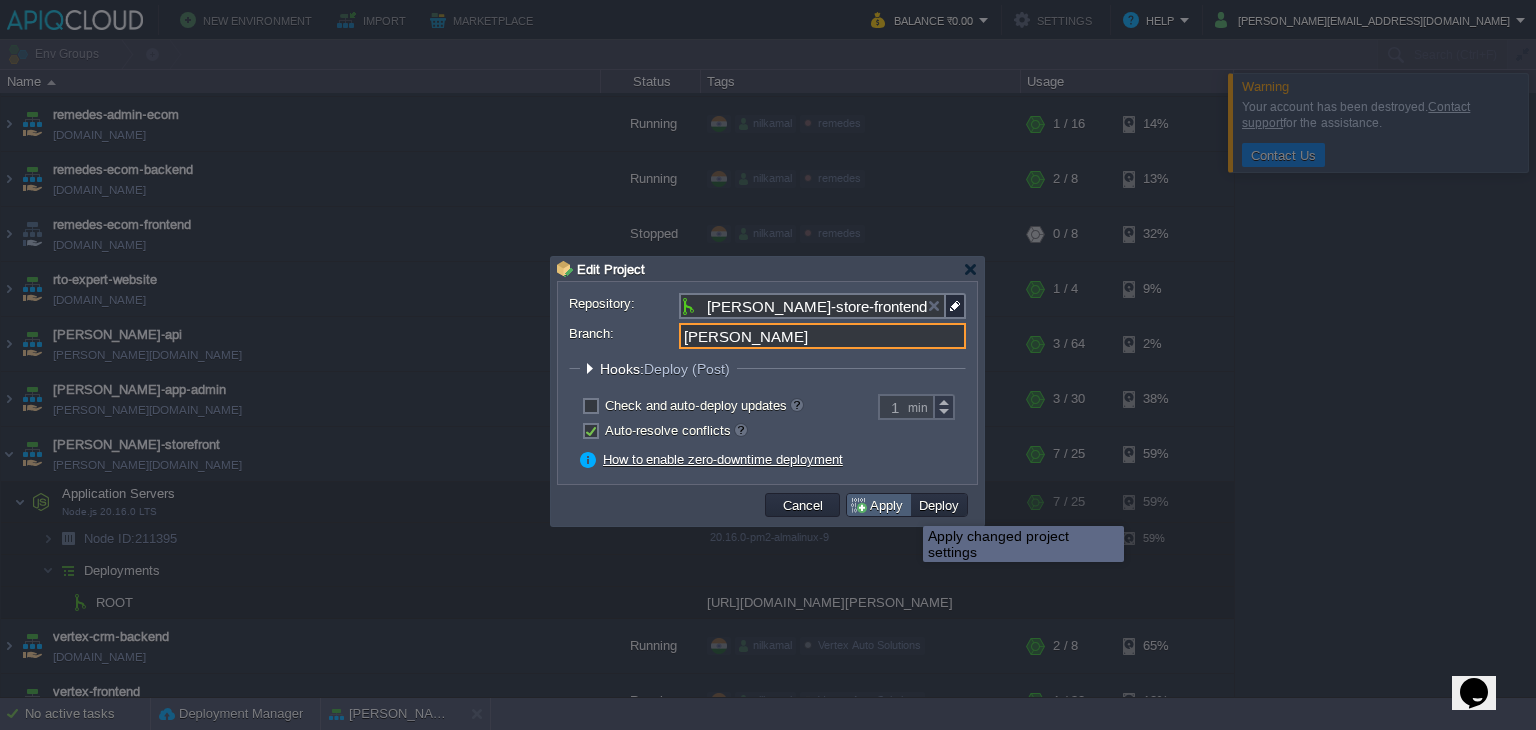 click on "Apply" at bounding box center [879, 505] 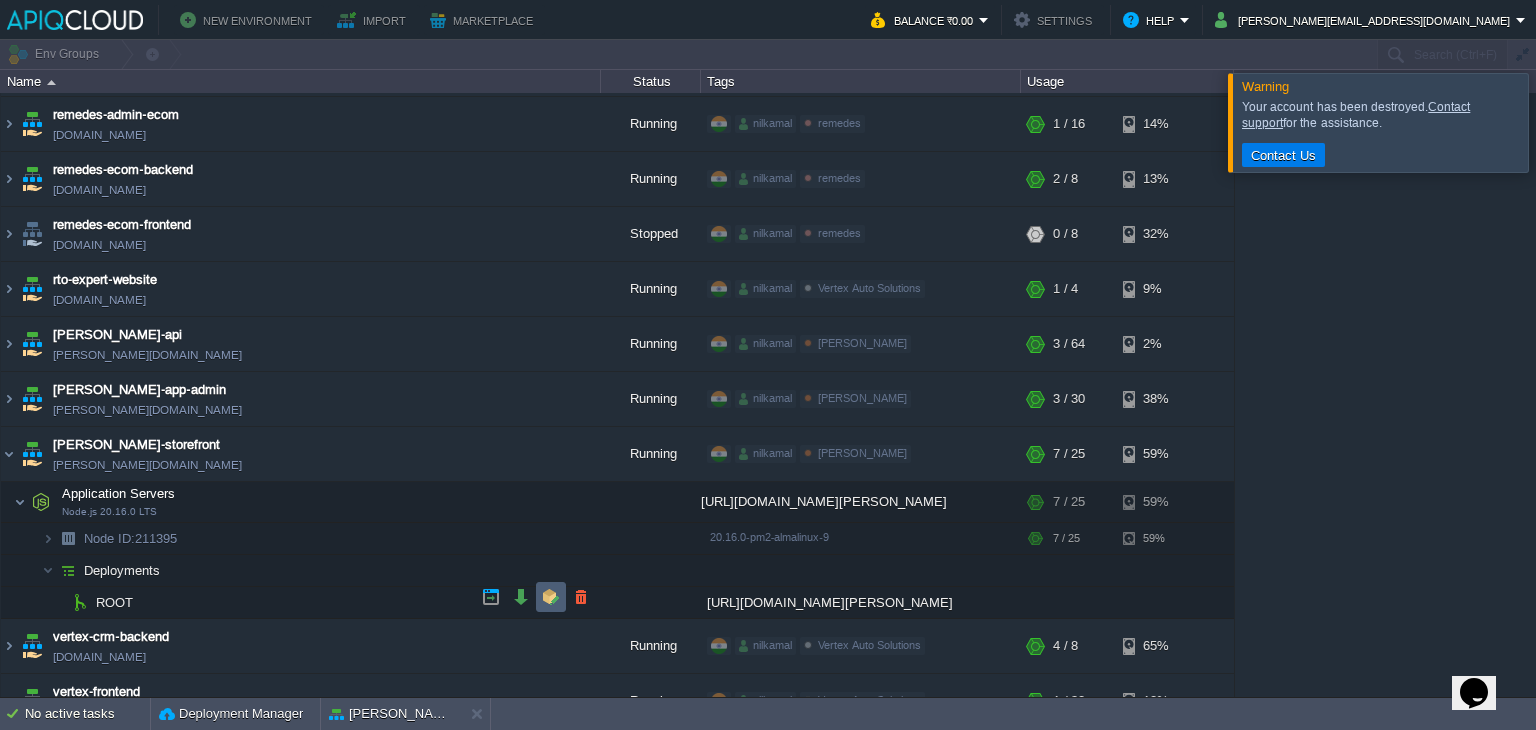 click at bounding box center (551, 597) 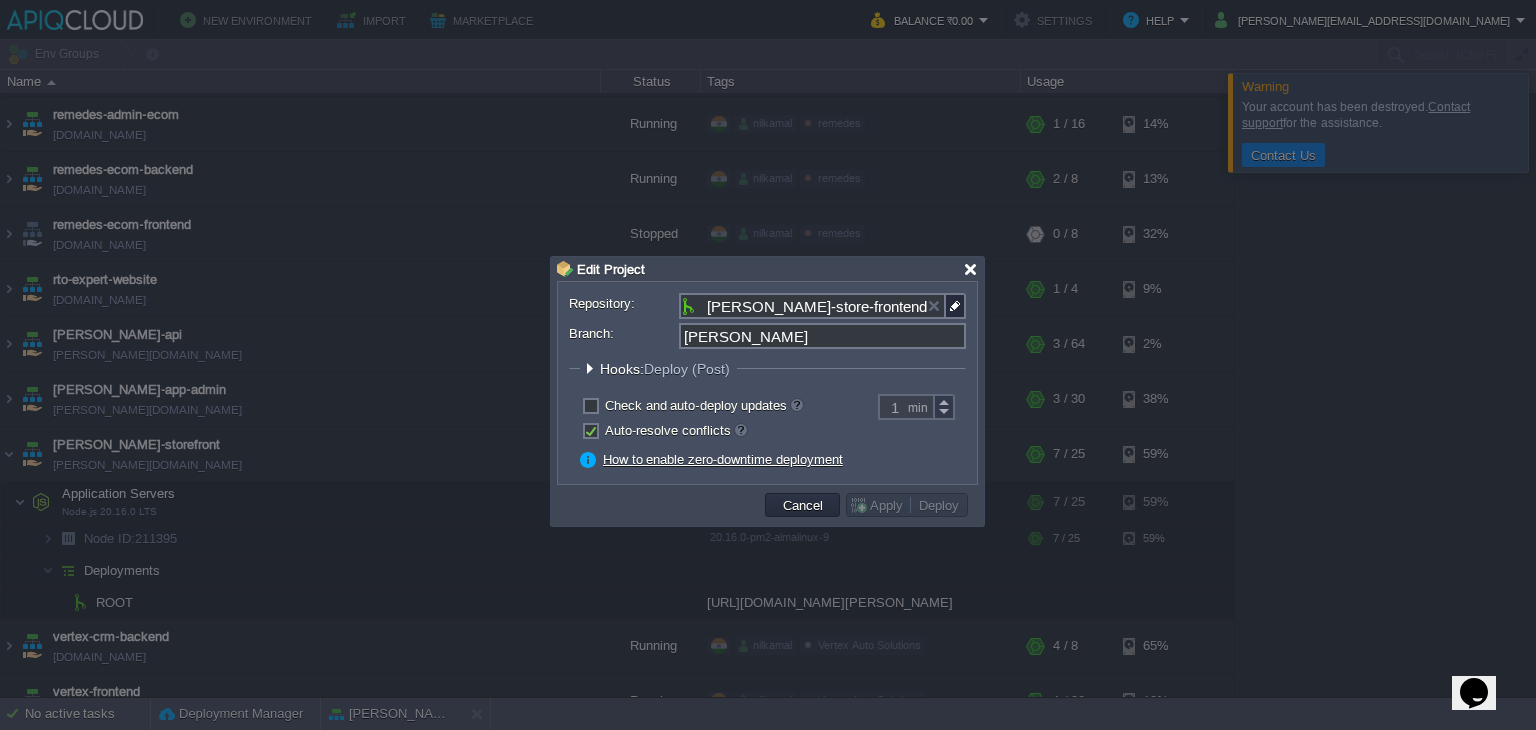 click at bounding box center (970, 269) 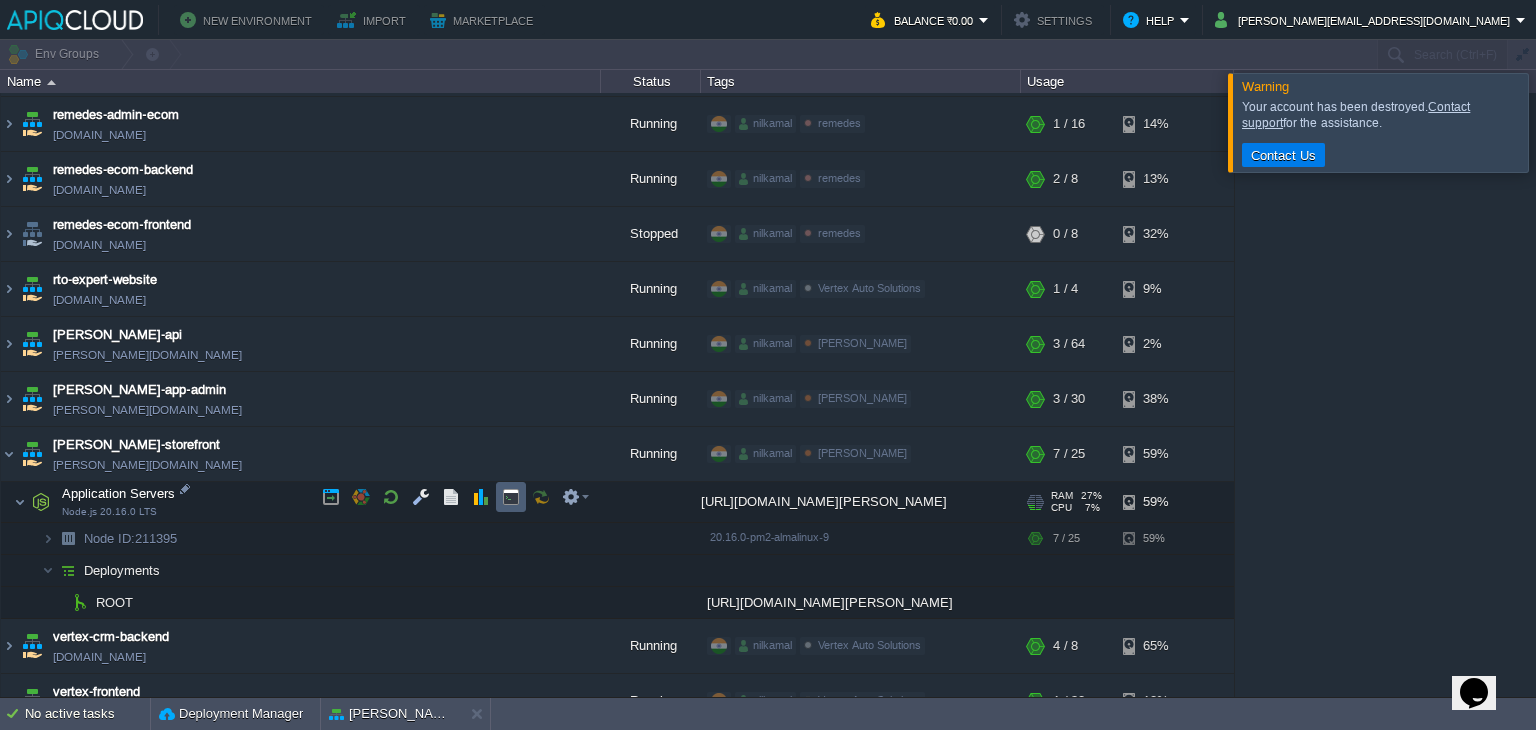 click at bounding box center (511, 497) 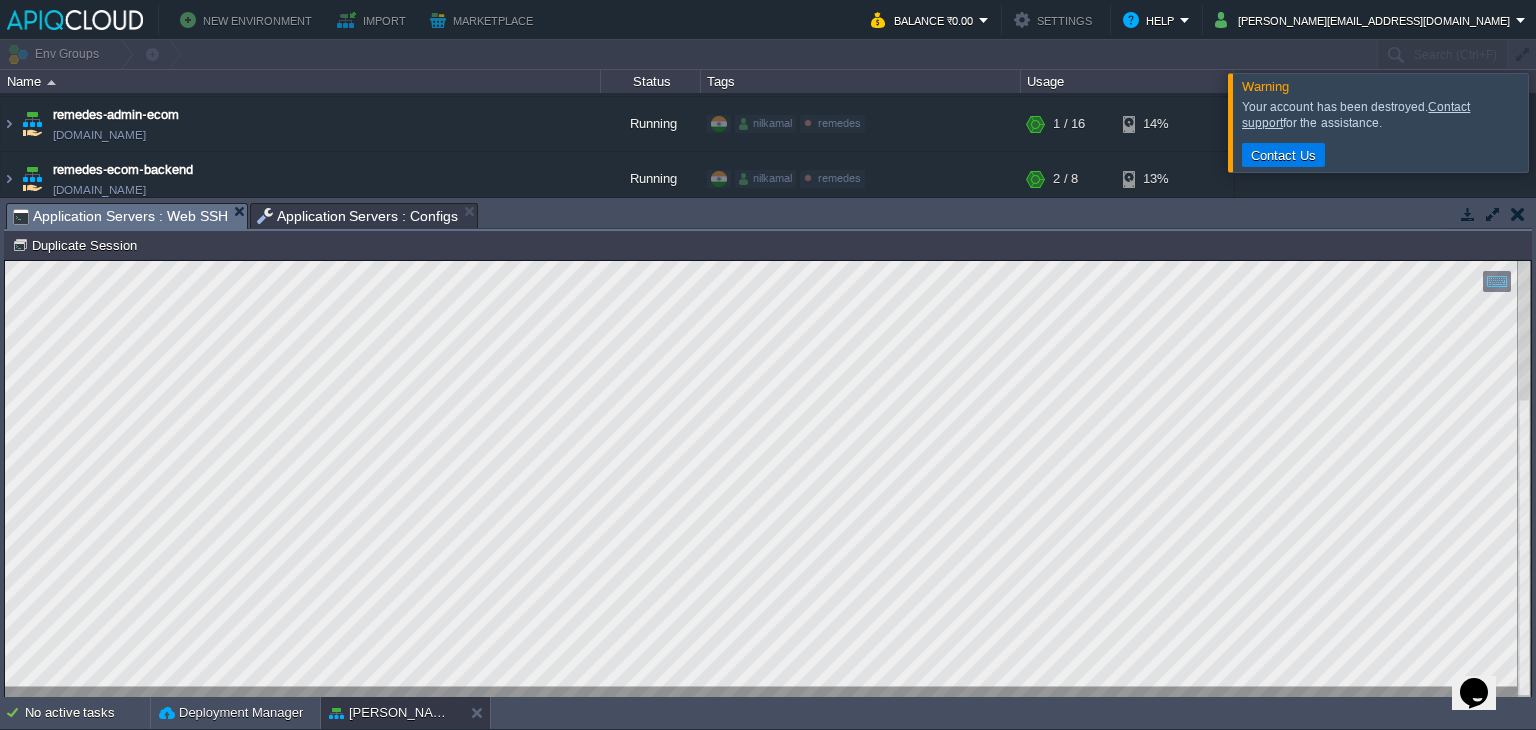 click on "Copy:                  Ctrl + Shift + C                                          Paste:                  Ctrl + V                                         Settings:                  Ctrl + Shift + Alt
0" at bounding box center [768, 261] 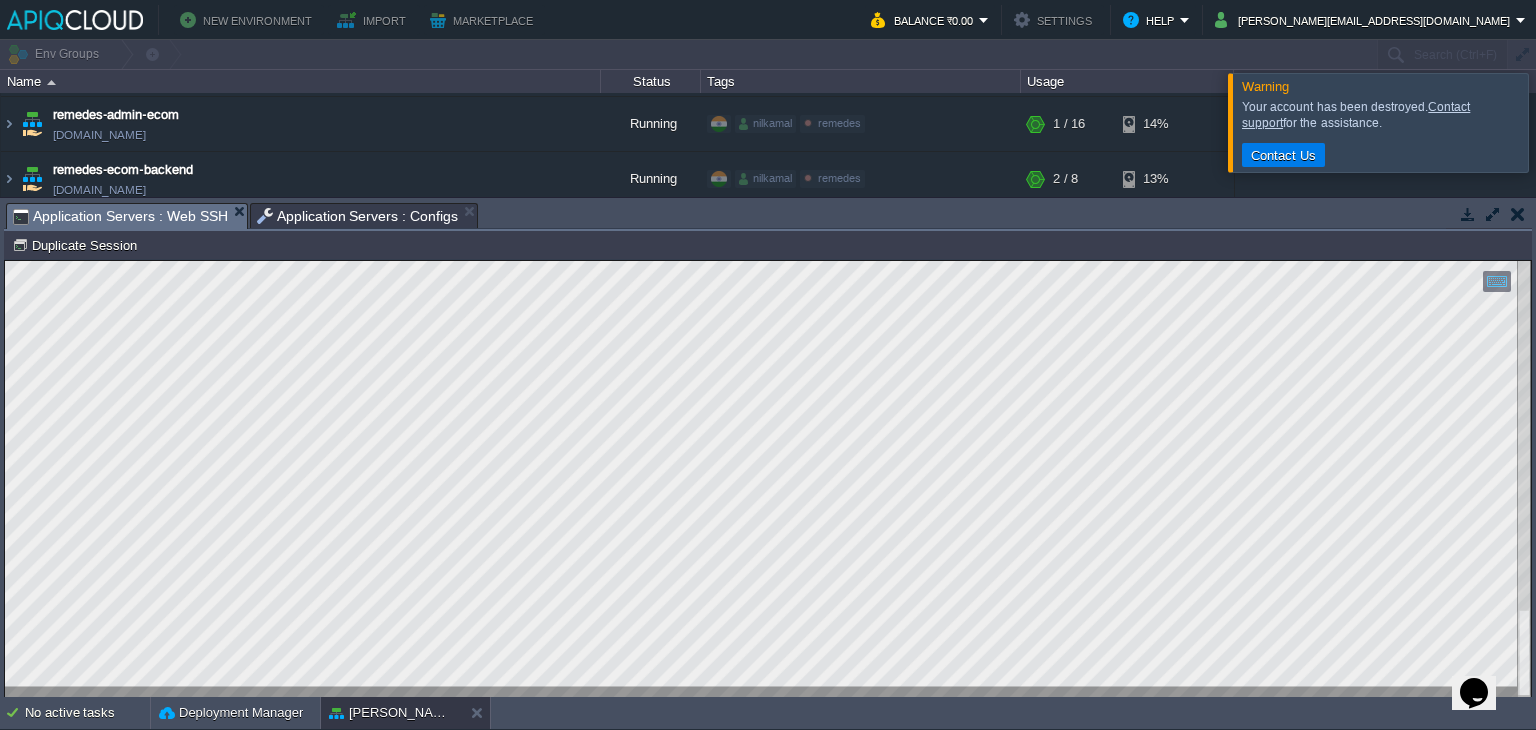 click on "Copy:                  Ctrl + Shift + C                                          Paste:                  Ctrl + V                                         Settings:                  Ctrl + Shift + Alt
0" at bounding box center (768, 261) 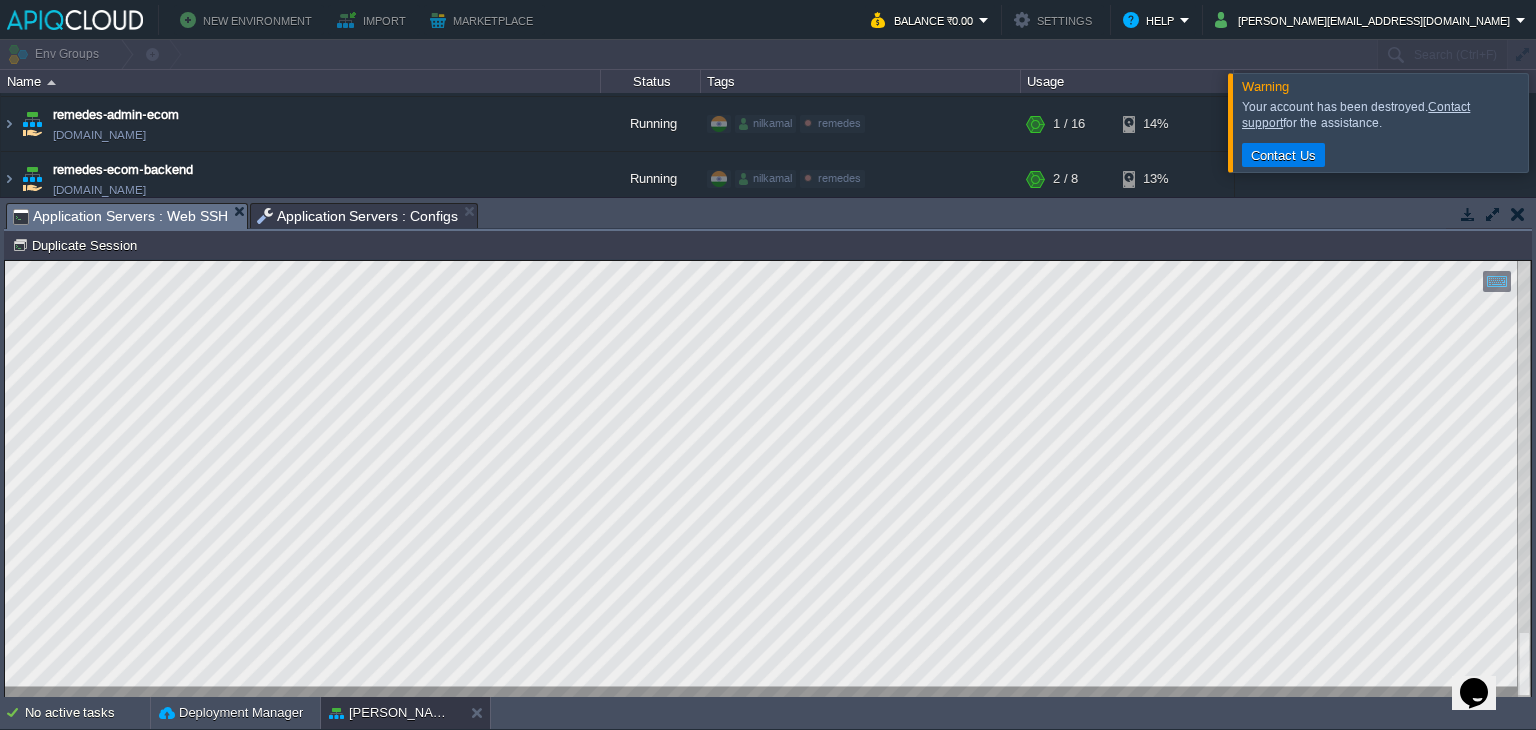 click at bounding box center [1467, 214] 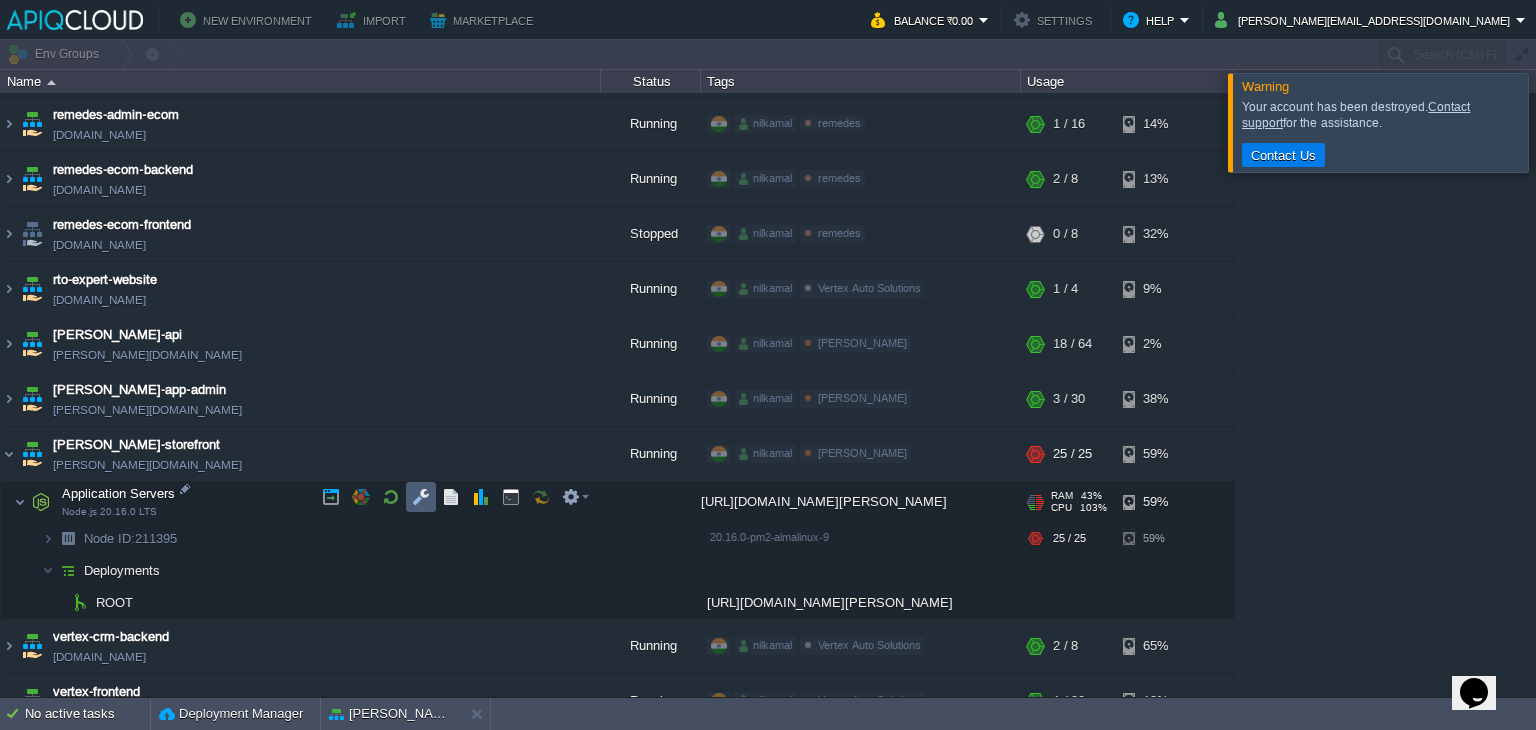 click at bounding box center [421, 497] 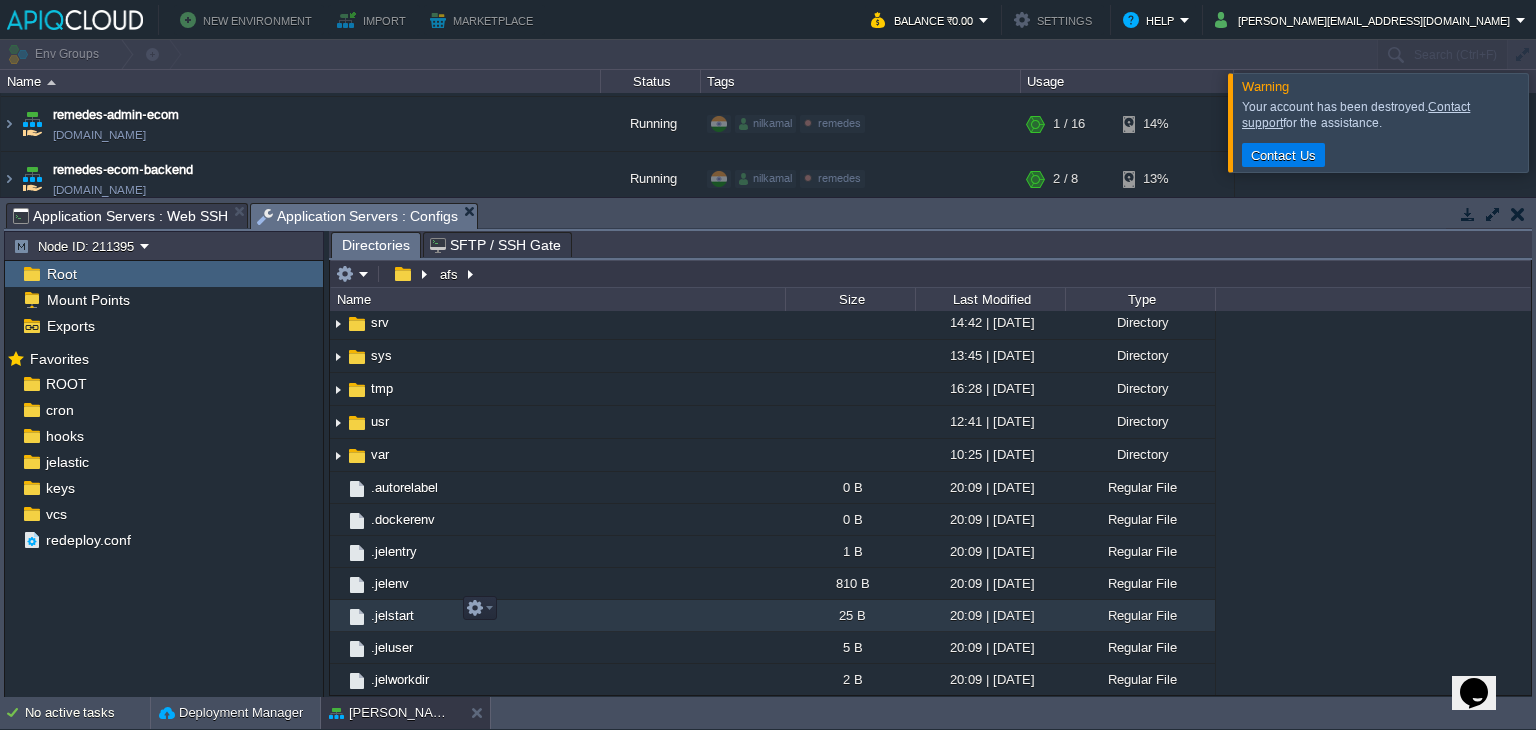 scroll, scrollTop: 588, scrollLeft: 0, axis: vertical 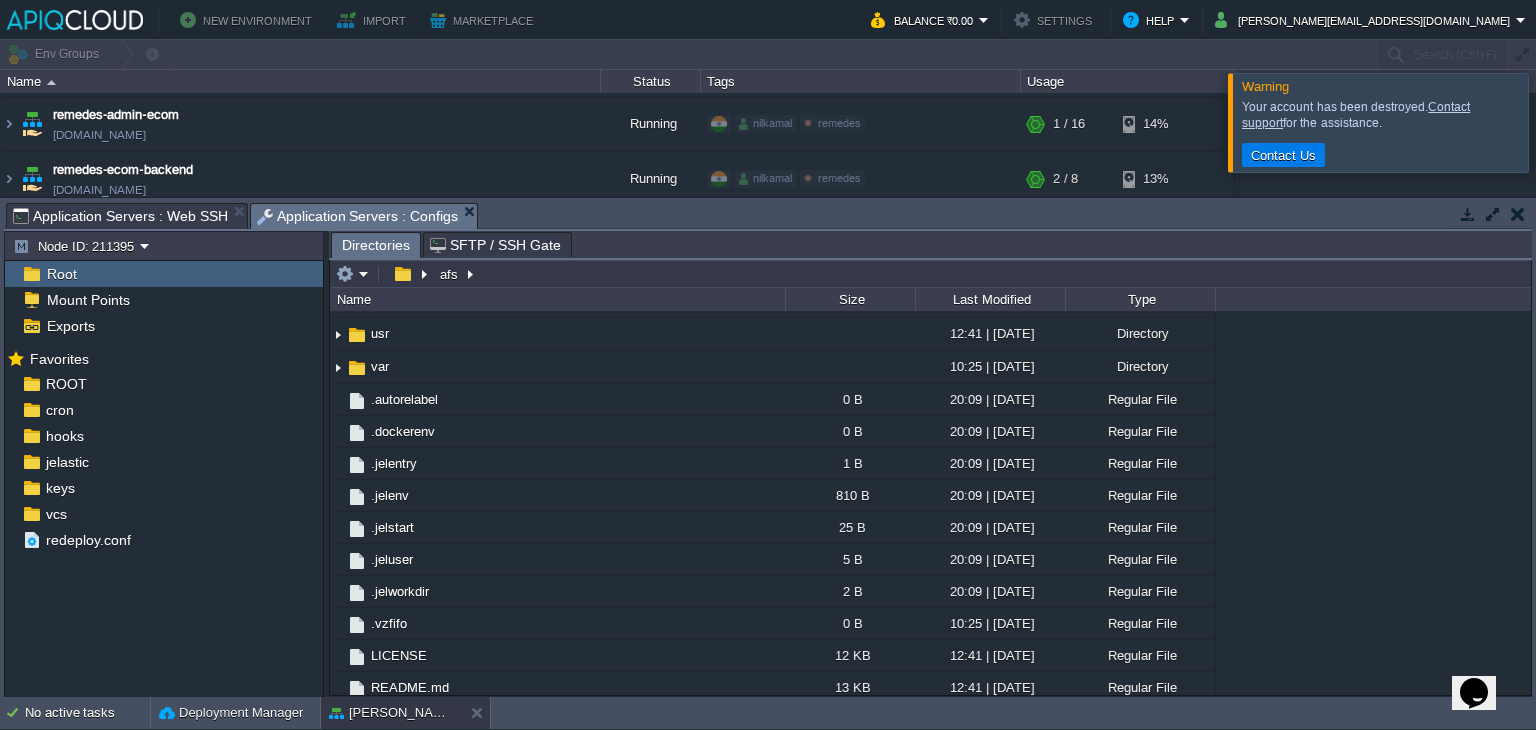 click on "Application Servers : Web SSH" at bounding box center (120, 216) 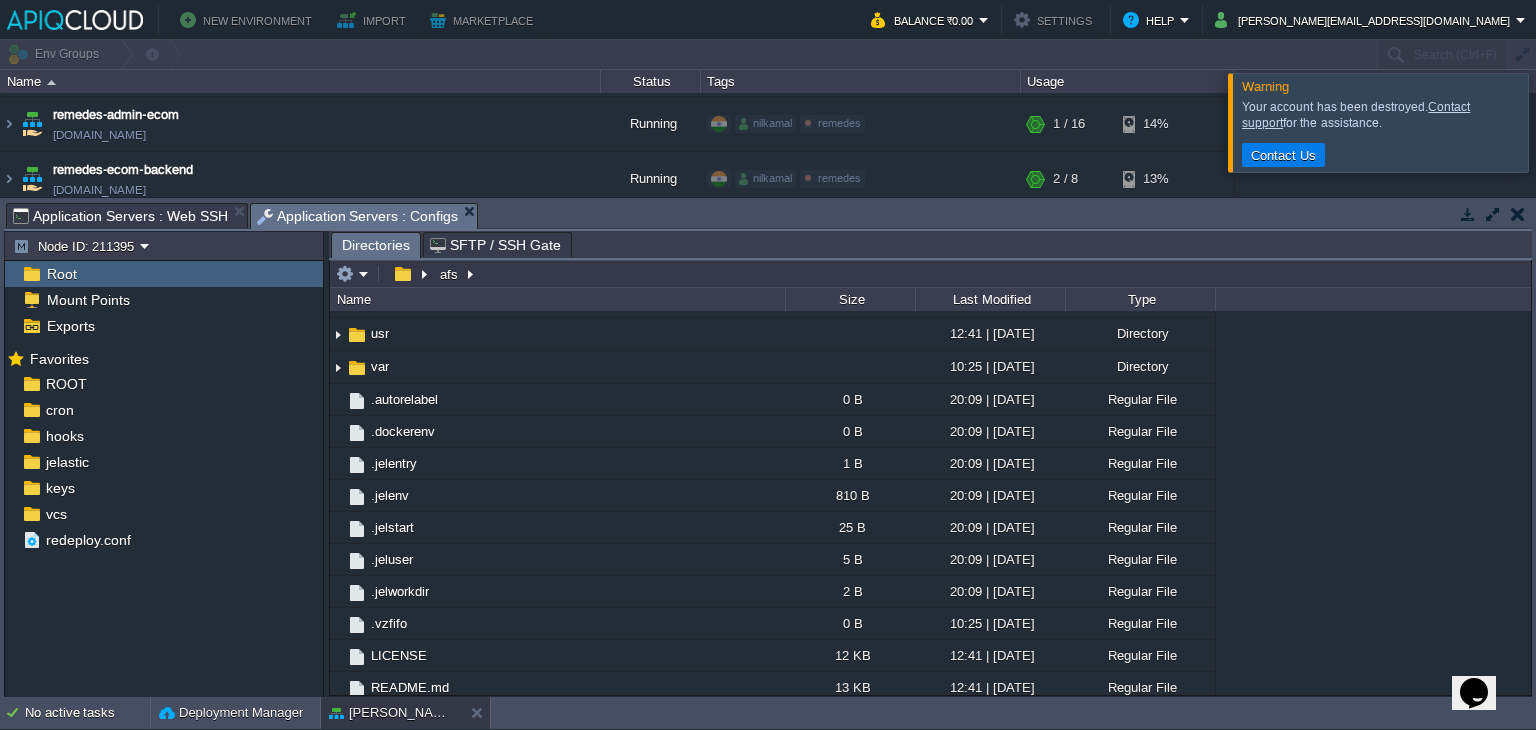 click on "Application Servers : Configs" at bounding box center (358, 216) 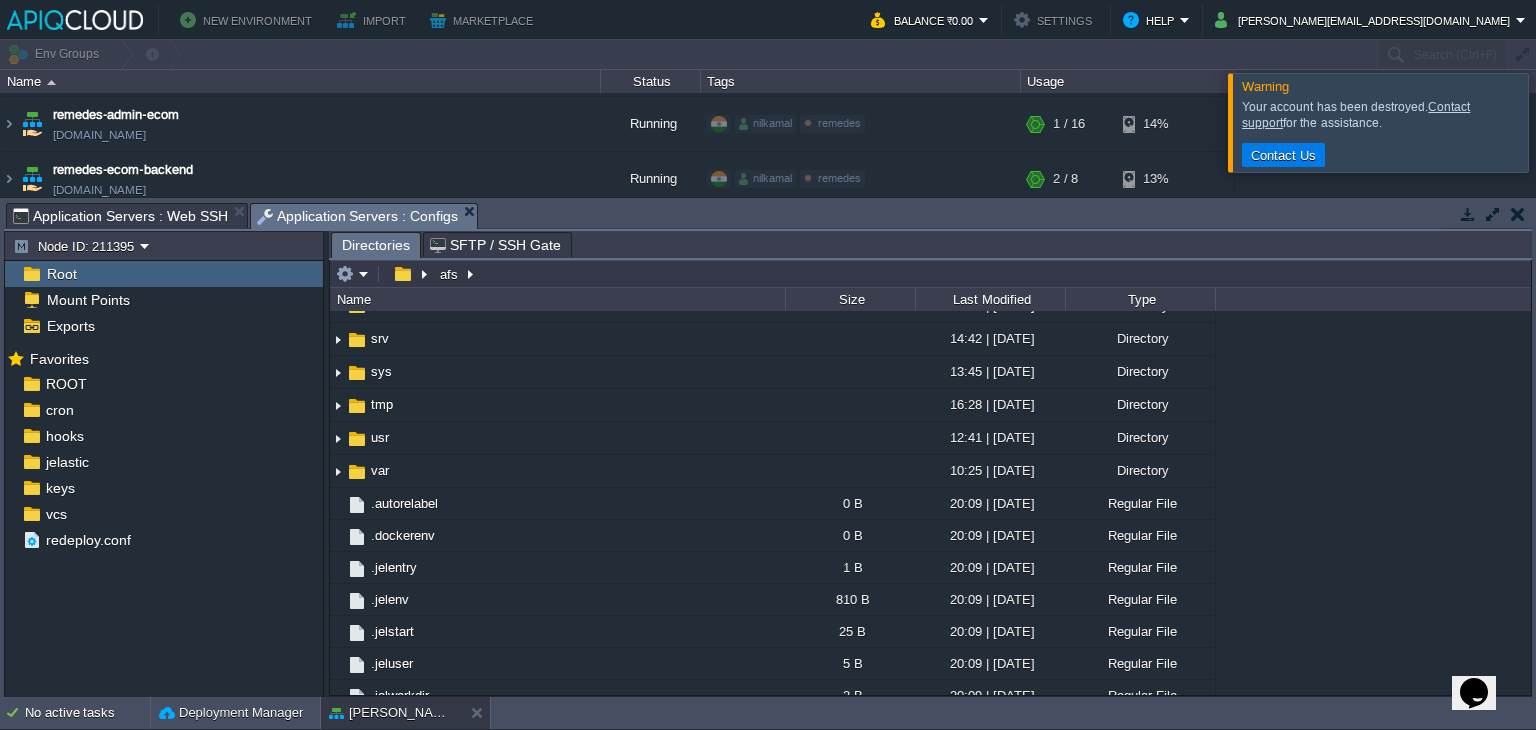 scroll, scrollTop: 500, scrollLeft: 0, axis: vertical 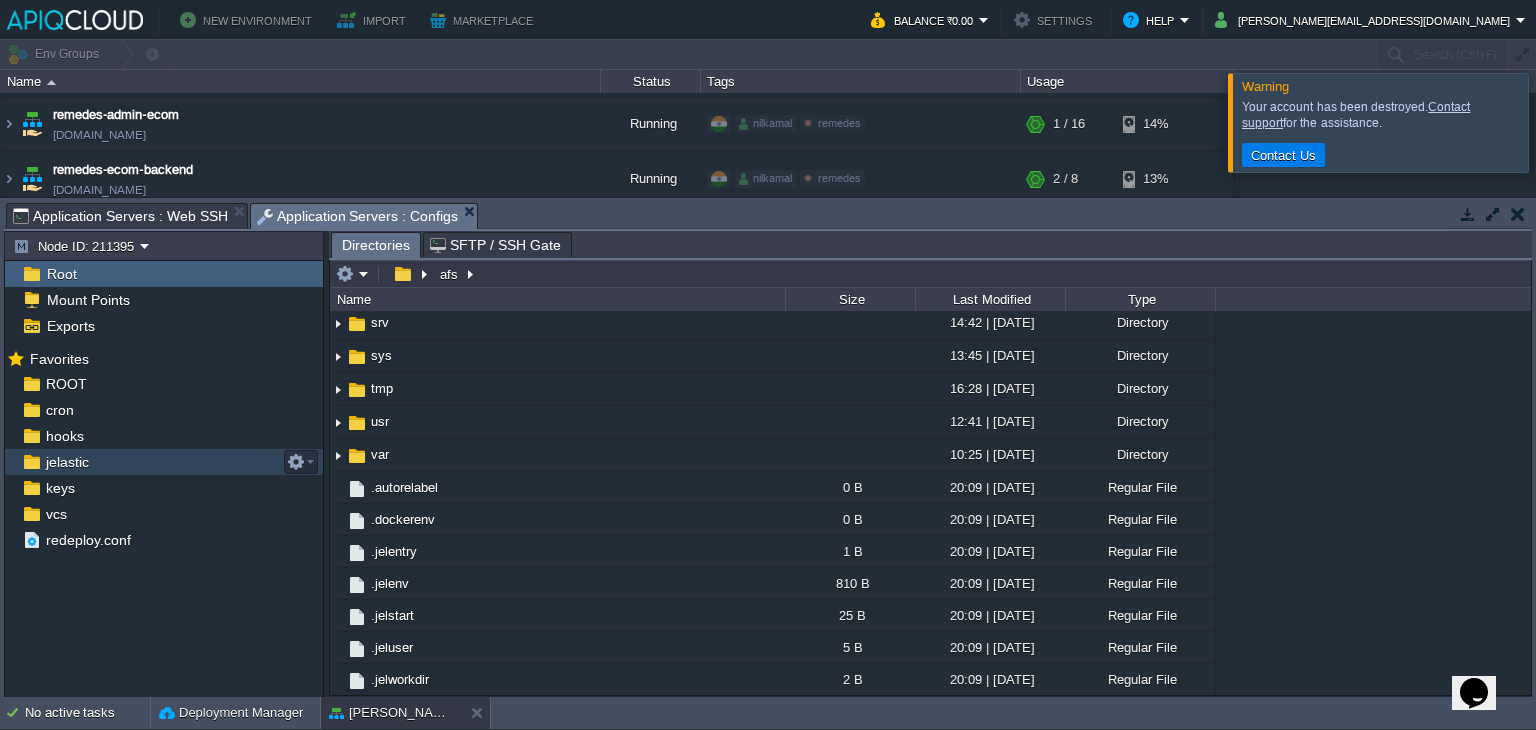 click on "jelastic" at bounding box center [67, 462] 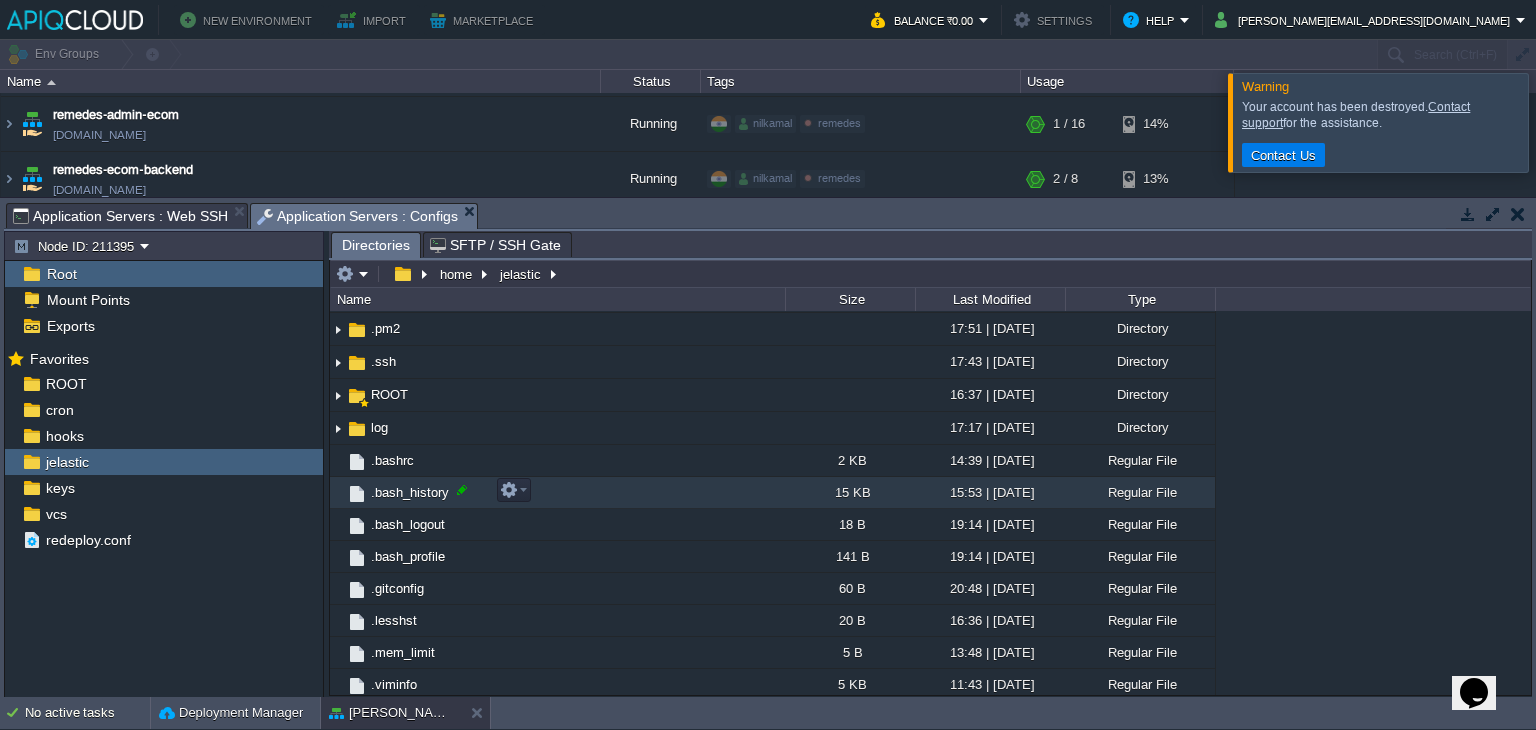 scroll, scrollTop: 97, scrollLeft: 0, axis: vertical 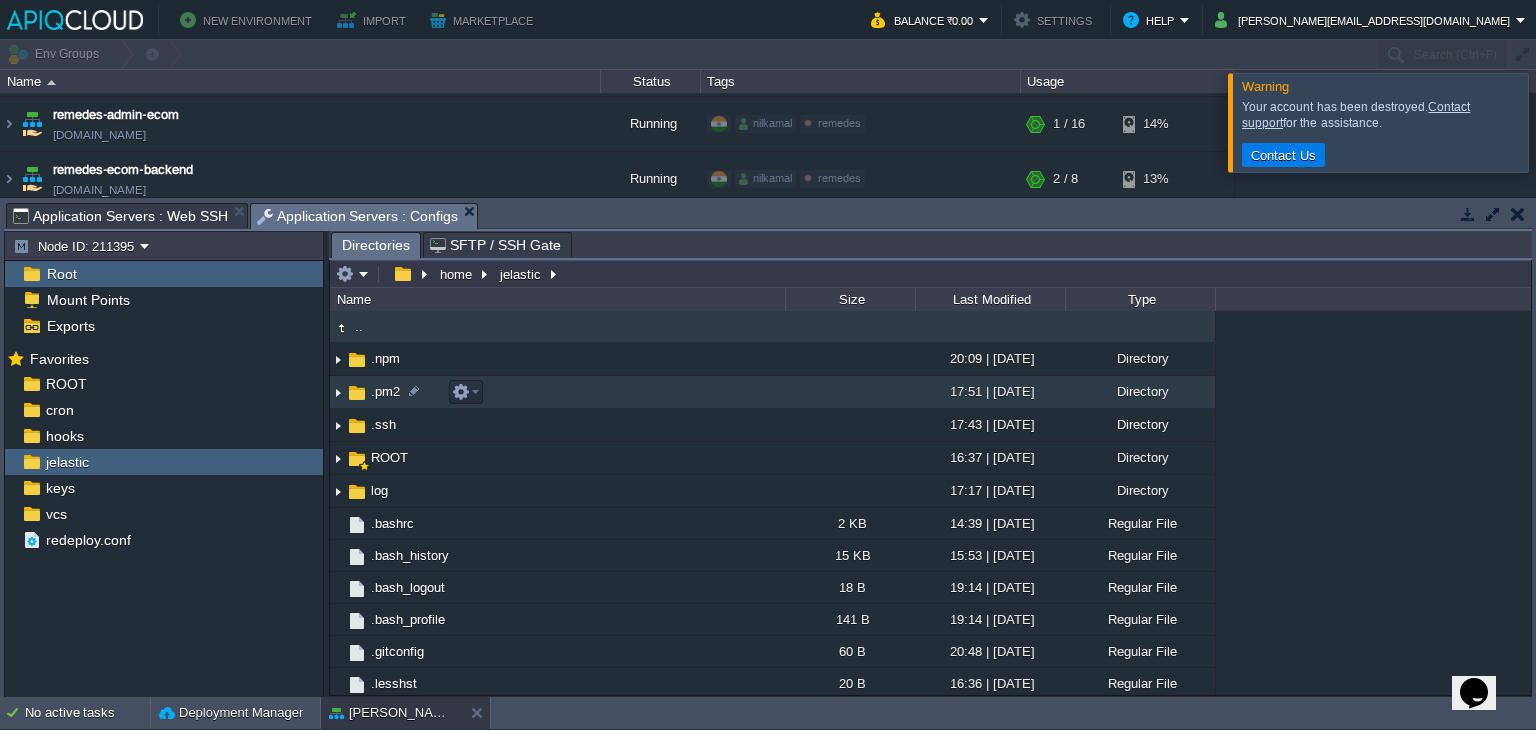 click at bounding box center (338, 392) 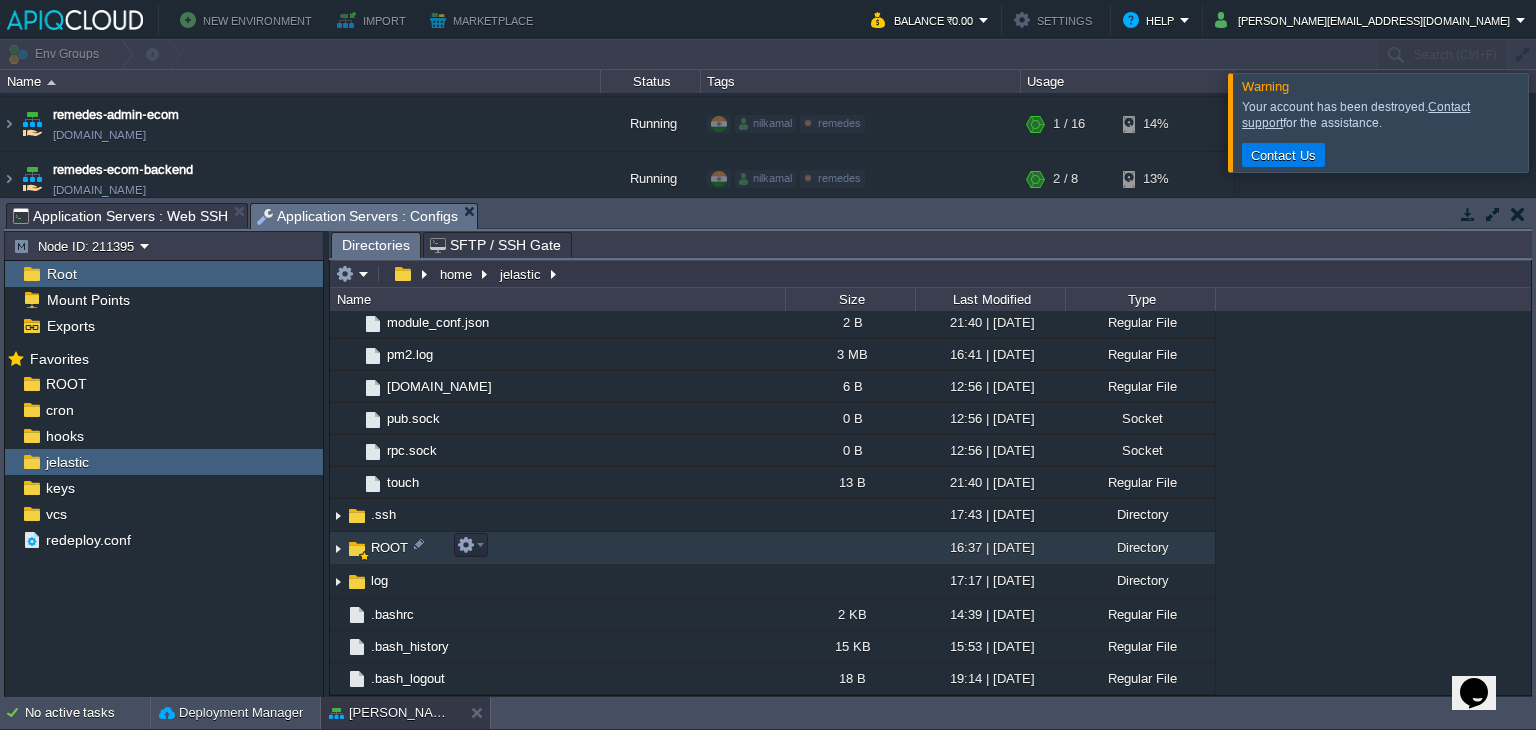 scroll, scrollTop: 450, scrollLeft: 0, axis: vertical 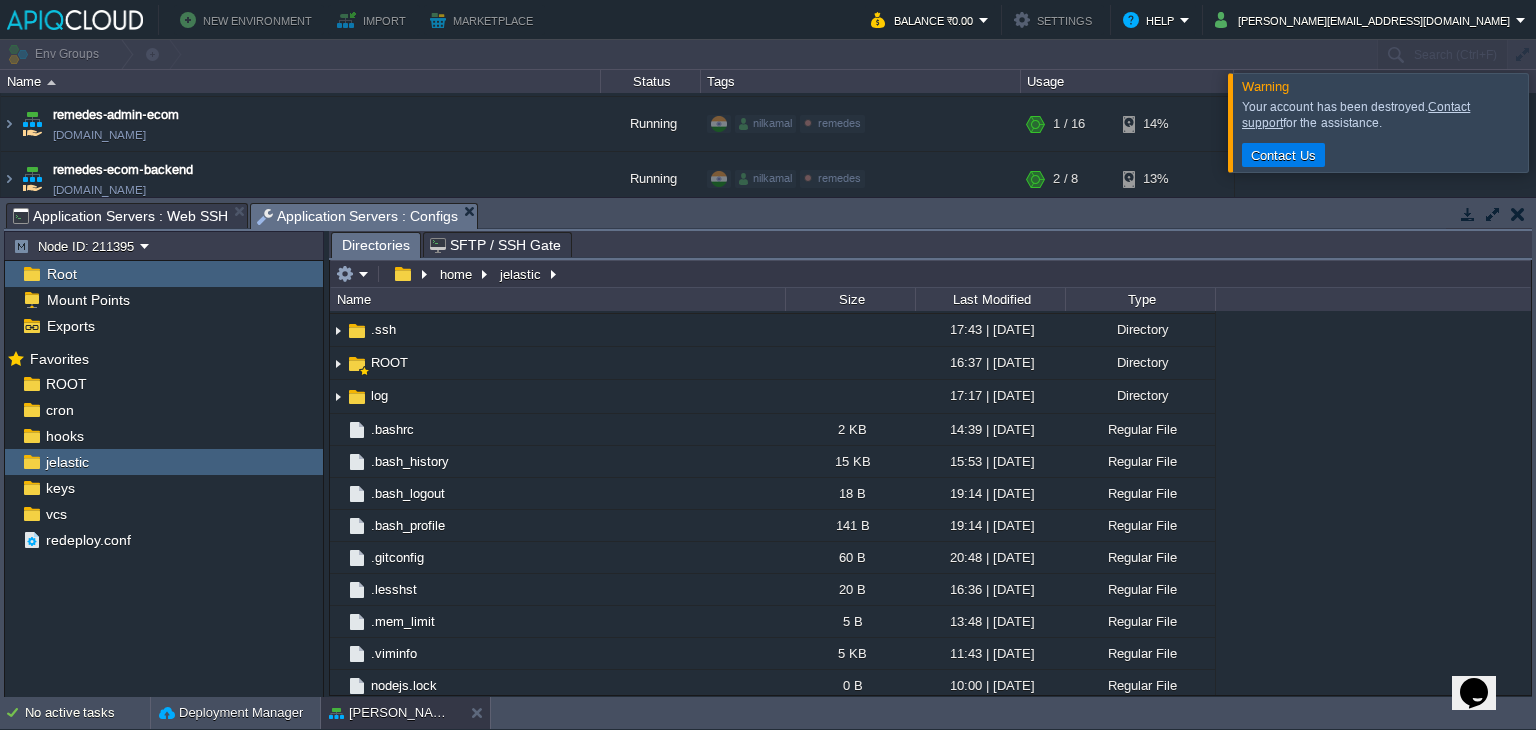 click on "Application Servers : Web SSH" at bounding box center (120, 216) 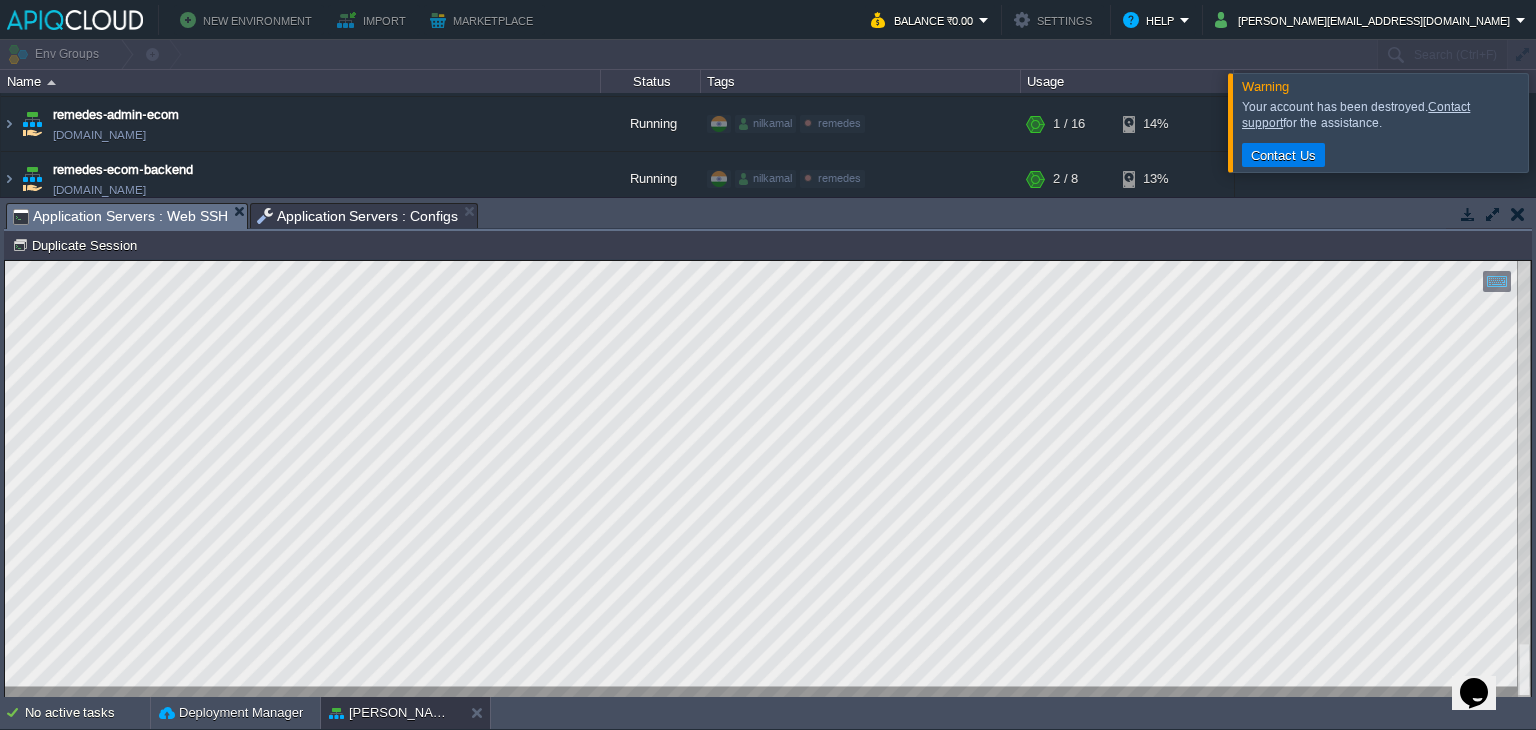 click at bounding box center [1467, 214] 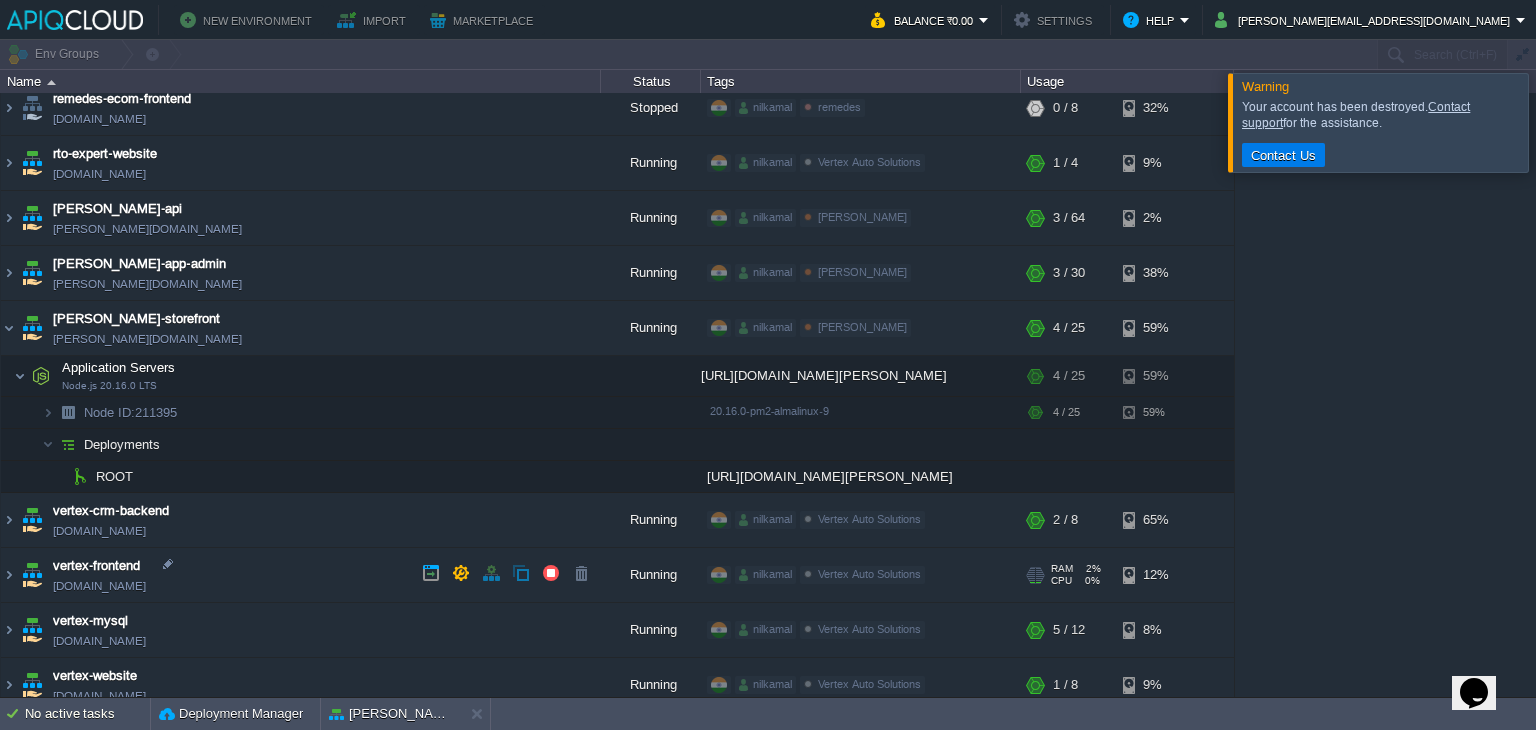scroll, scrollTop: 902, scrollLeft: 0, axis: vertical 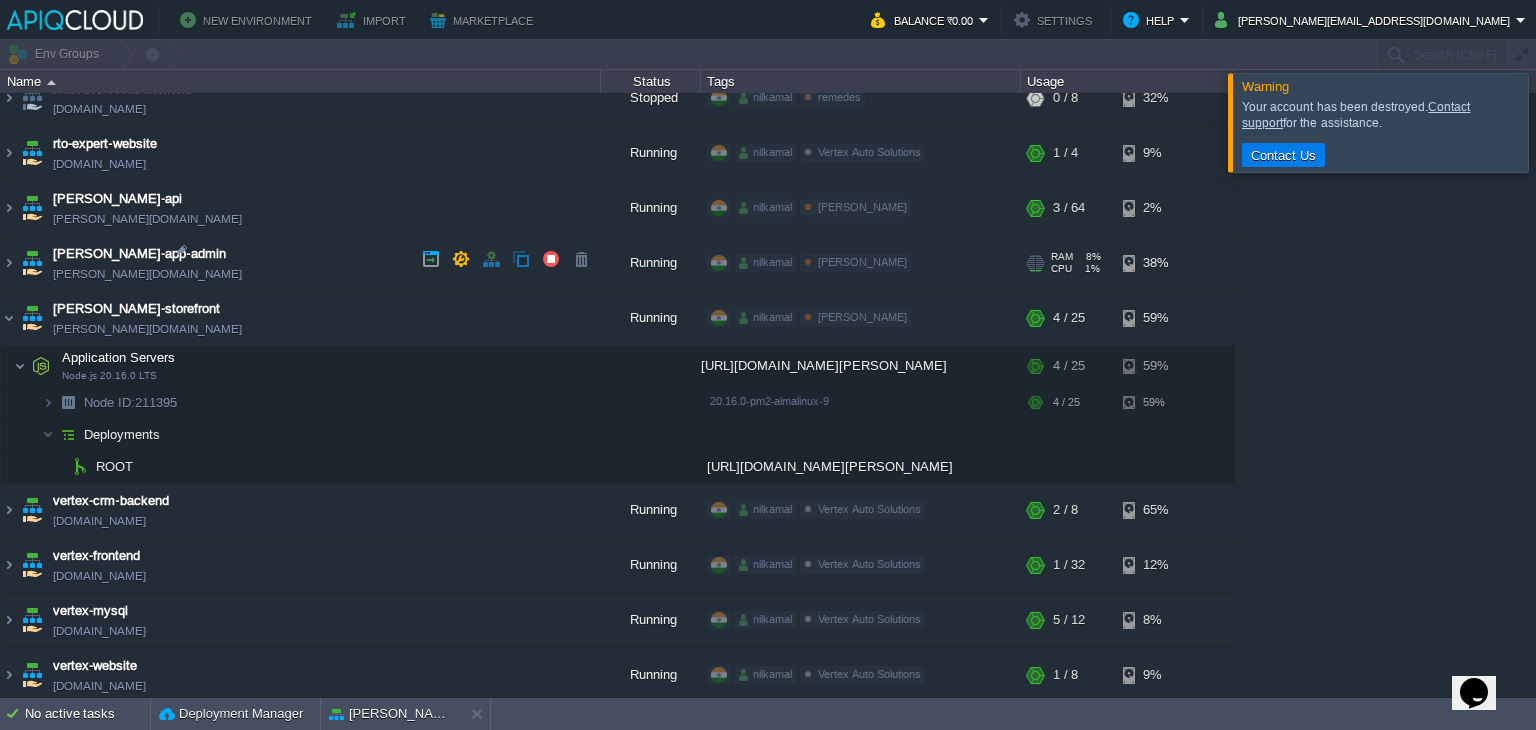 click on "[PERSON_NAME]-app-admin [PERSON_NAME][DOMAIN_NAME]" at bounding box center [301, 263] 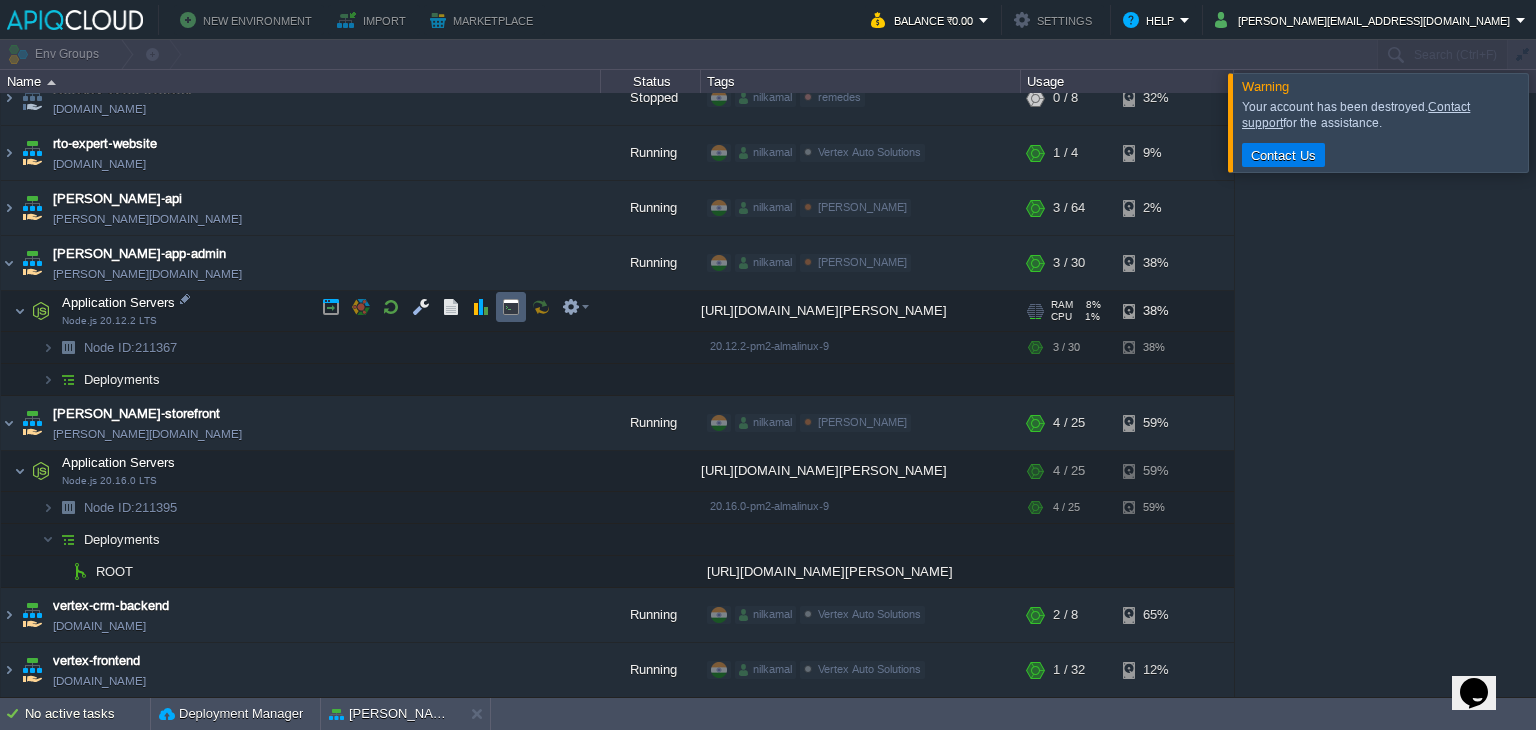 click at bounding box center [511, 307] 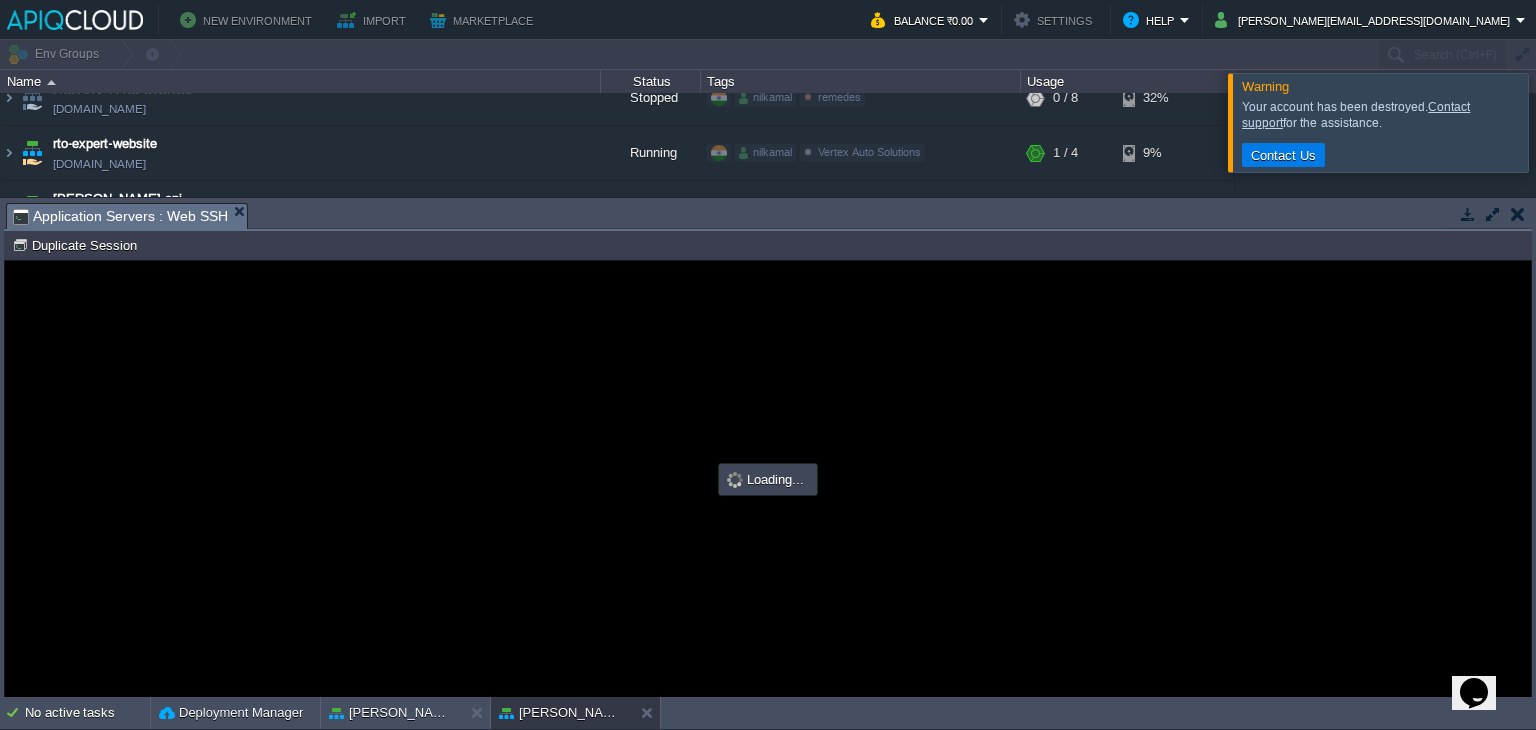 scroll, scrollTop: 0, scrollLeft: 0, axis: both 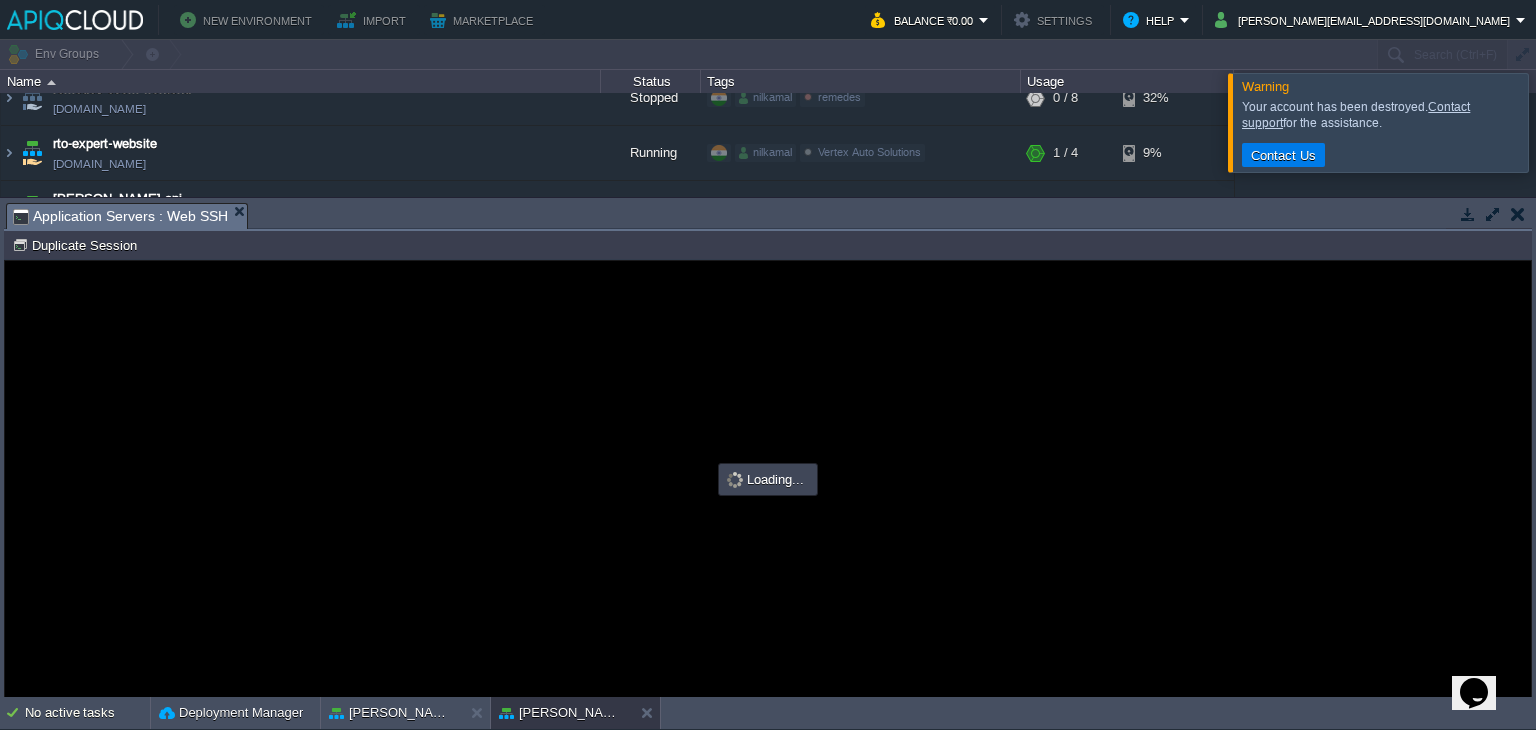 type on "#000000" 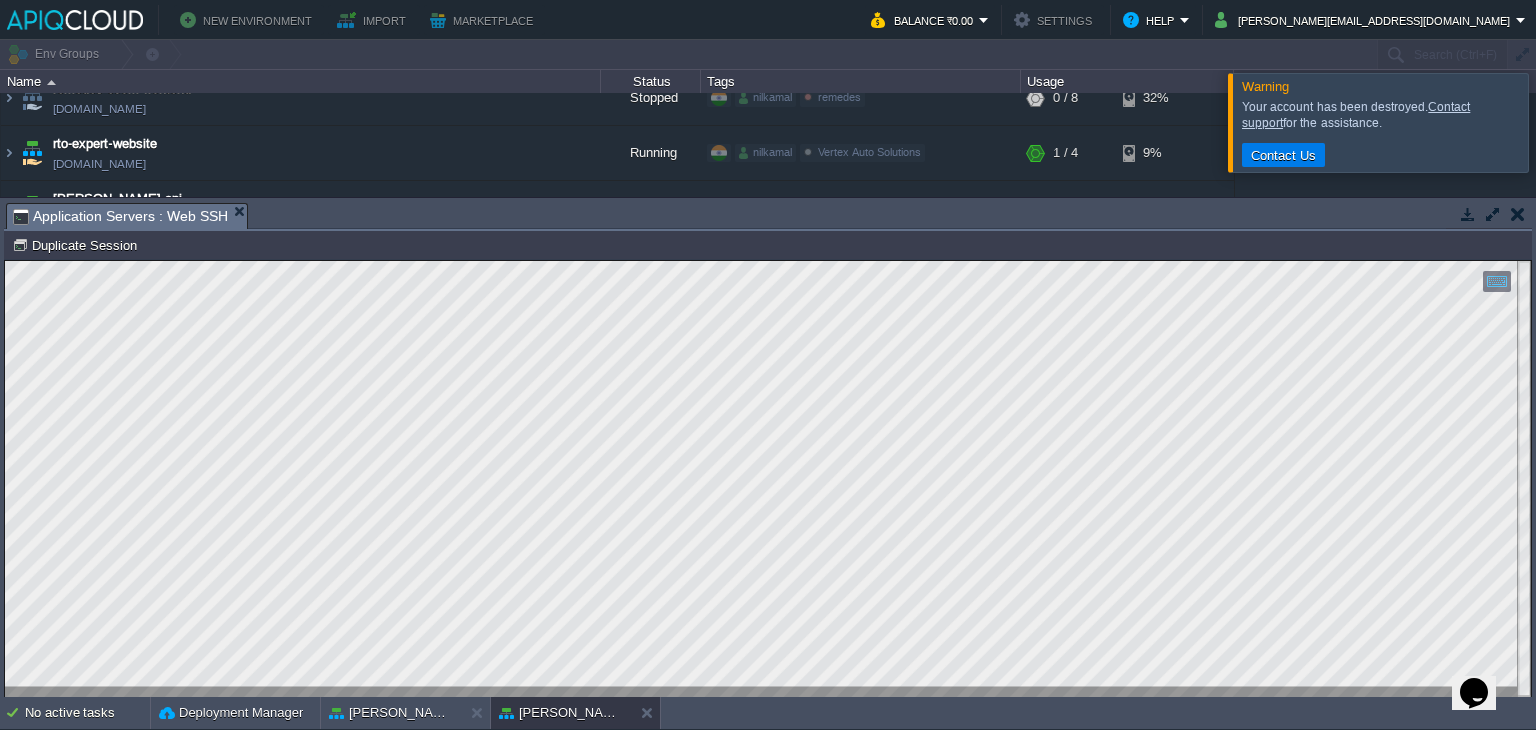 drag, startPoint x: 1470, startPoint y: 213, endPoint x: 1452, endPoint y: 215, distance: 18.110771 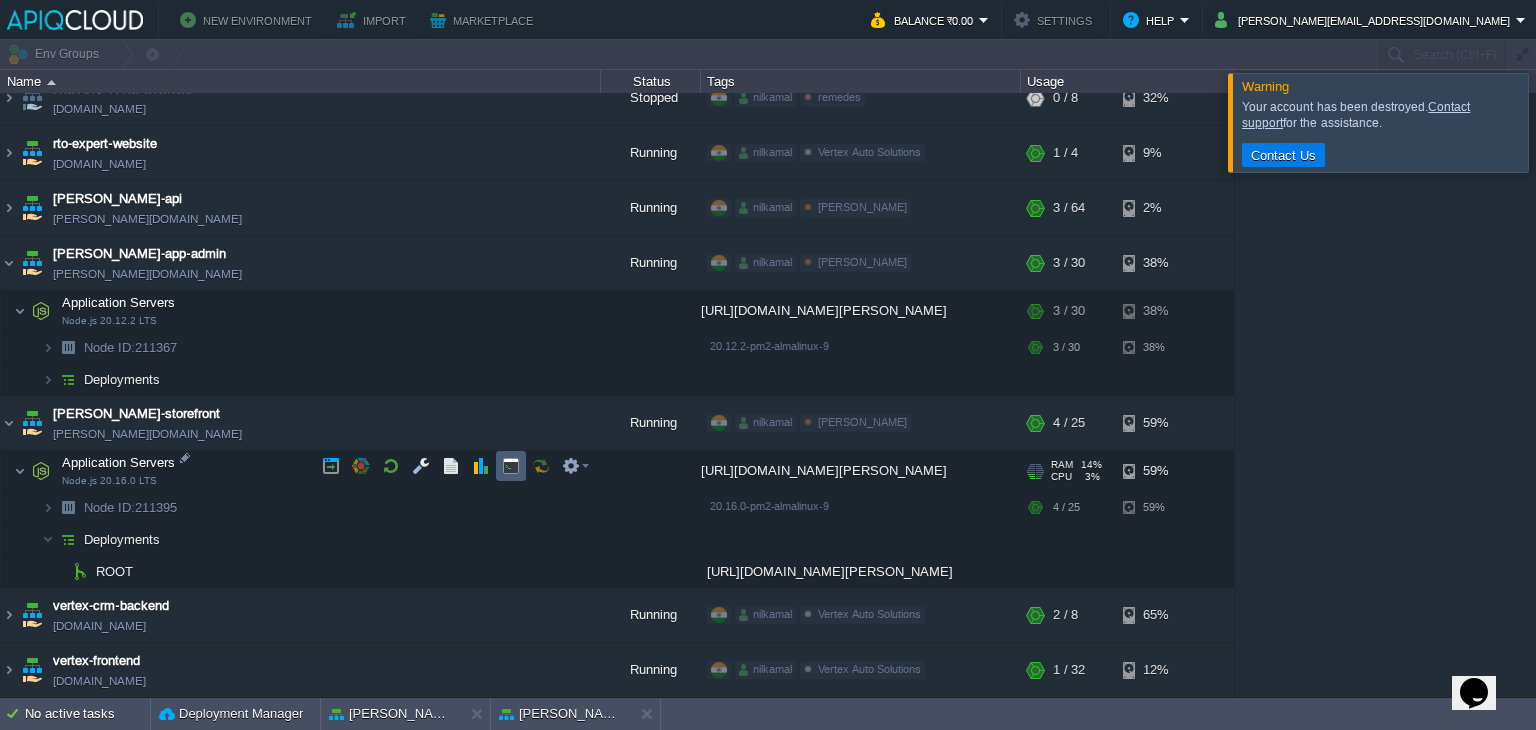 click at bounding box center (511, 466) 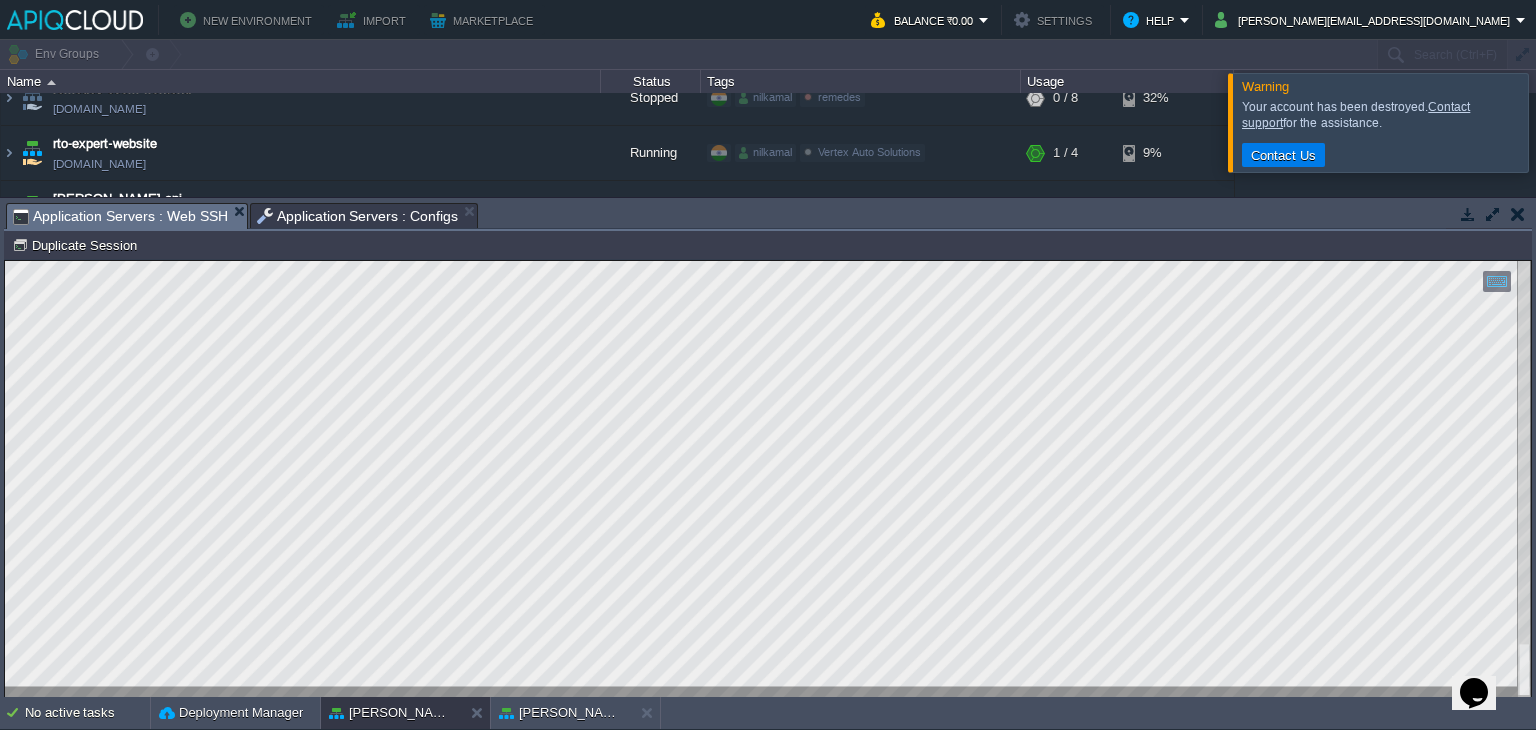 drag, startPoint x: 385, startPoint y: 687, endPoint x: 0, endPoint y: 567, distance: 403.2679 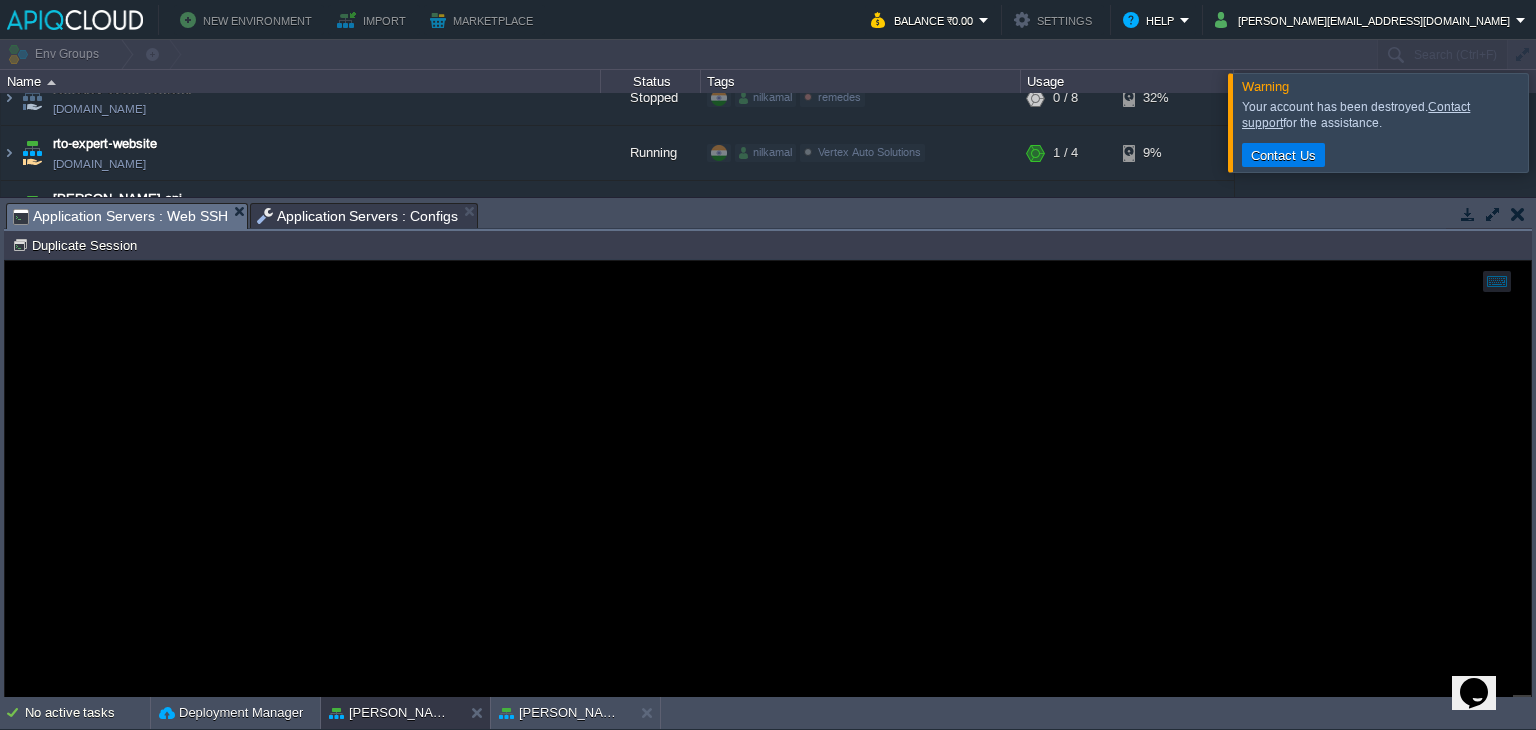 click on "Application Servers : Configs" at bounding box center (358, 216) 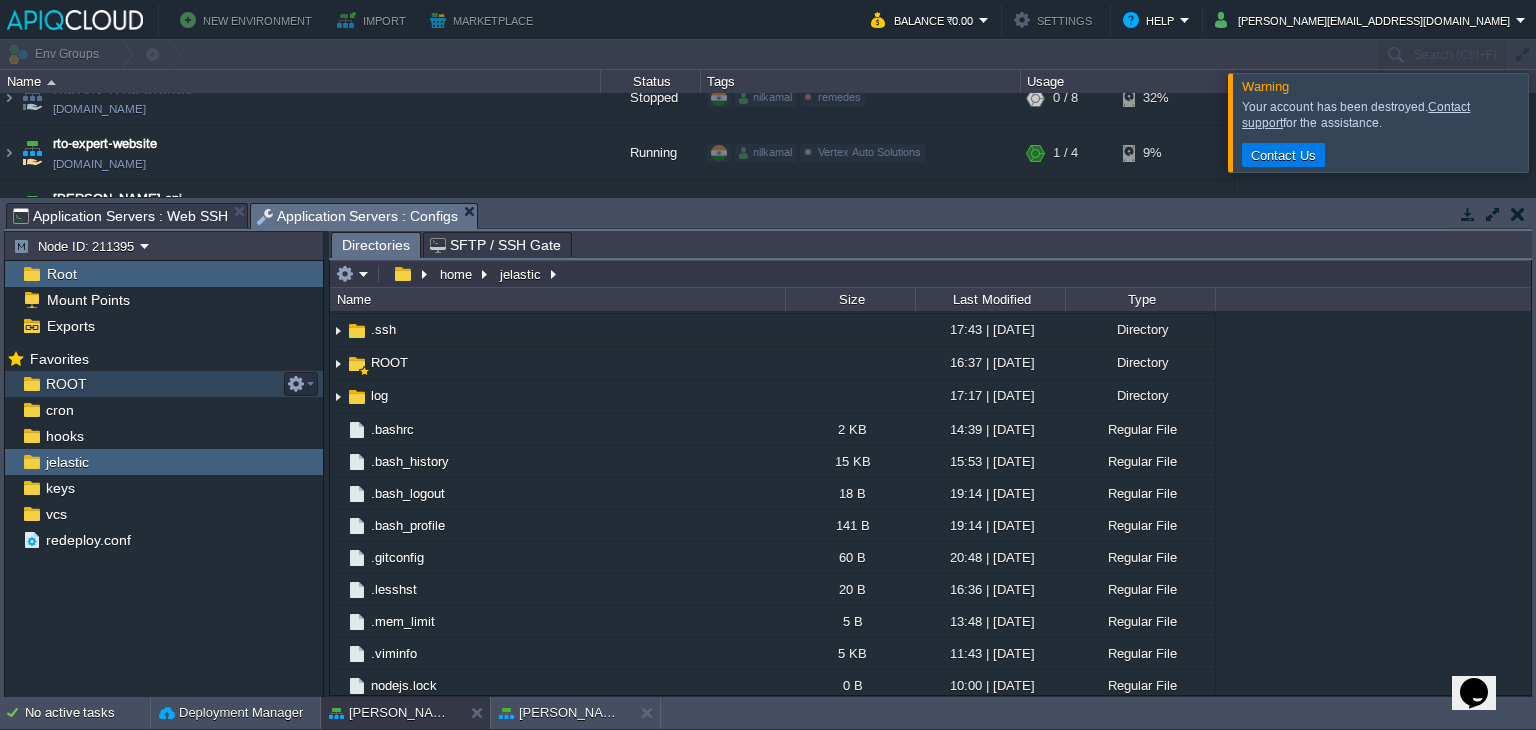 click on "ROOT" at bounding box center (164, 384) 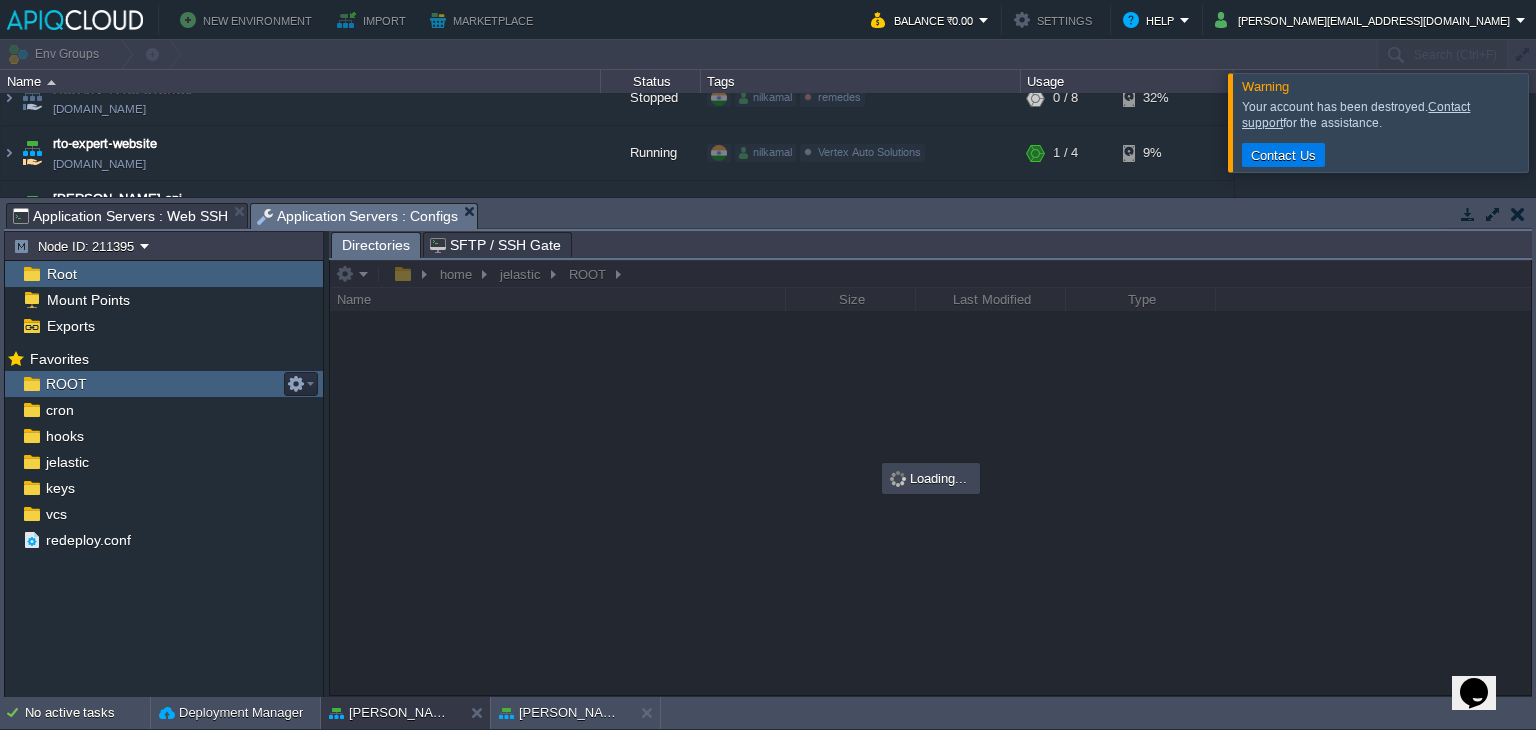 scroll, scrollTop: 0, scrollLeft: 0, axis: both 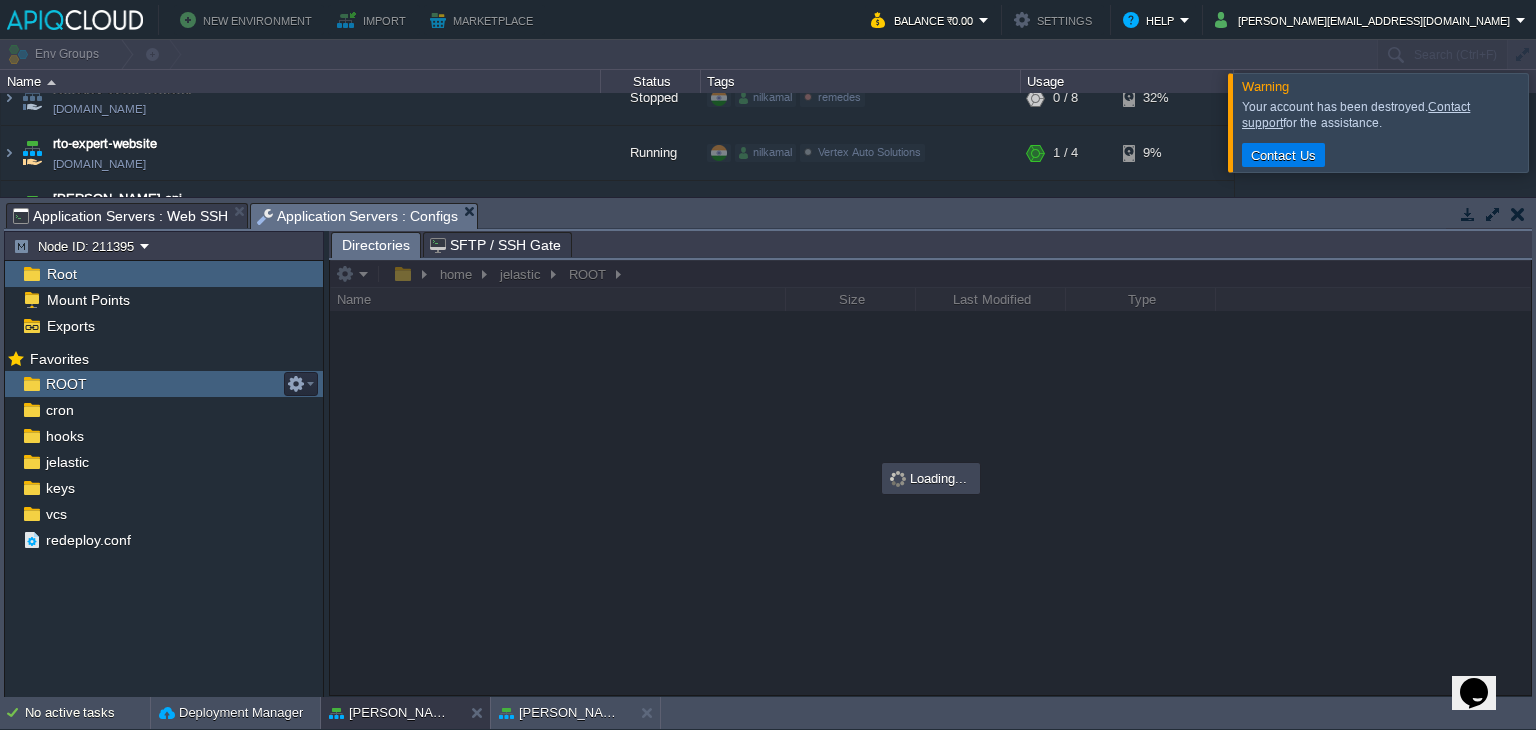 click on "ROOT" at bounding box center [66, 384] 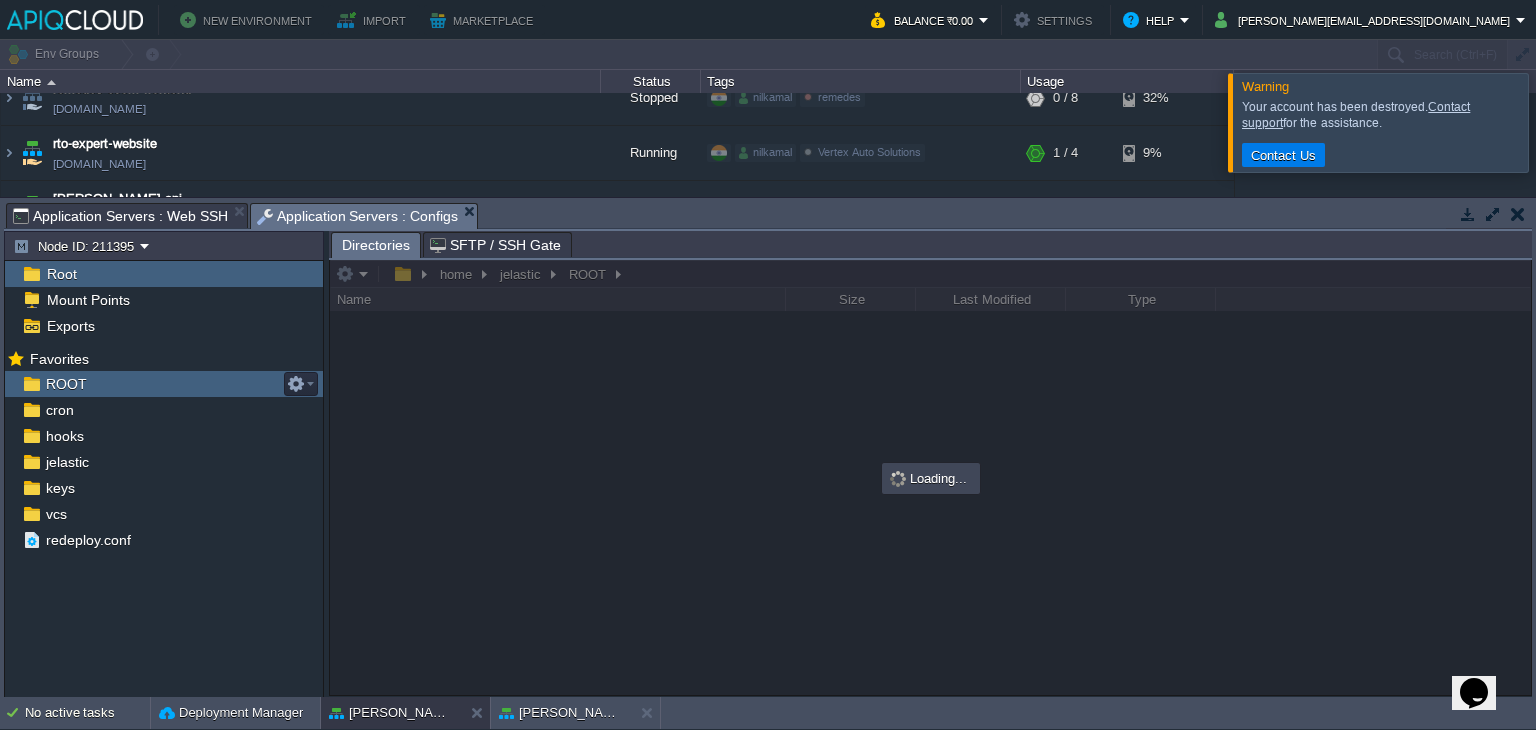 click on "ROOT" at bounding box center (66, 384) 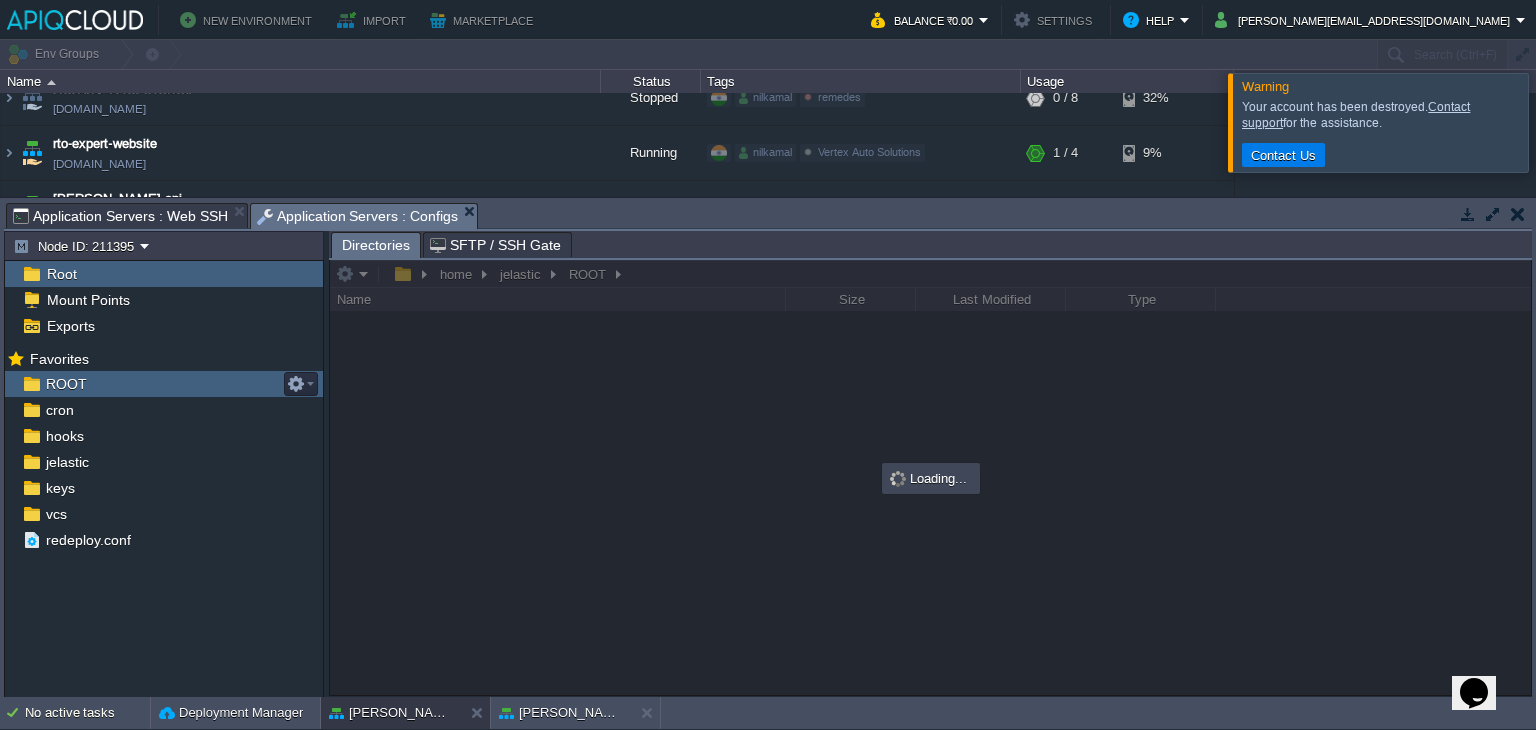 click on "ROOT" at bounding box center [66, 384] 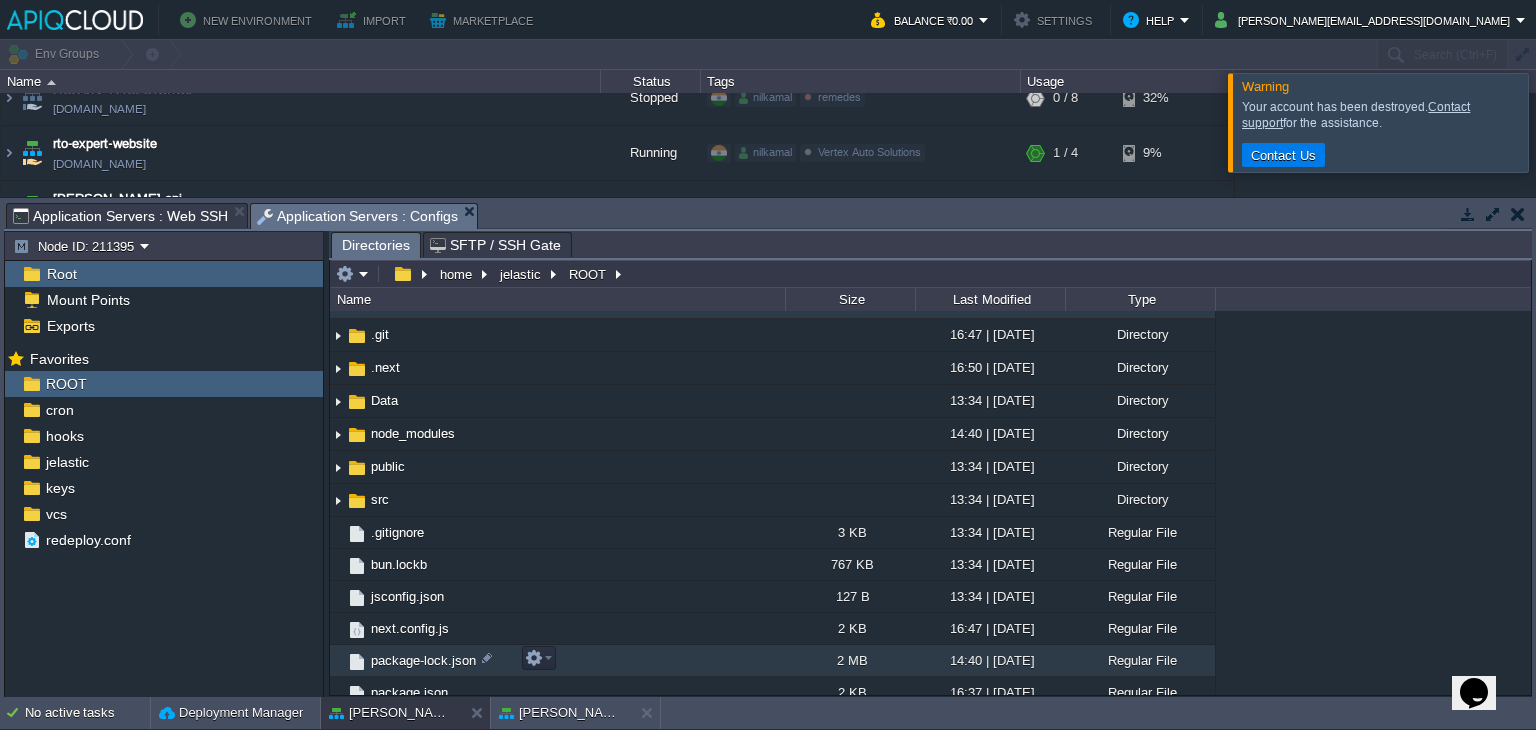 scroll, scrollTop: 0, scrollLeft: 0, axis: both 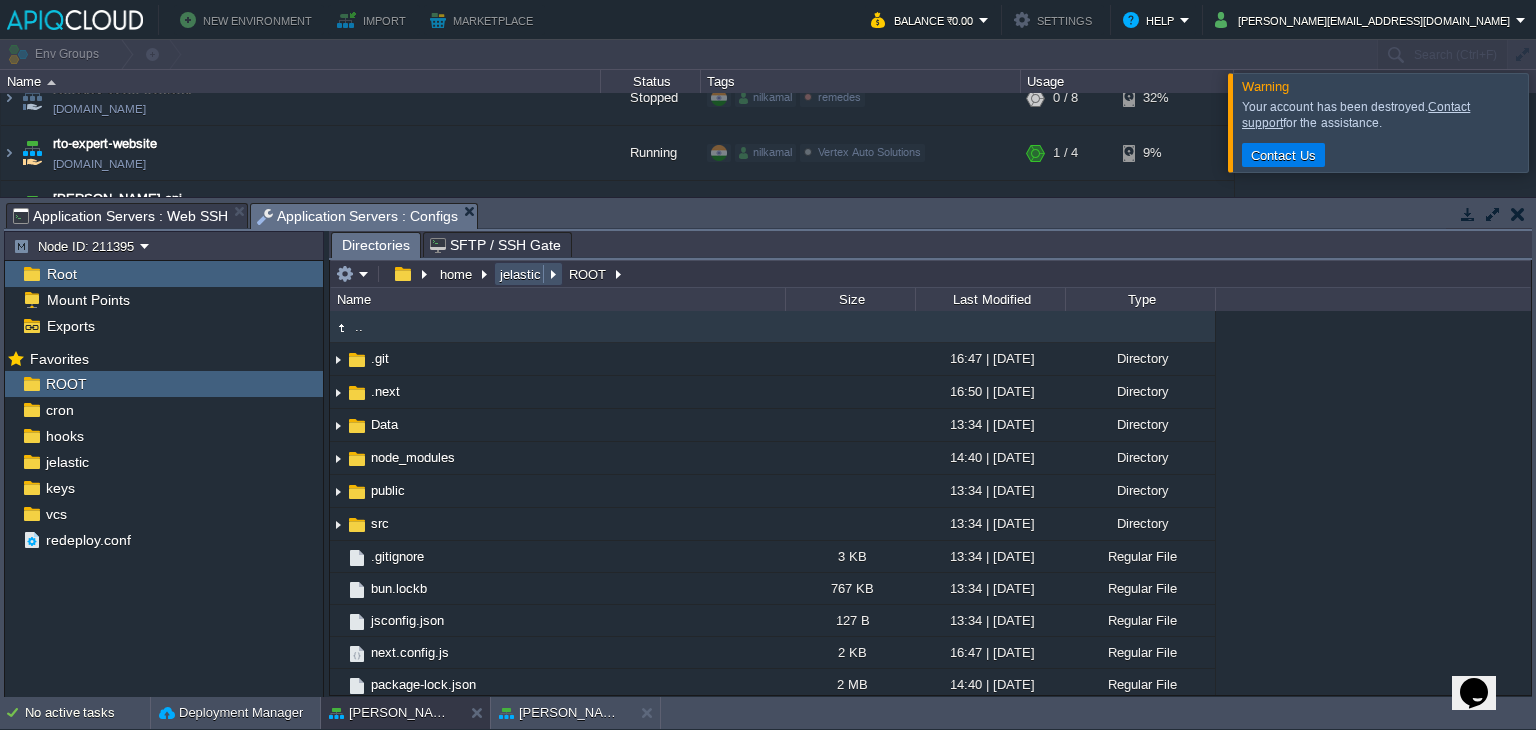 click on "jelastic" at bounding box center [521, 274] 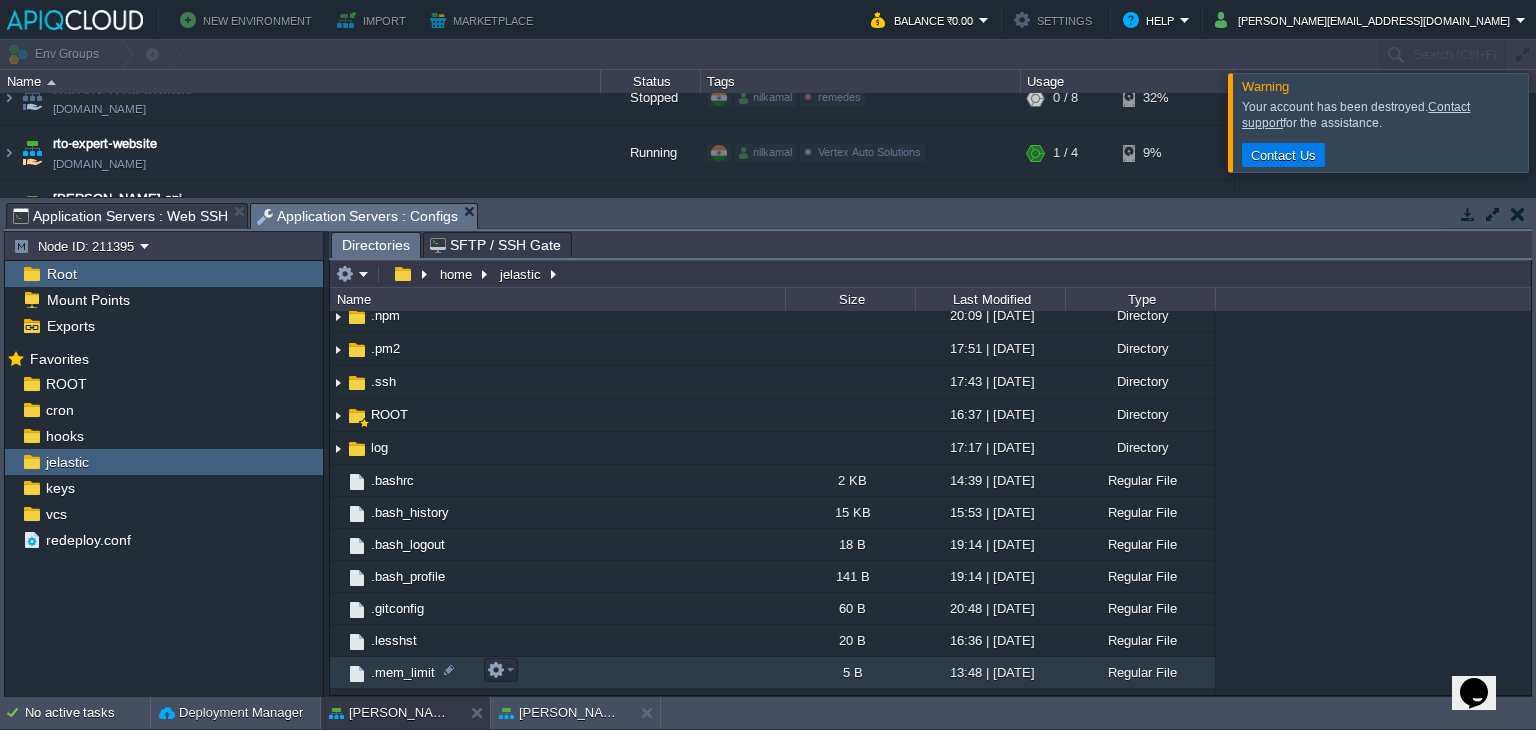 scroll, scrollTop: 0, scrollLeft: 0, axis: both 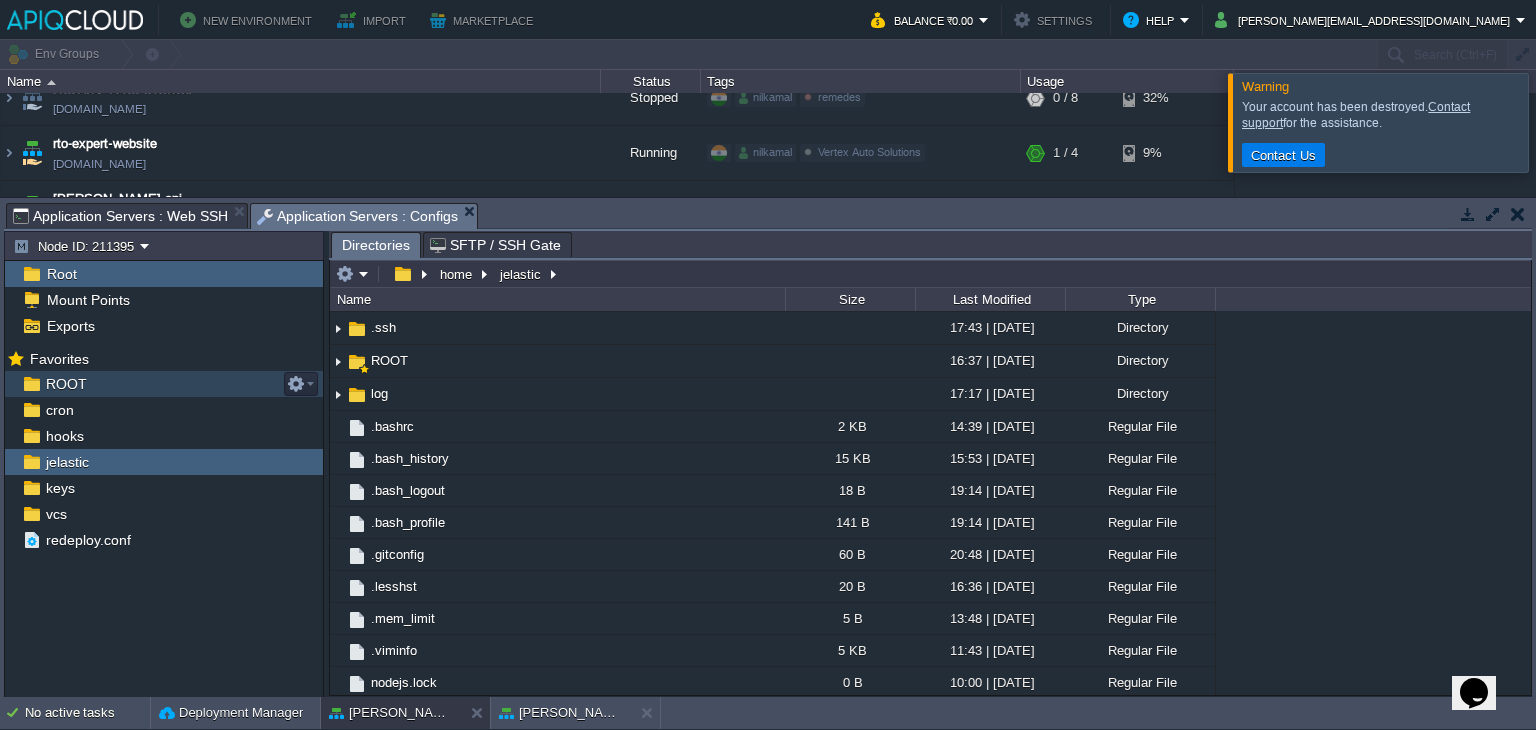 click on "ROOT" at bounding box center [66, 384] 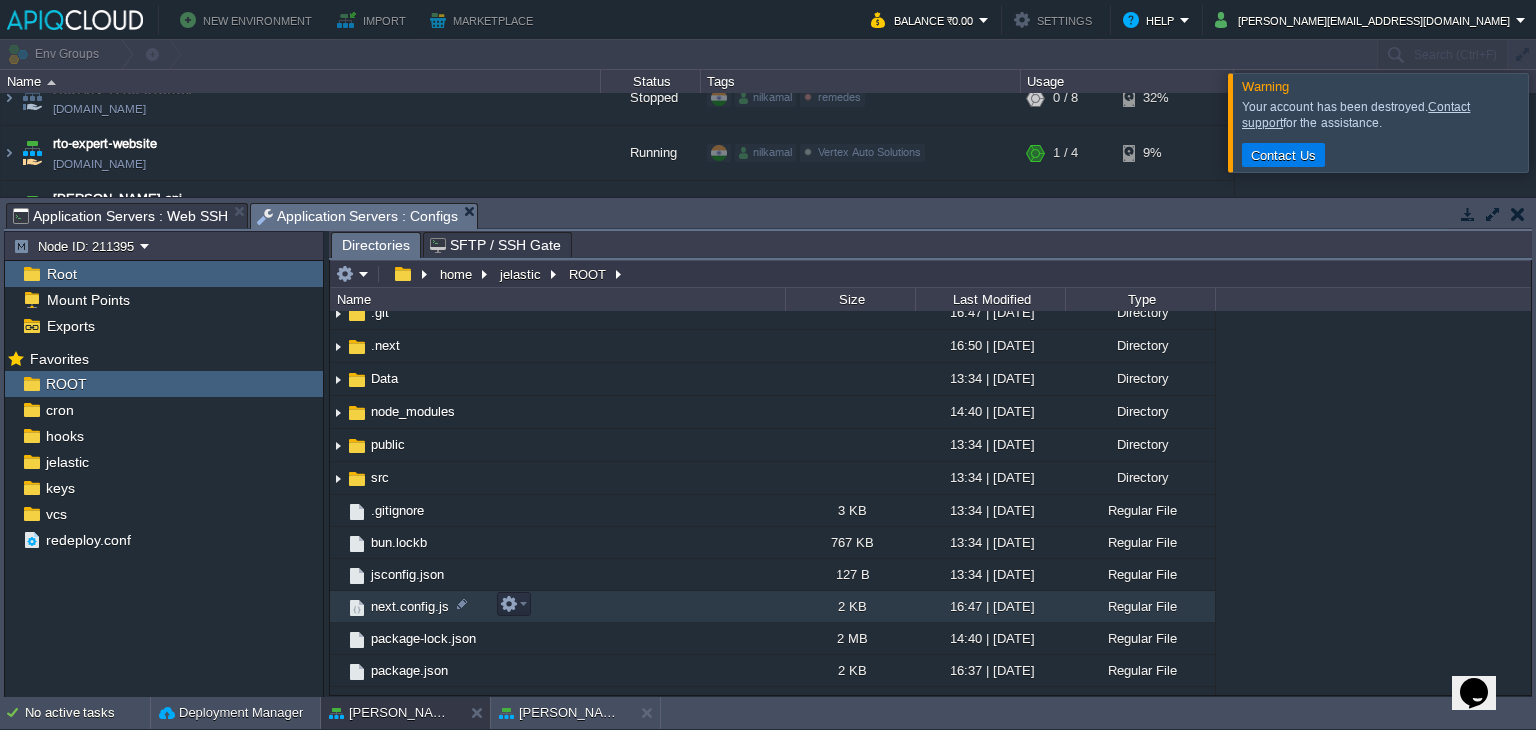 scroll, scrollTop: 66, scrollLeft: 0, axis: vertical 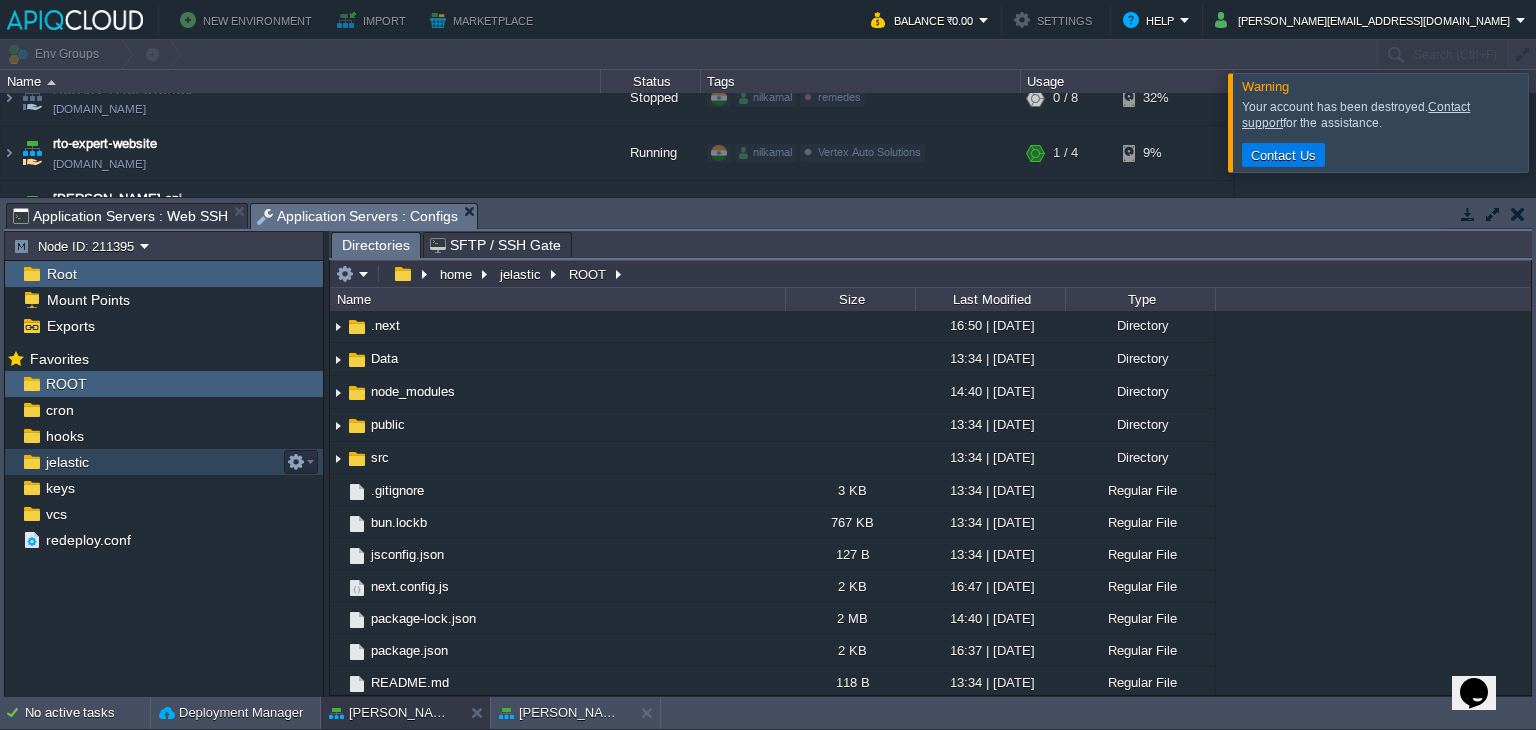 click on "jelastic" at bounding box center [67, 462] 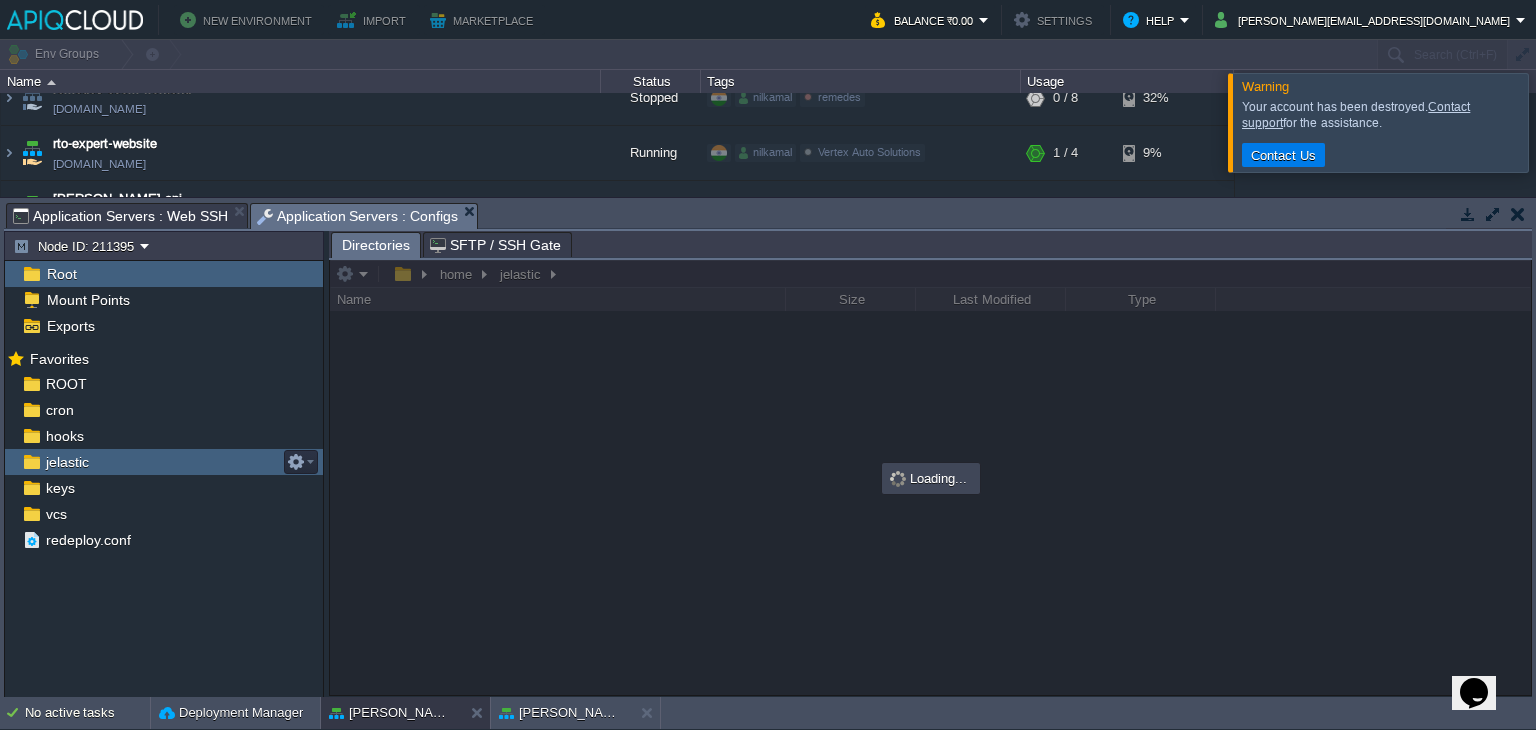 scroll, scrollTop: 0, scrollLeft: 0, axis: both 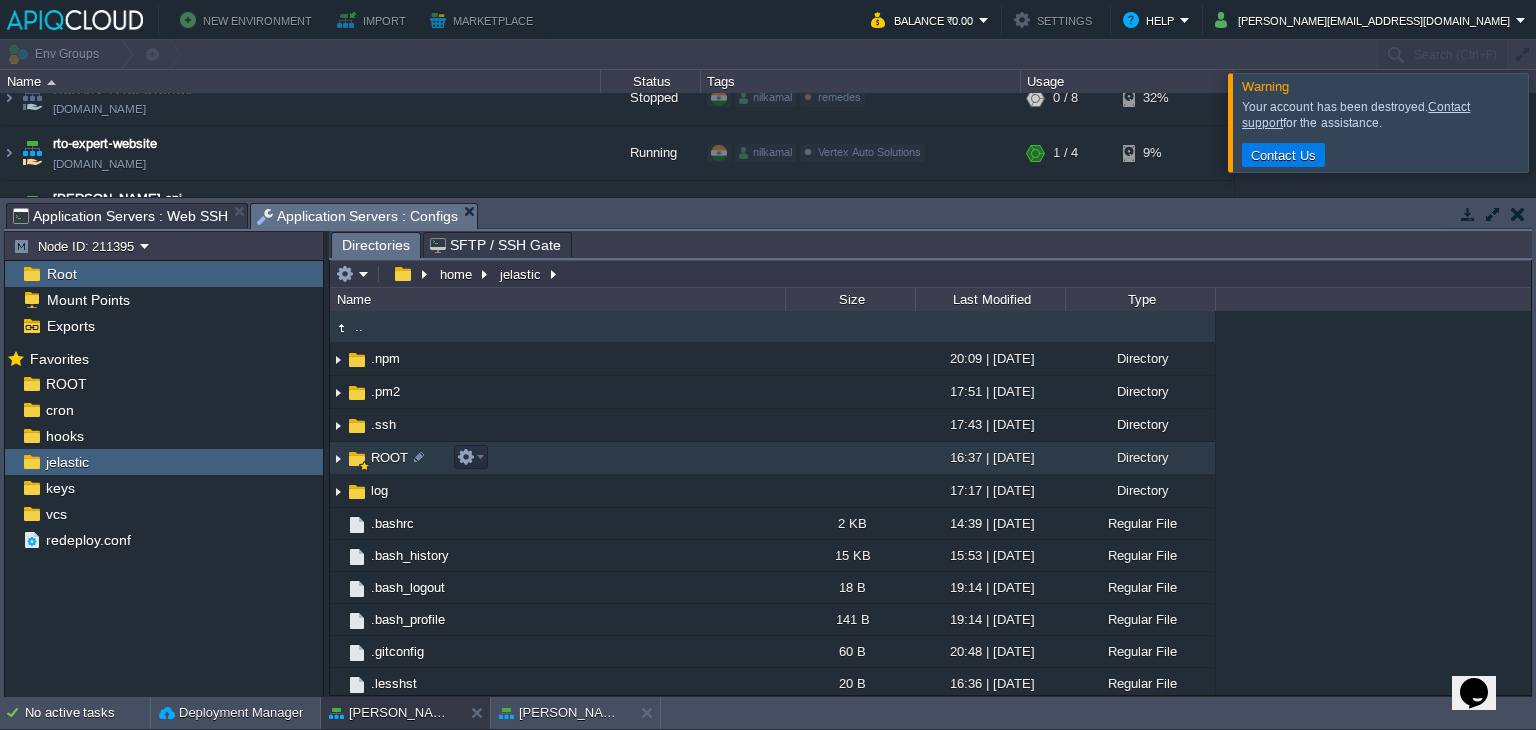 click on "ROOT" at bounding box center (389, 457) 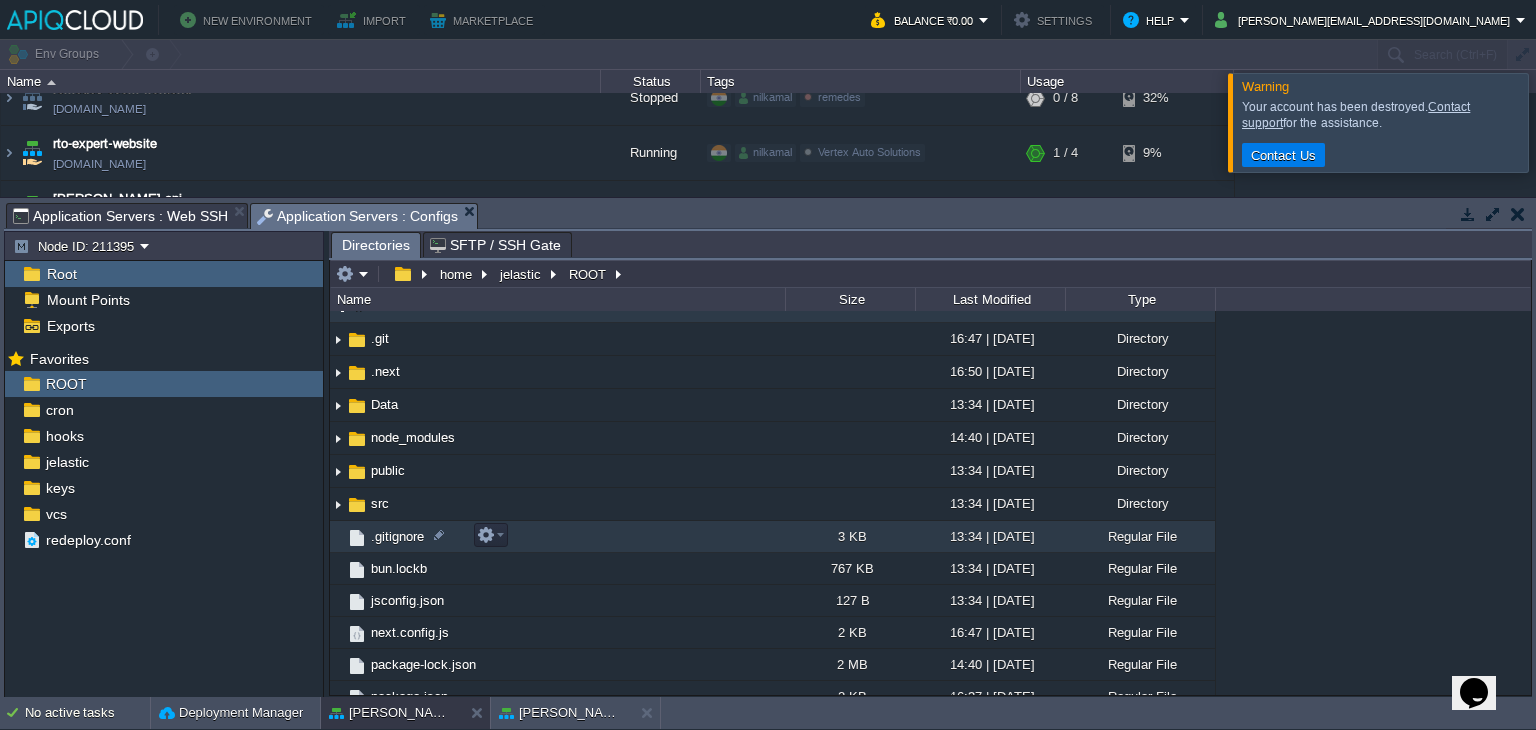 scroll, scrollTop: 0, scrollLeft: 0, axis: both 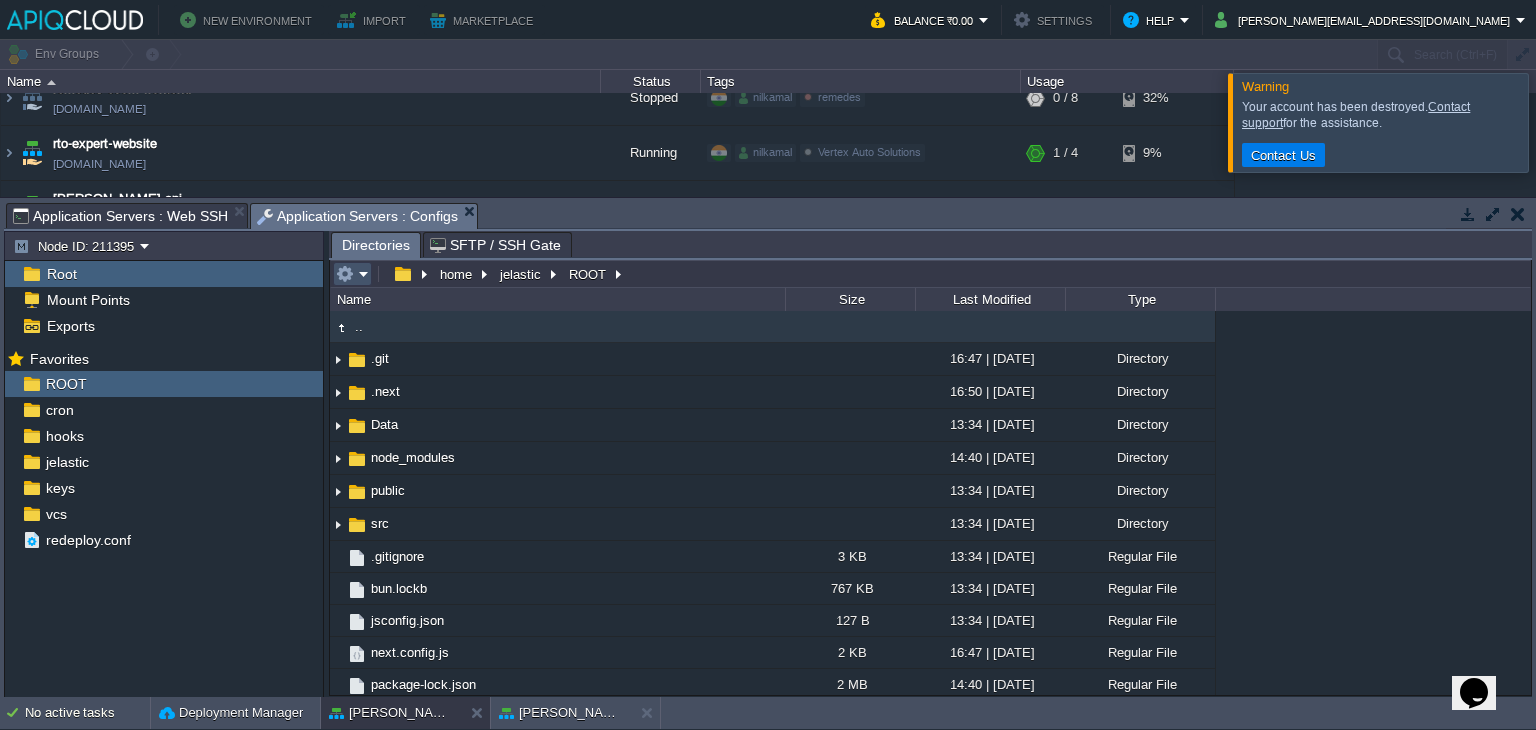 click at bounding box center [345, 274] 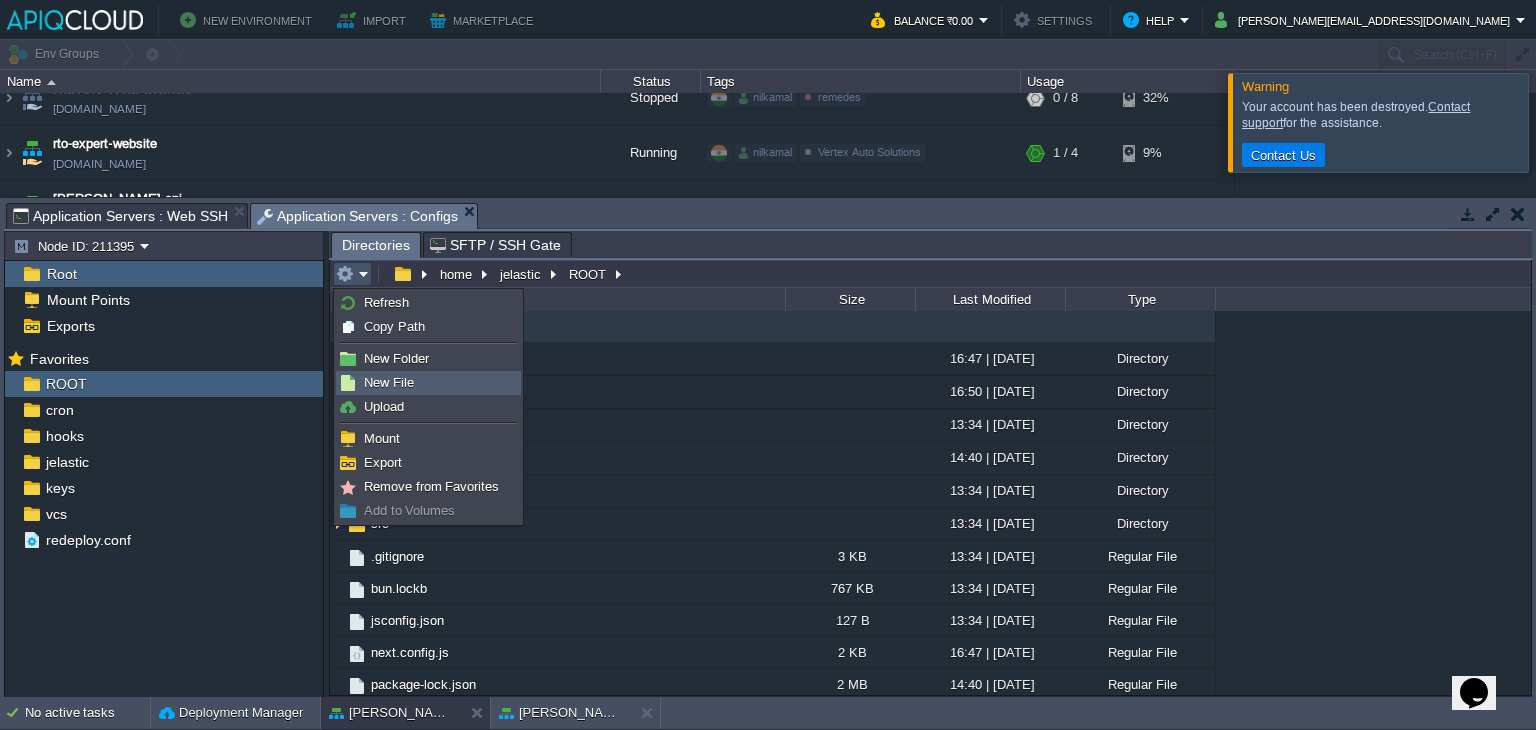 click on "New File" at bounding box center [389, 382] 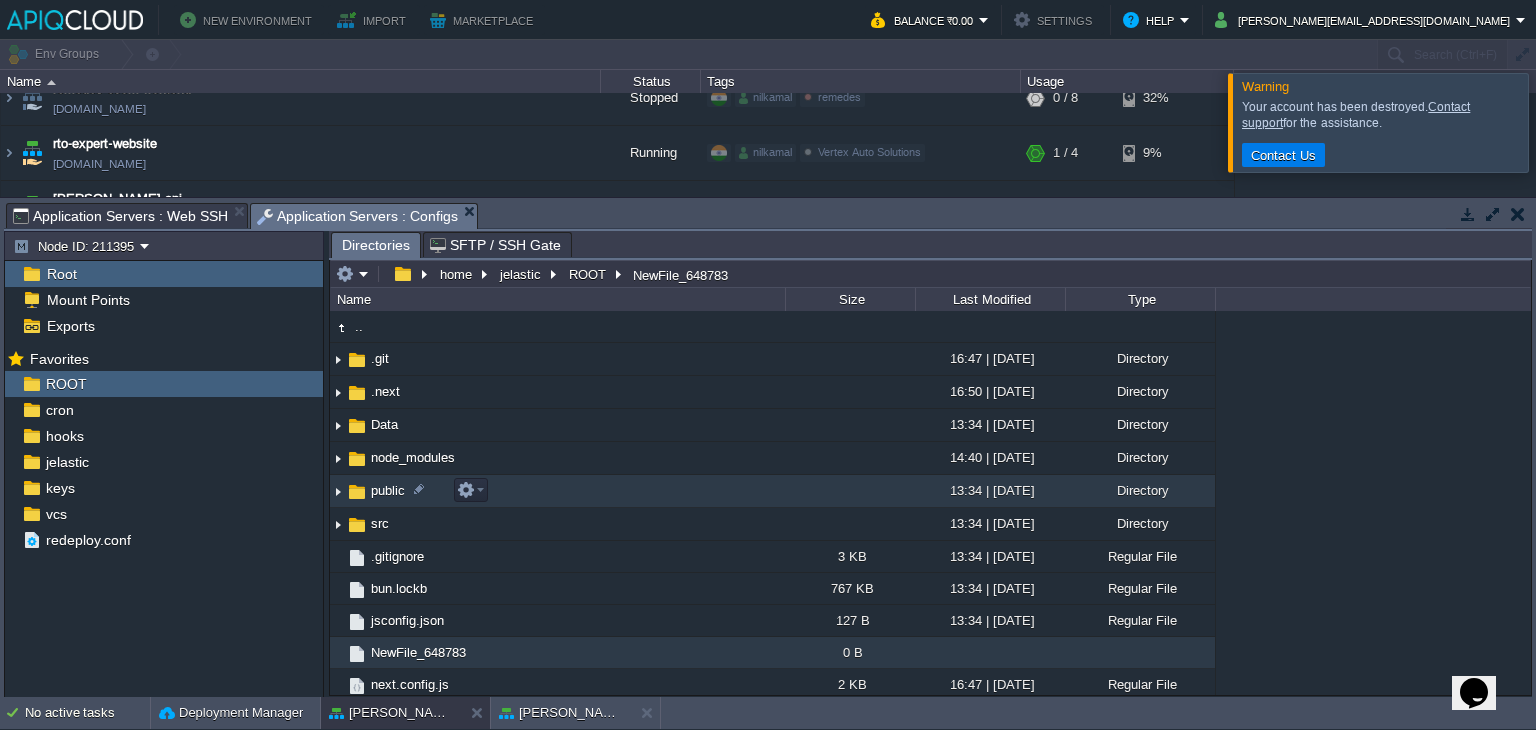 scroll, scrollTop: 98, scrollLeft: 0, axis: vertical 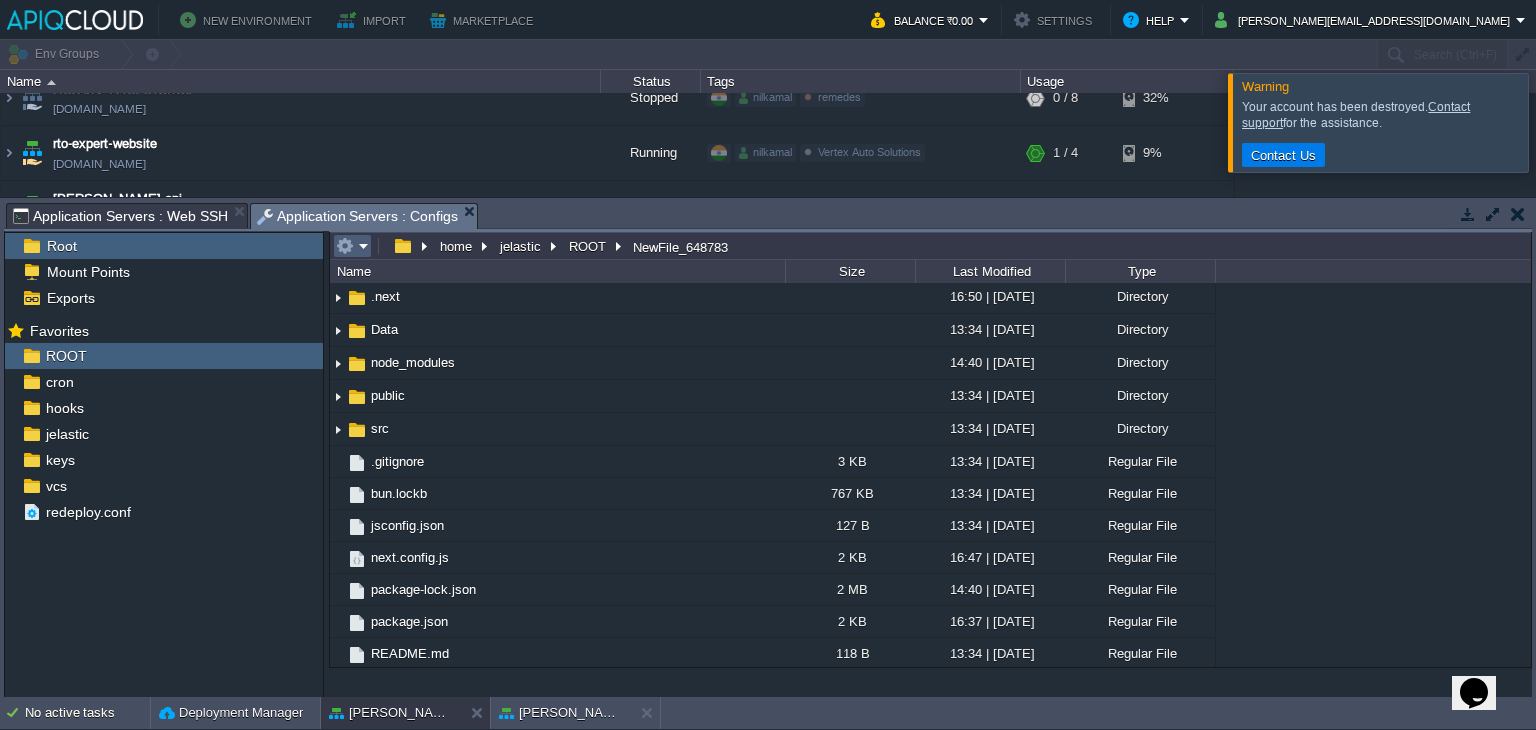 click at bounding box center [352, 246] 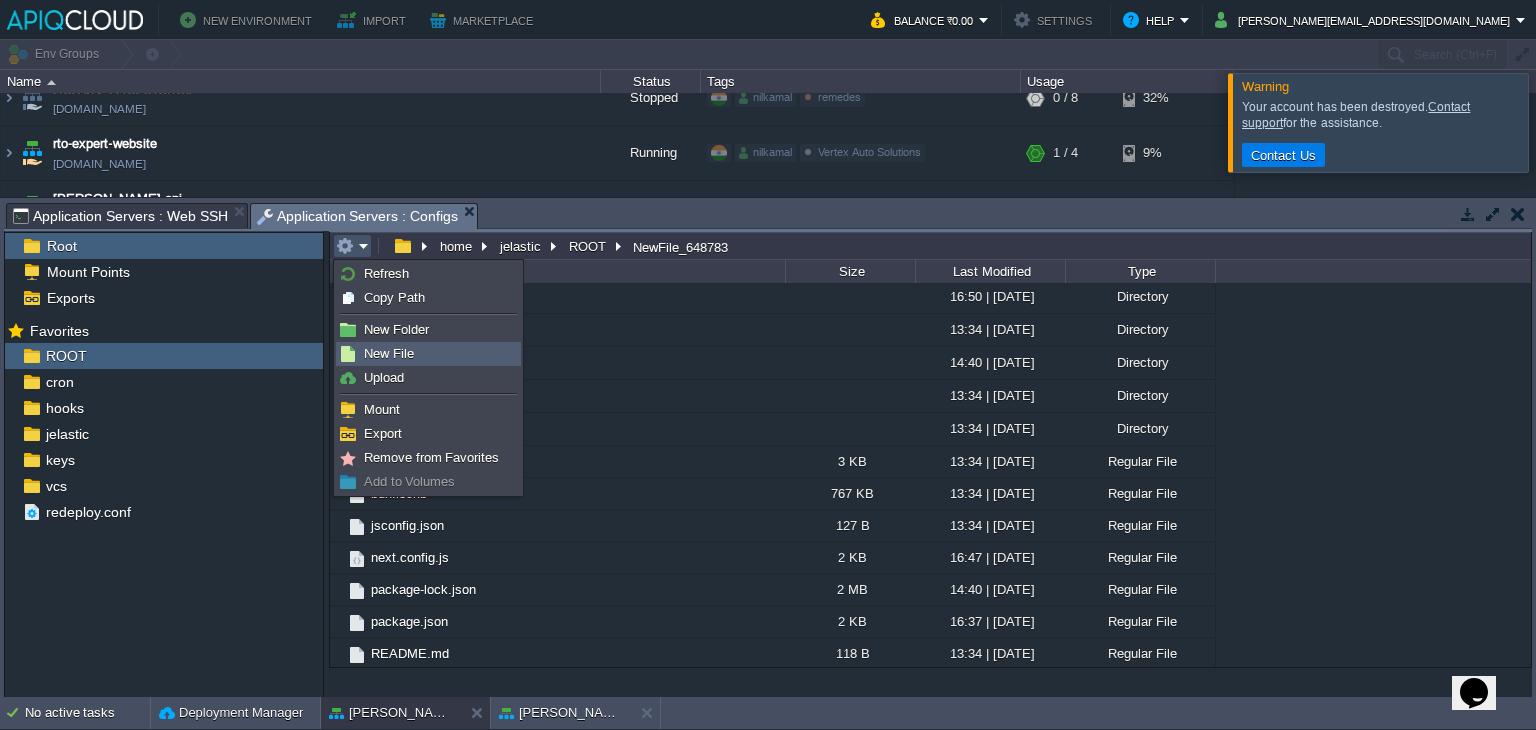 click on "New File" at bounding box center [428, 354] 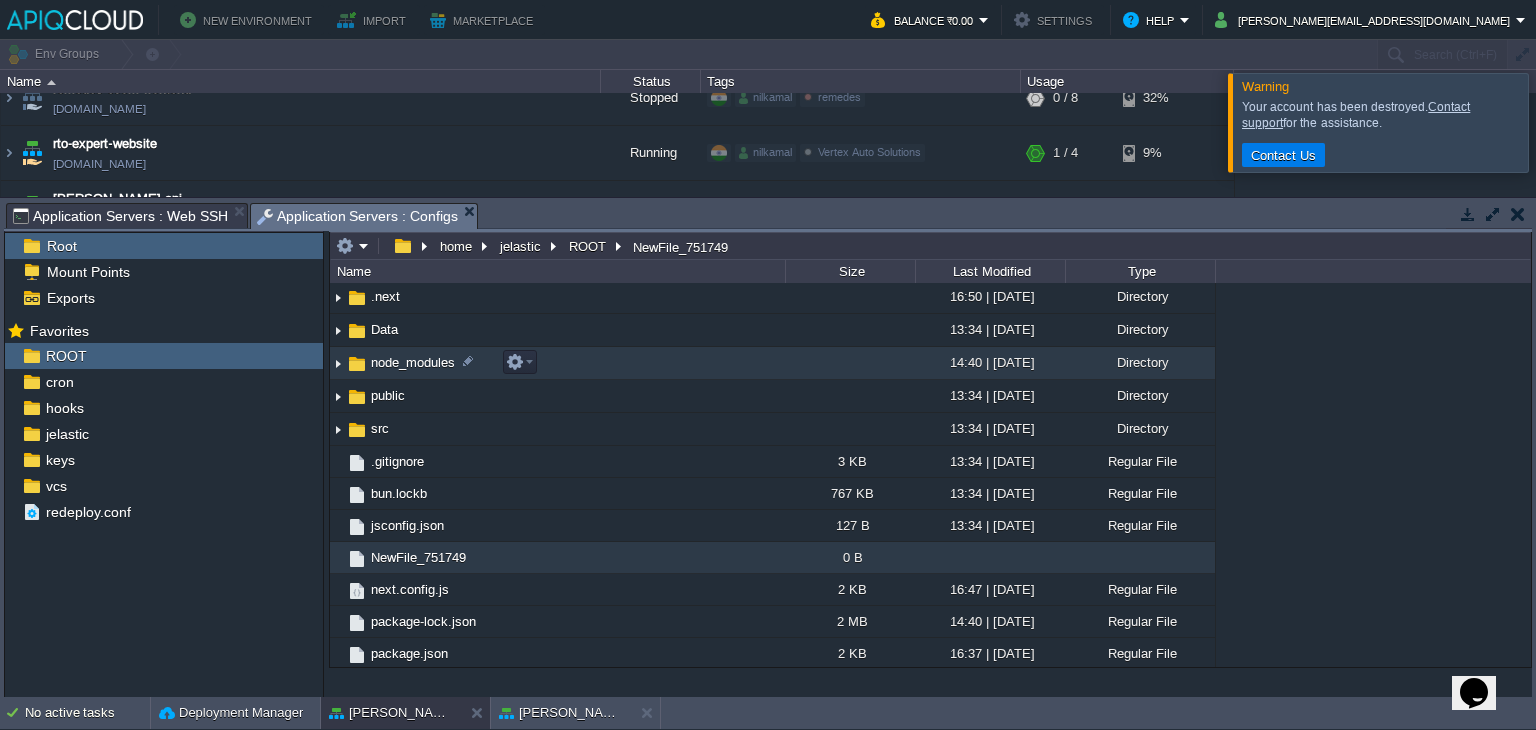 scroll, scrollTop: 98, scrollLeft: 0, axis: vertical 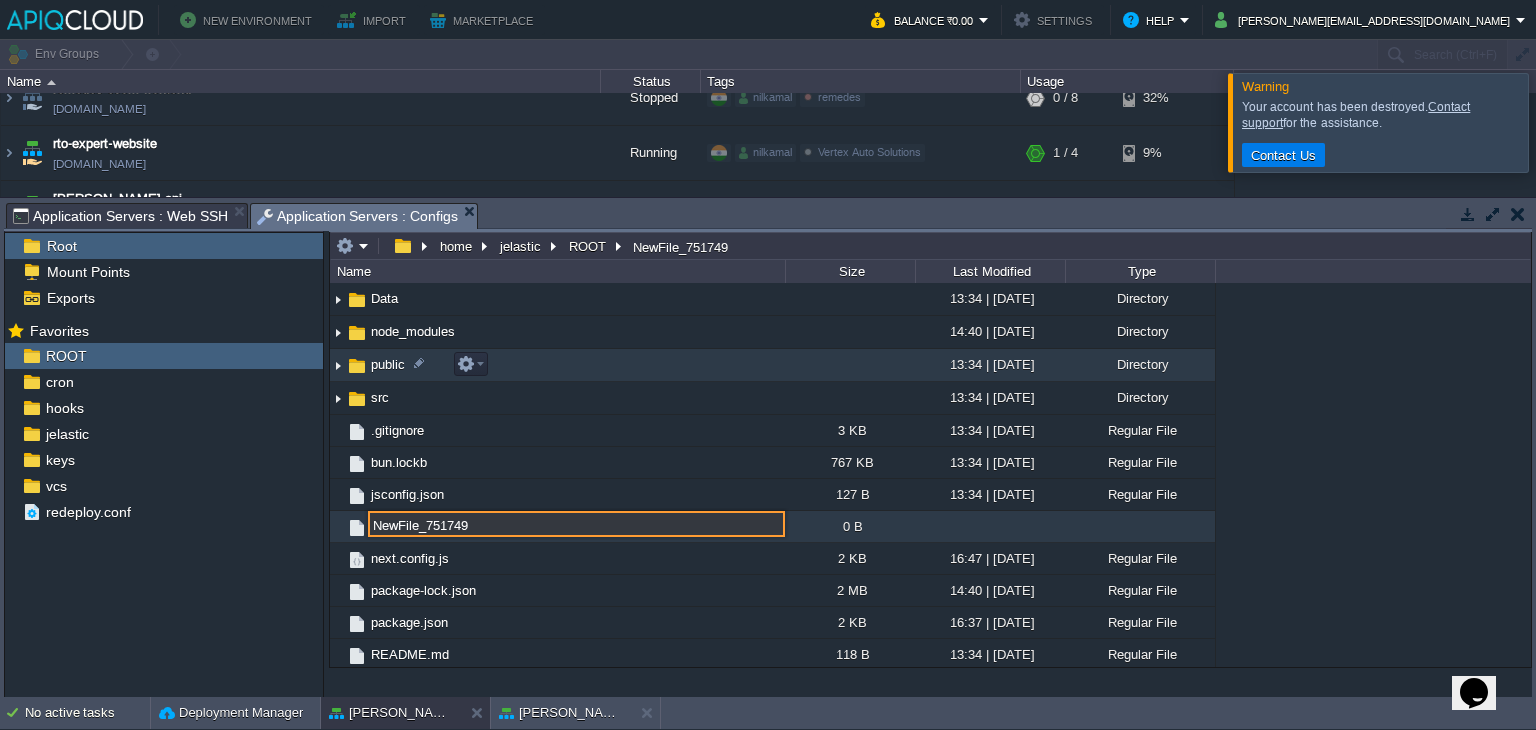 paste on "ecosystem.config.js" 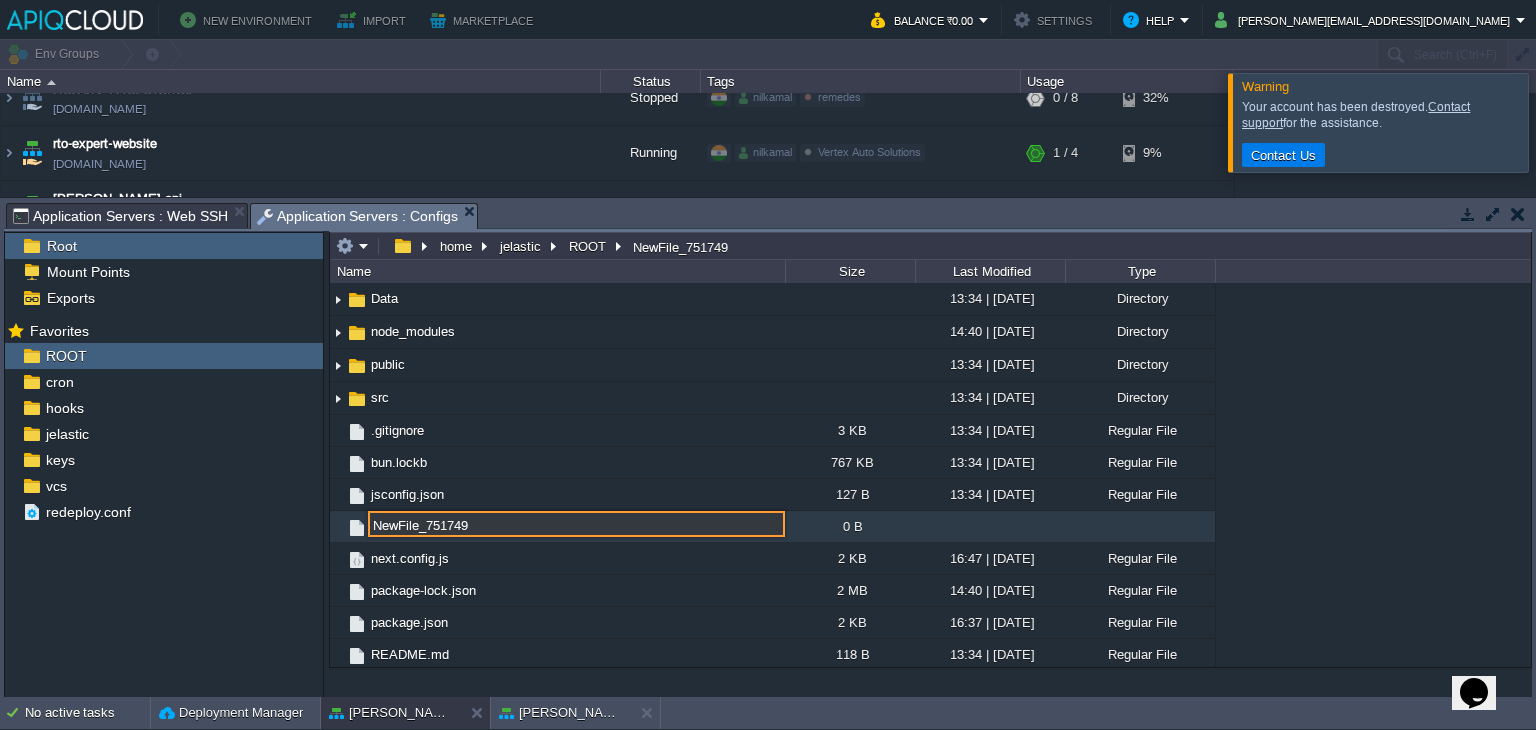 click on ".. .git 16:47   |   [DATE] Directory .next 16:50   |   [DATE] Directory Data 13:34   |   [DATE] Directory node_modules 14:40   |   [DATE] Directory public 13:34   |   [DATE] Directory src 13:34   |   [DATE] Directory .gitignore 3 KB 13:34   |   [DATE] Regular File bun.lockb 767 KB 13:34   |   [DATE] Regular File jsconfig.json 127 B 13:34   |   [DATE] Regular File NewFile_751749 0 B next.config.js 2 KB 16:47   |   [DATE] Regular File package-lock.json 2 MB 14:40   |   [DATE] Regular File package.json 2 KB 16:37   |   [DATE] Regular File README.md 118 B 13:34   |   [DATE] Regular File   NewFile_751749" at bounding box center (930, 475) 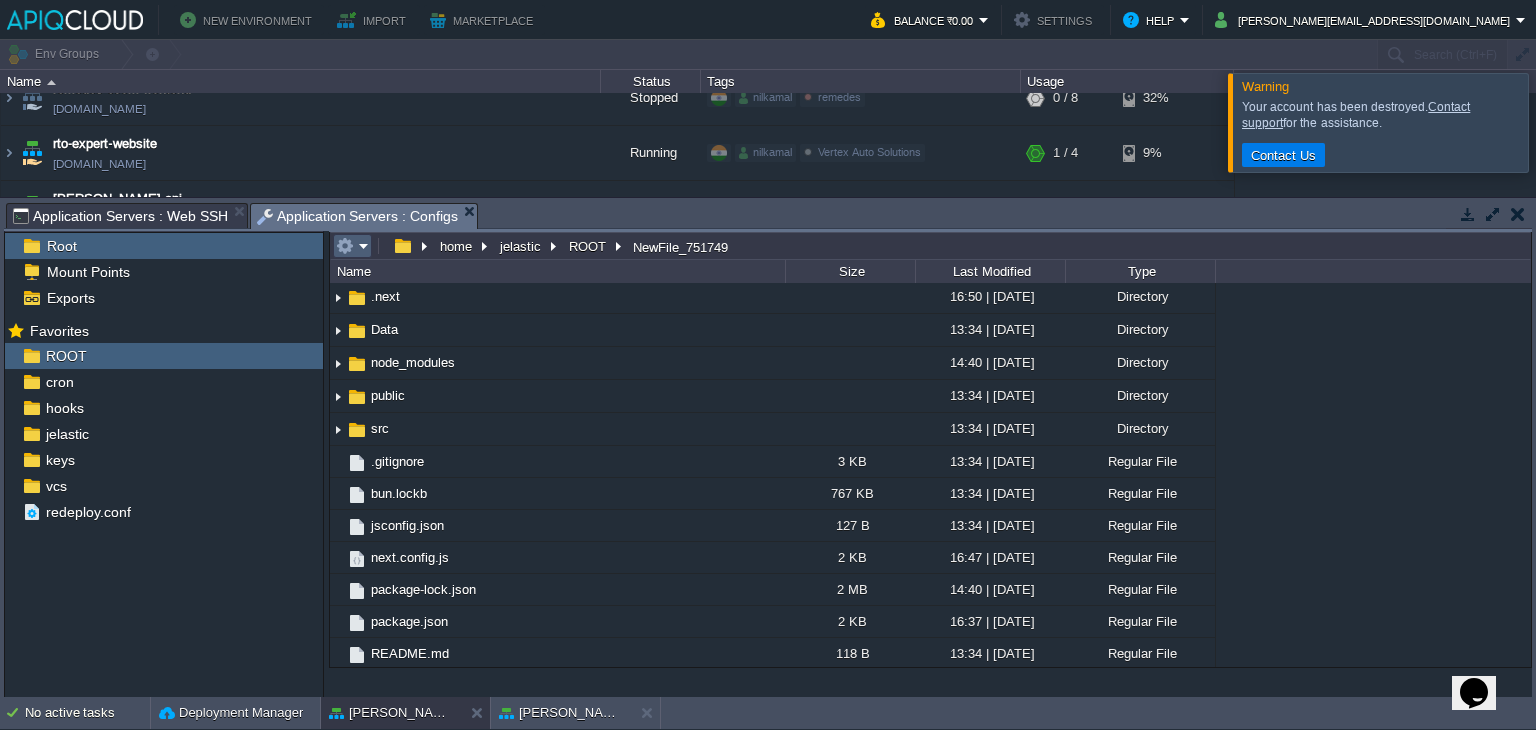 click at bounding box center (352, 246) 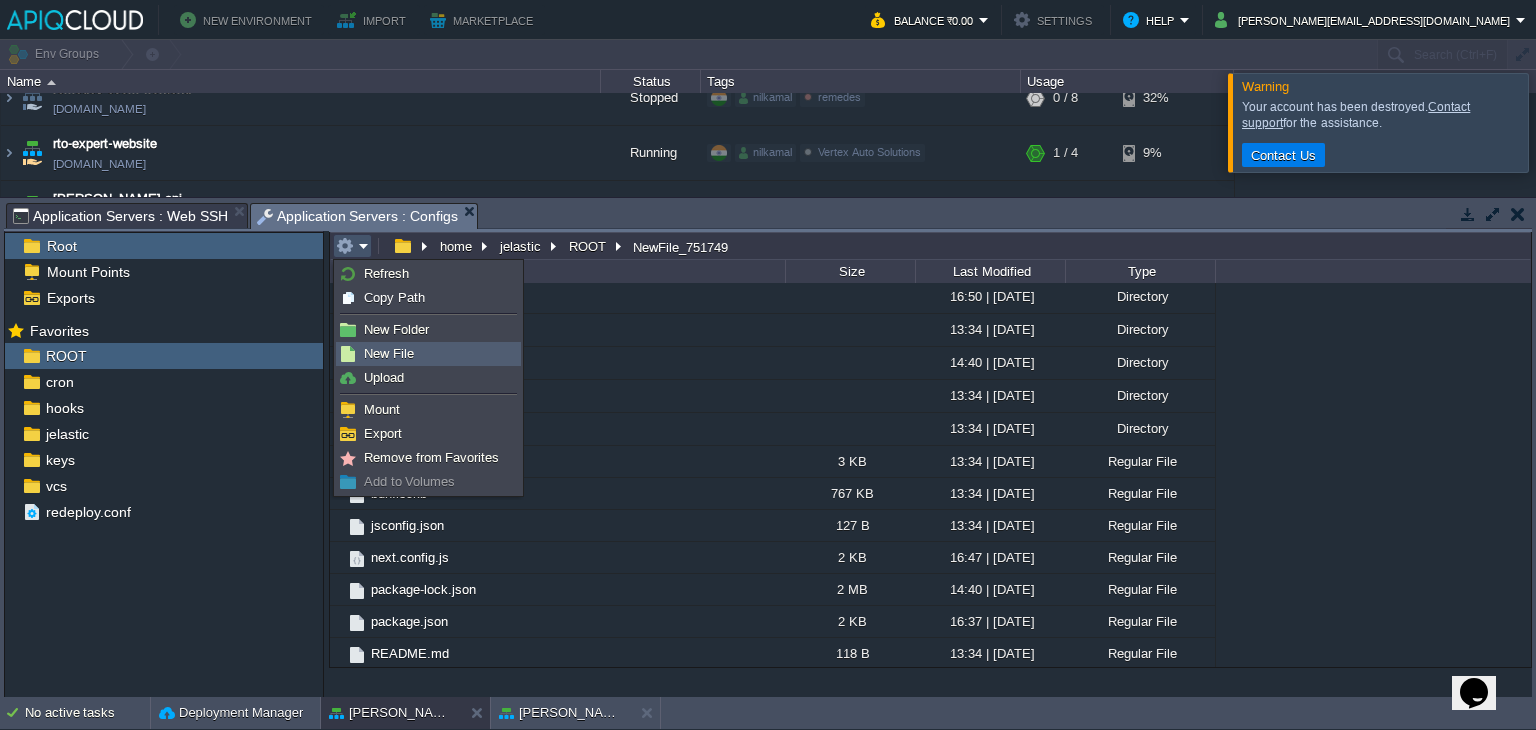click on "New File" at bounding box center (428, 354) 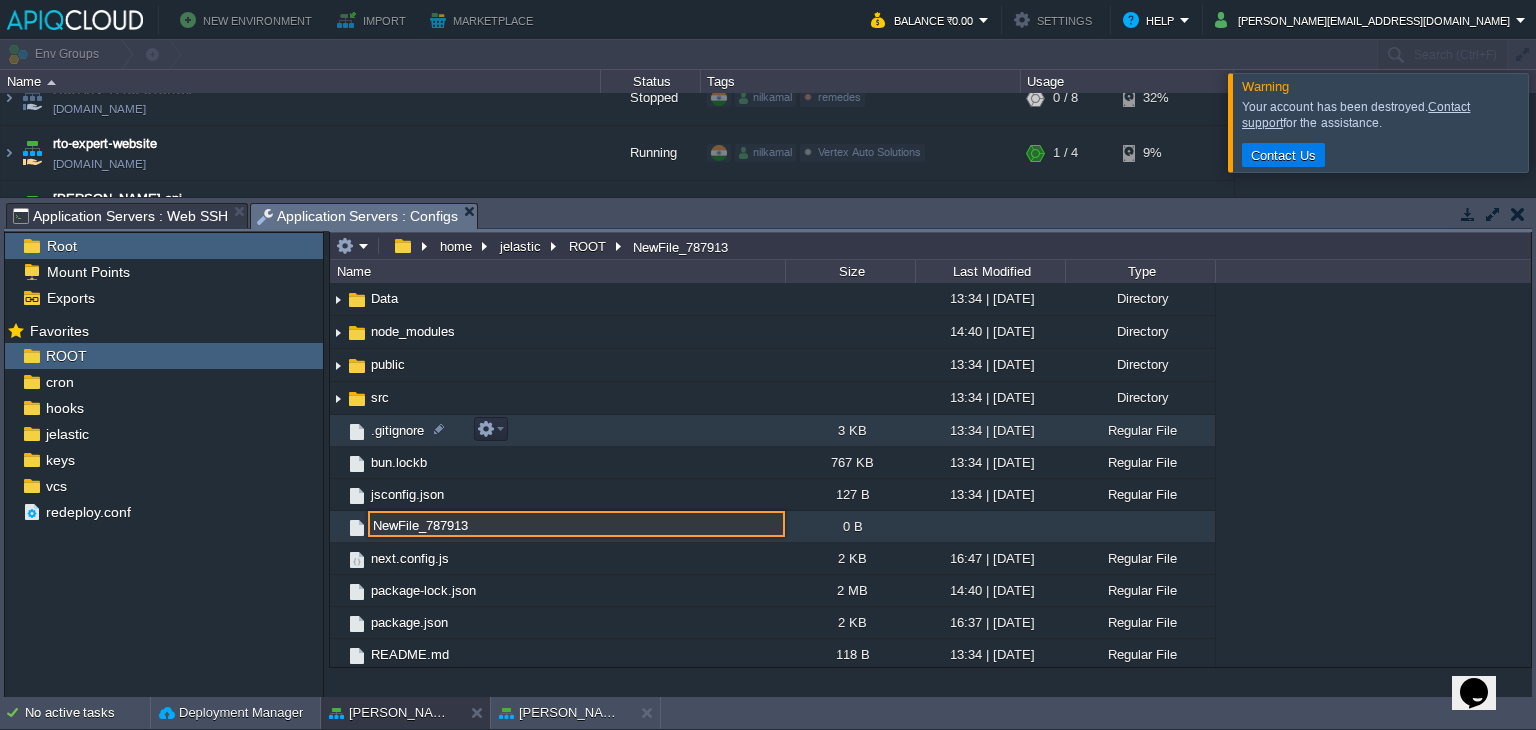 paste on "ecosystem.config.js" 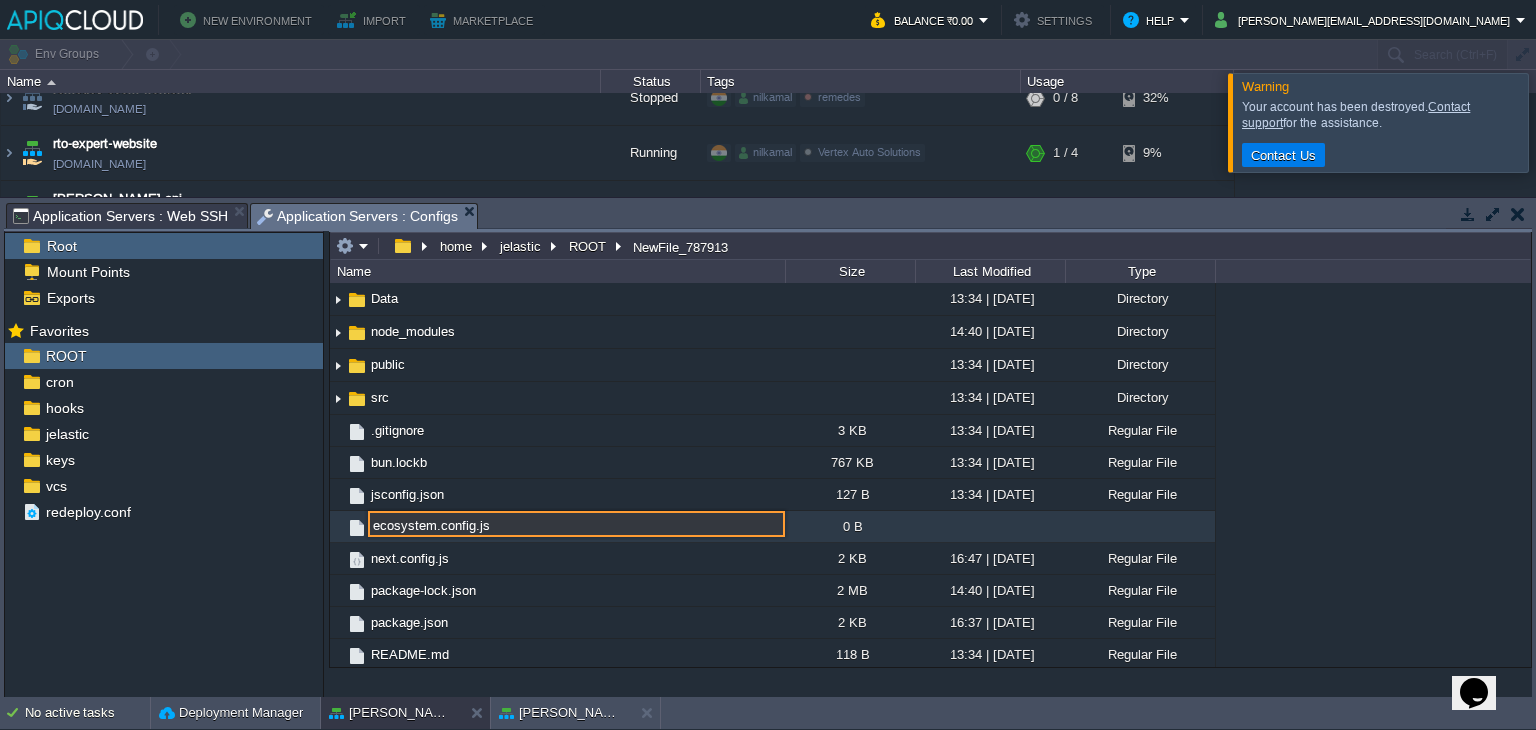 click on "ecosystem.config.js" at bounding box center [576, 524] 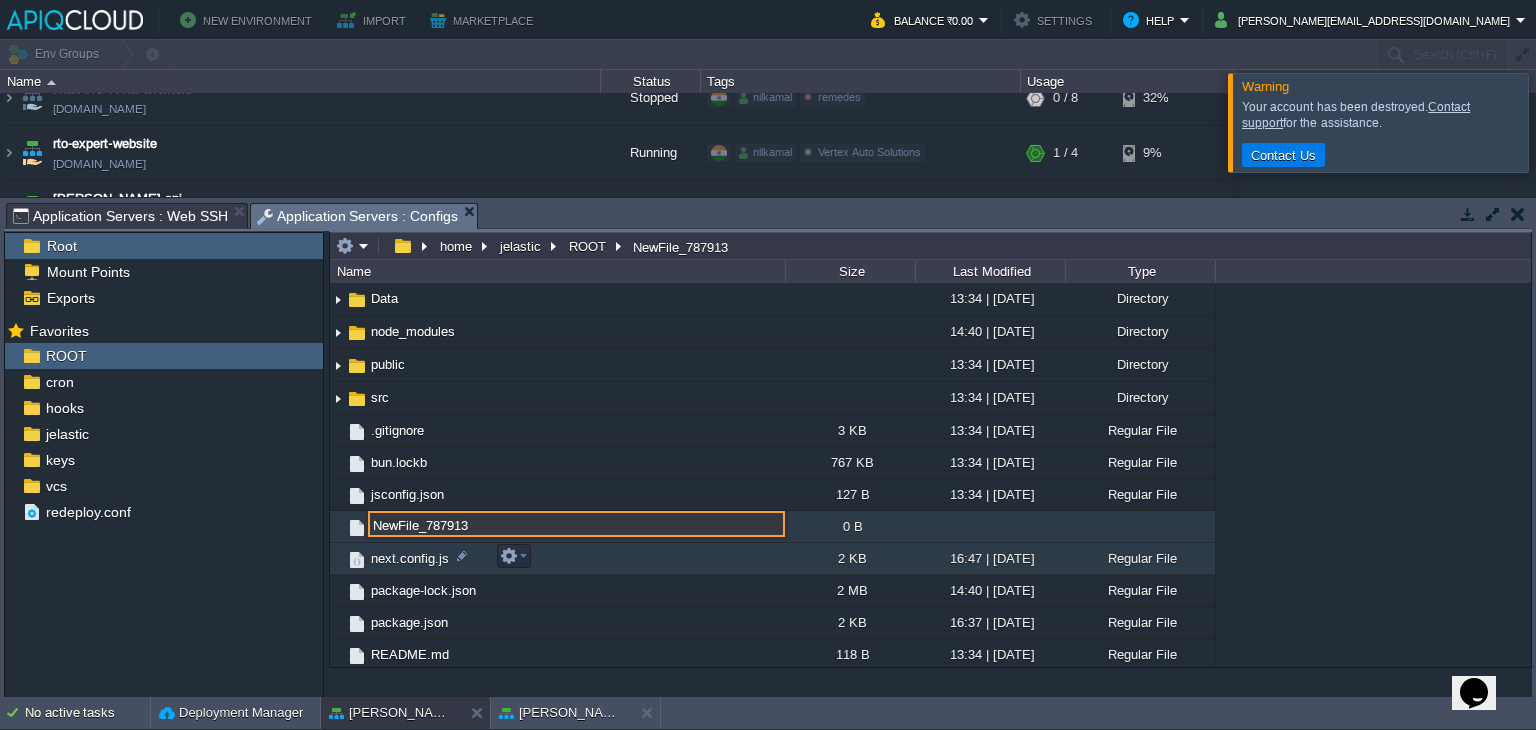 click on "Regular File" at bounding box center [1140, 558] 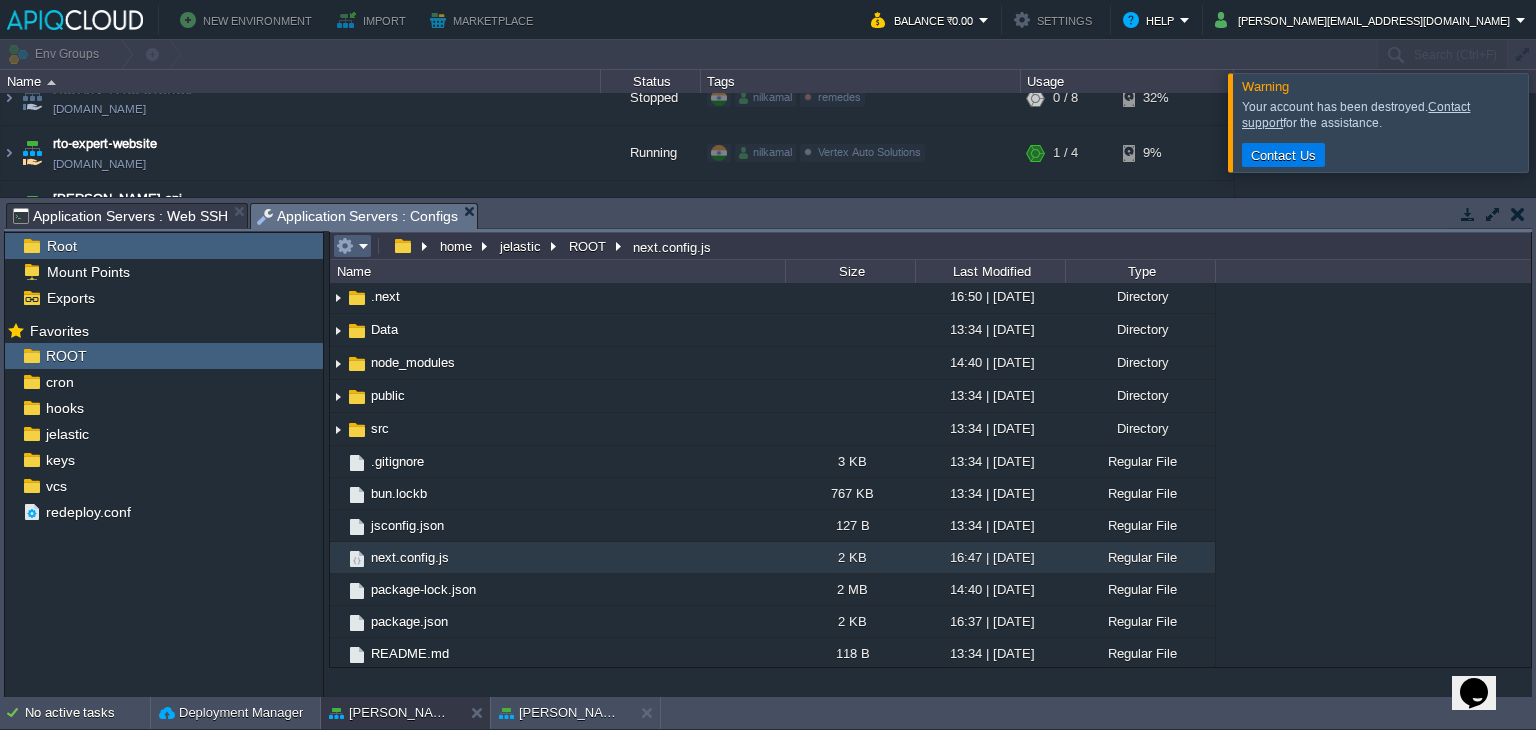 click at bounding box center [352, 246] 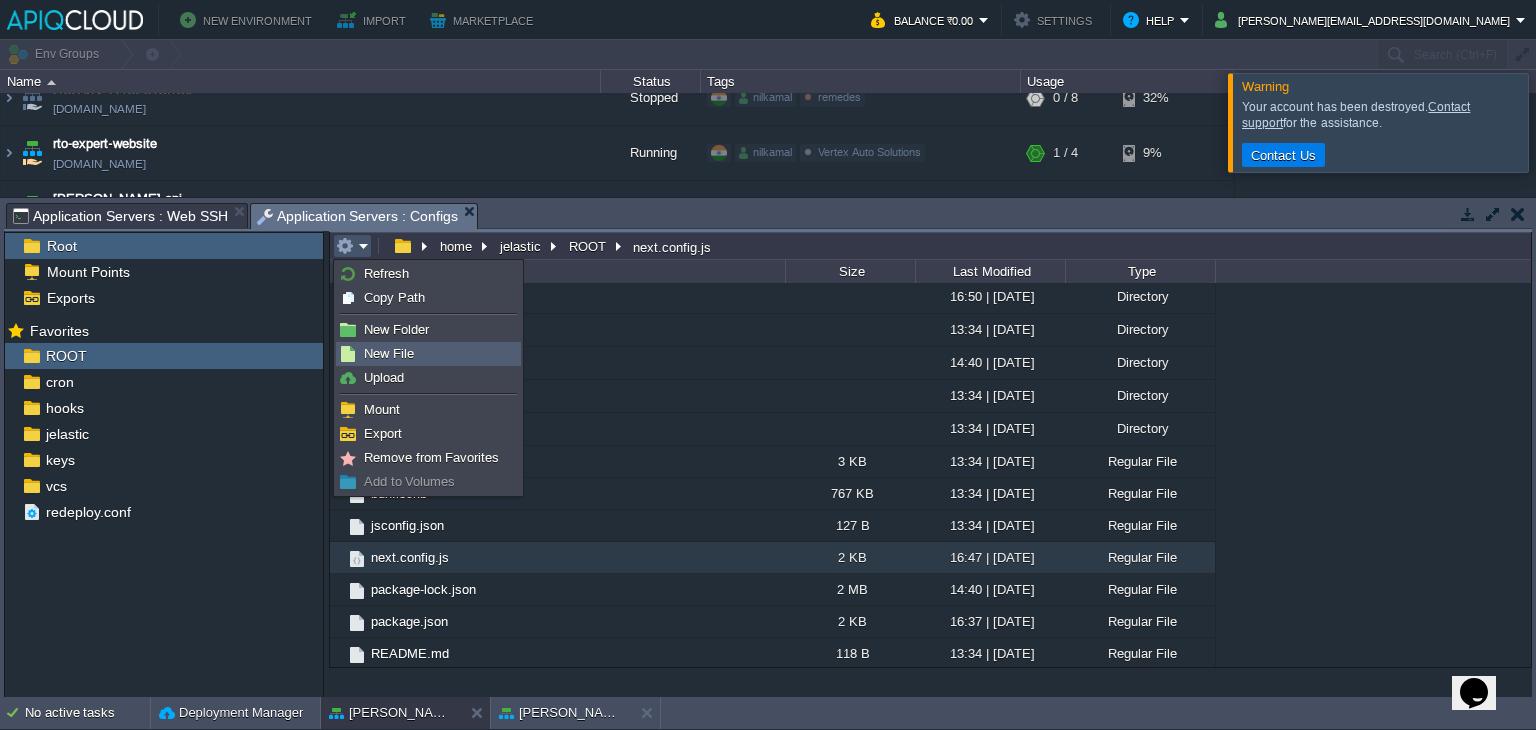 click on "New File" at bounding box center [428, 354] 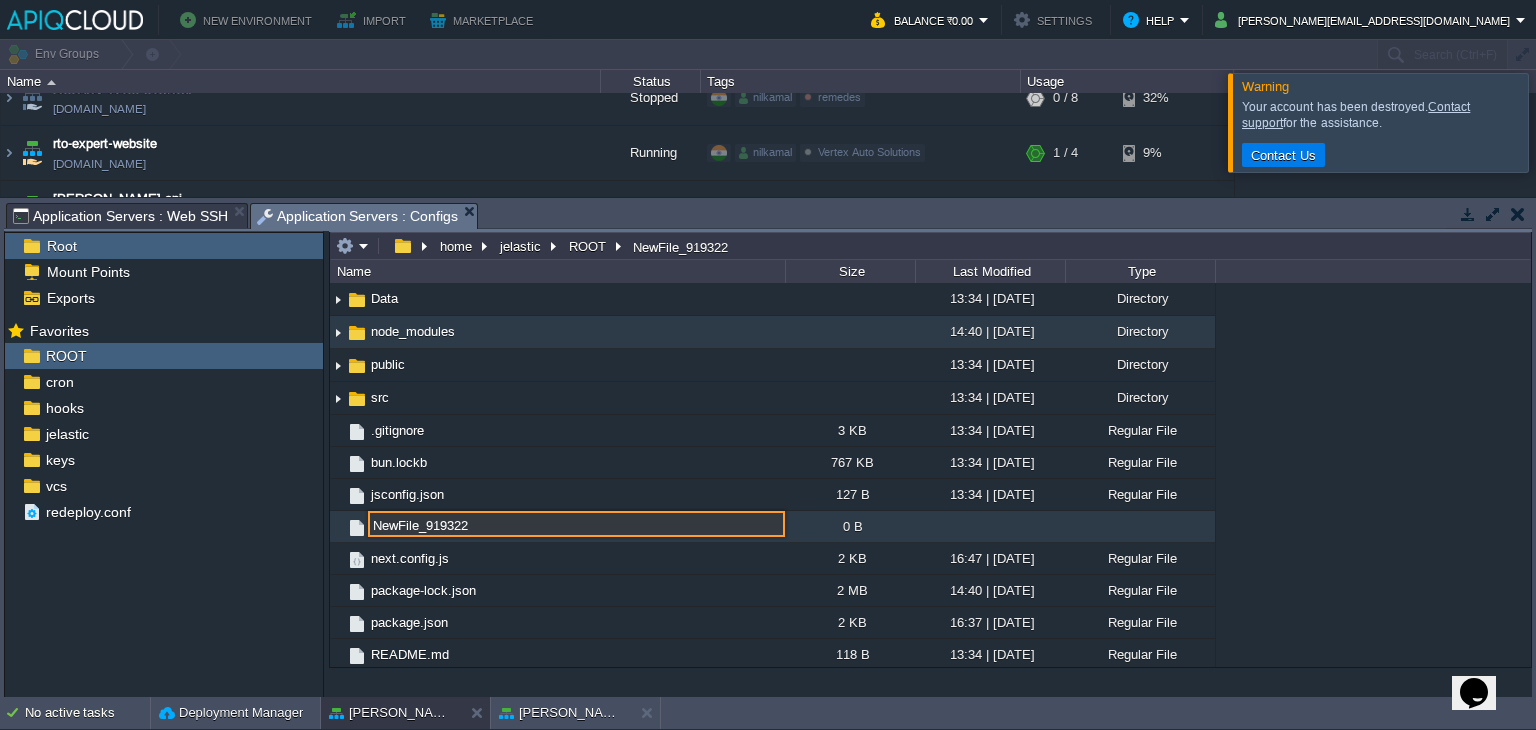 paste on "ecosystem.config.js" 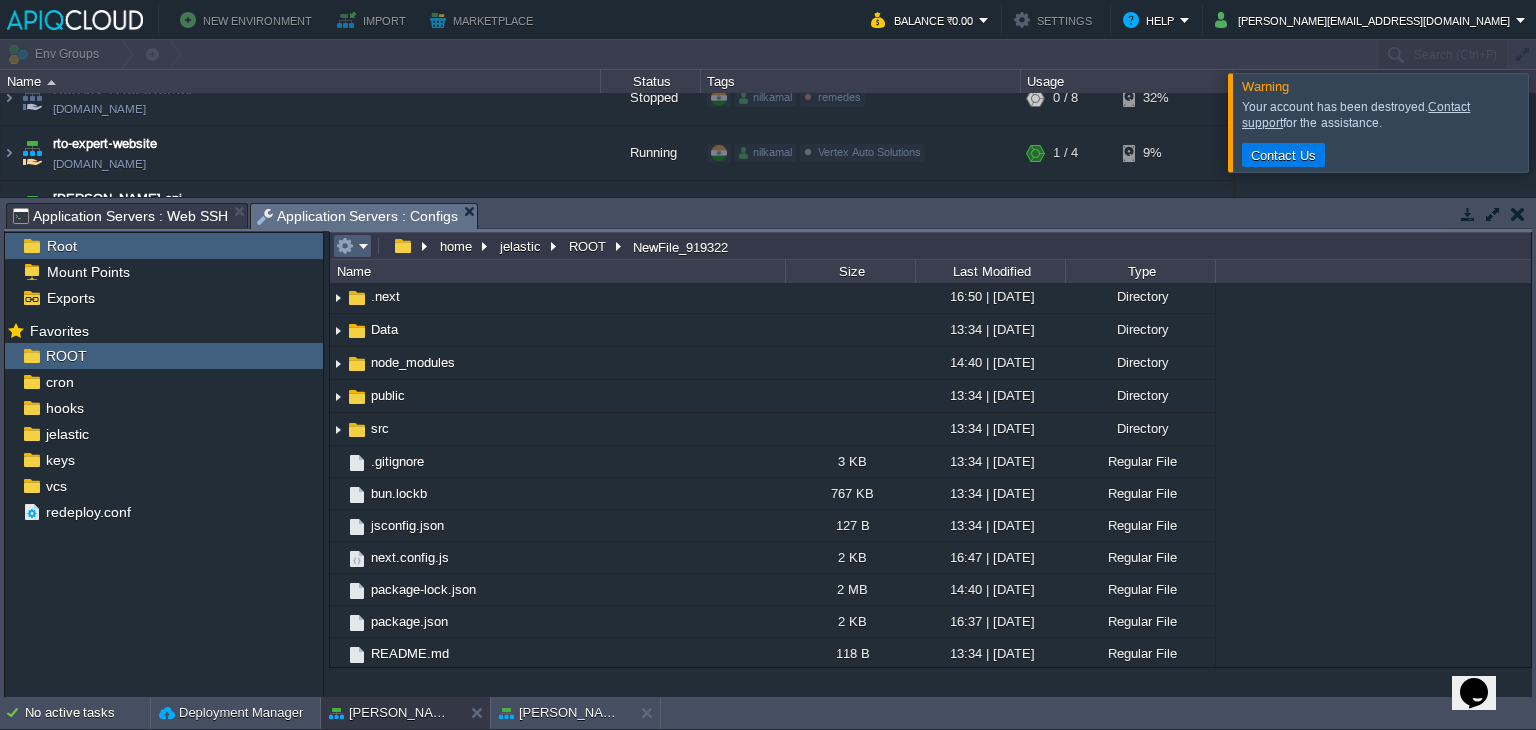 click at bounding box center [345, 246] 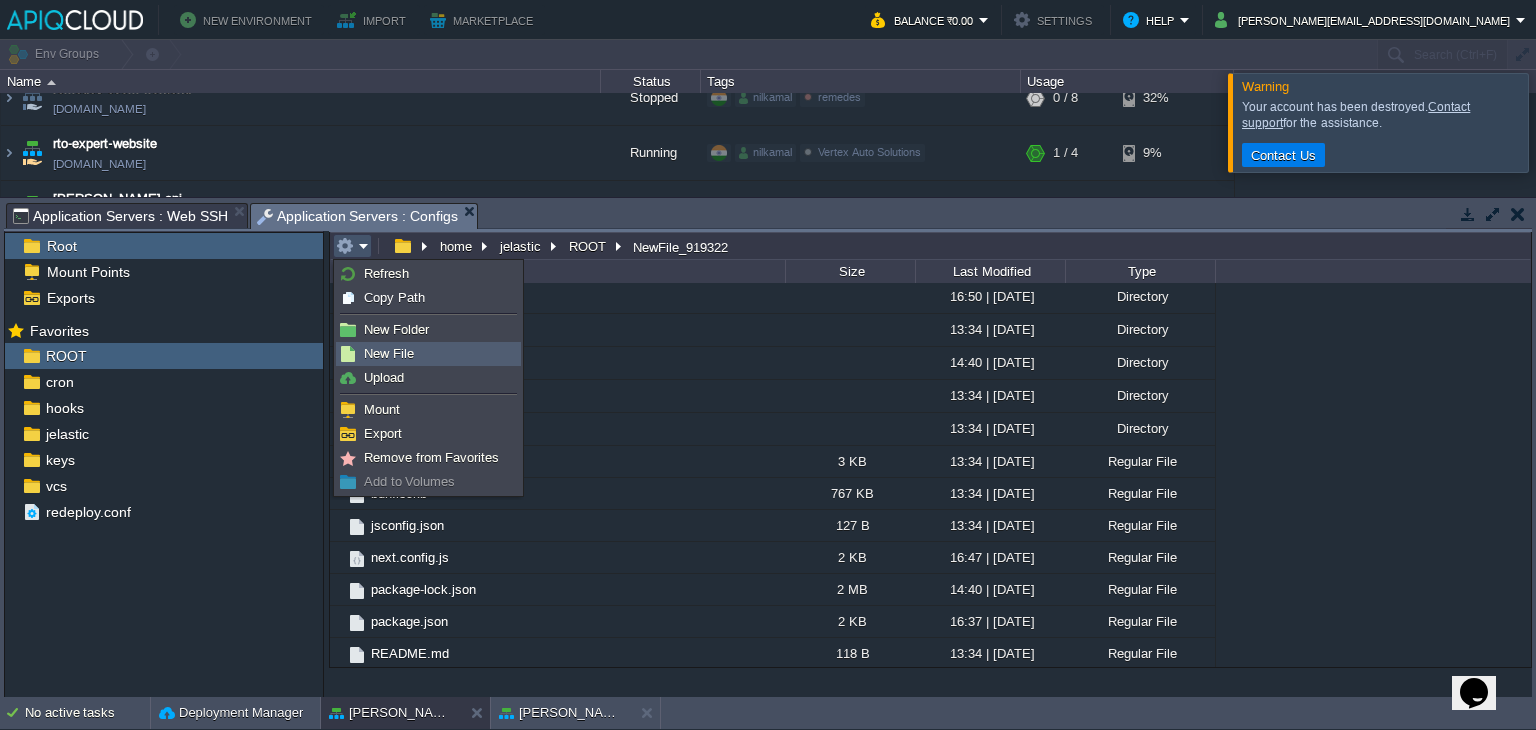 click on "New File" at bounding box center (389, 353) 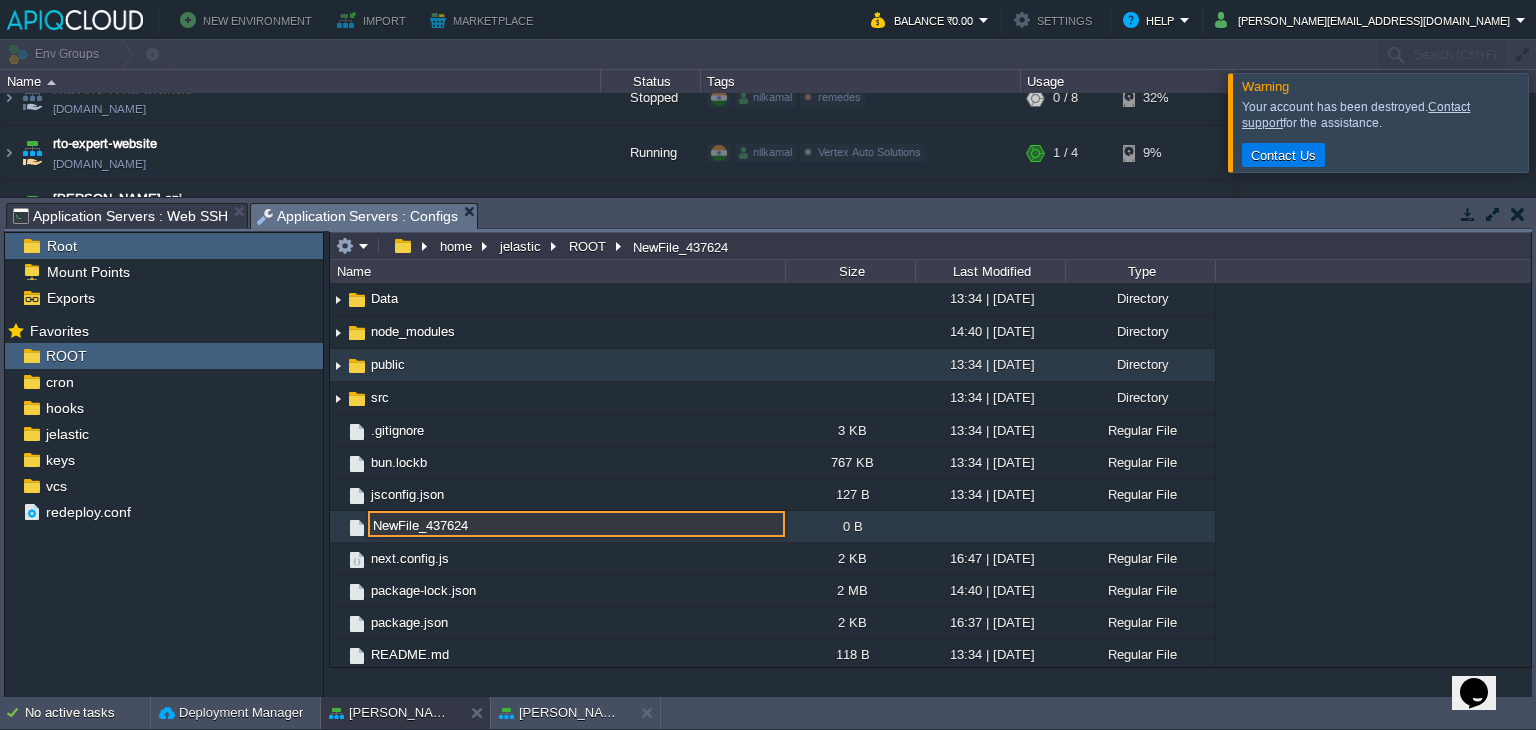 paste on "ecosystem.config.js" 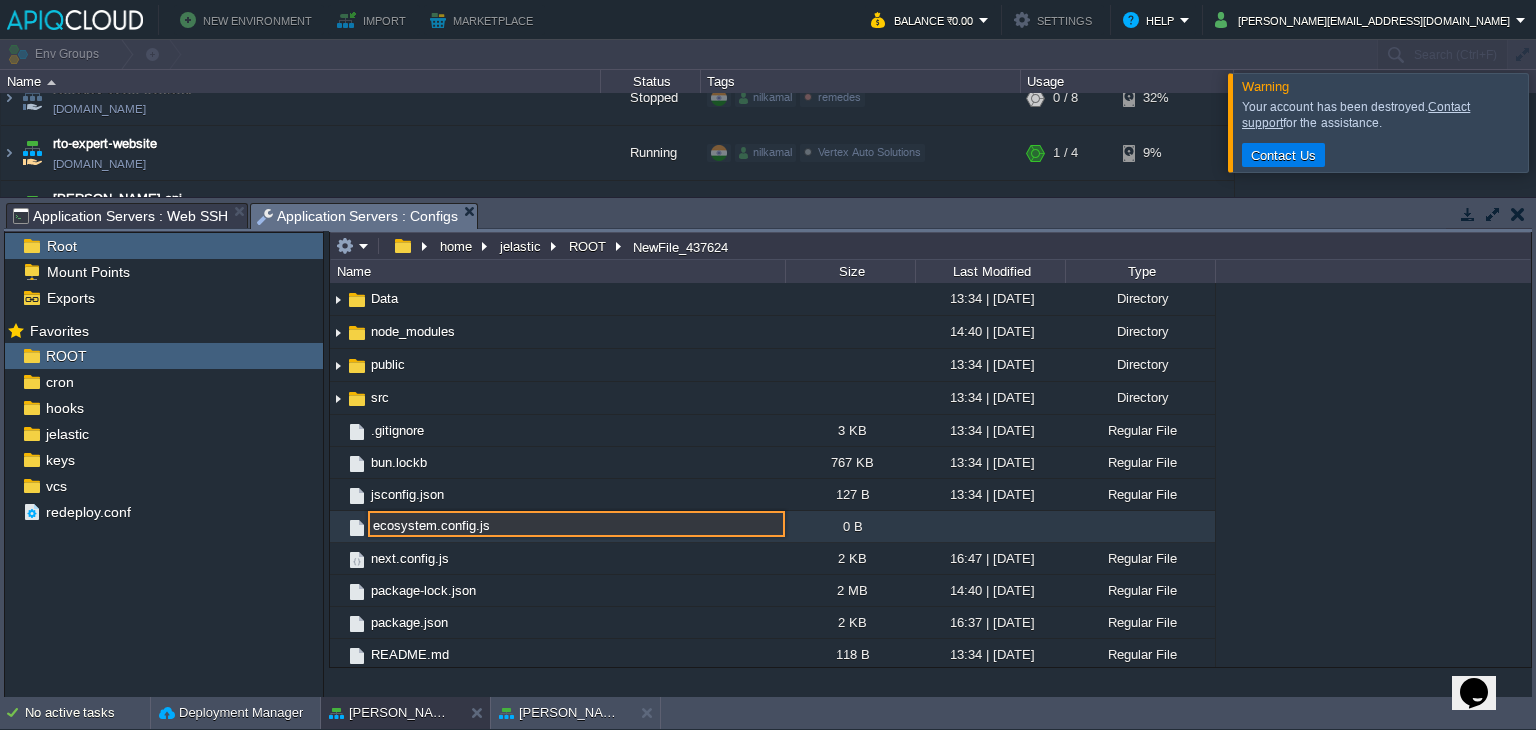 type on "NewFile_437624" 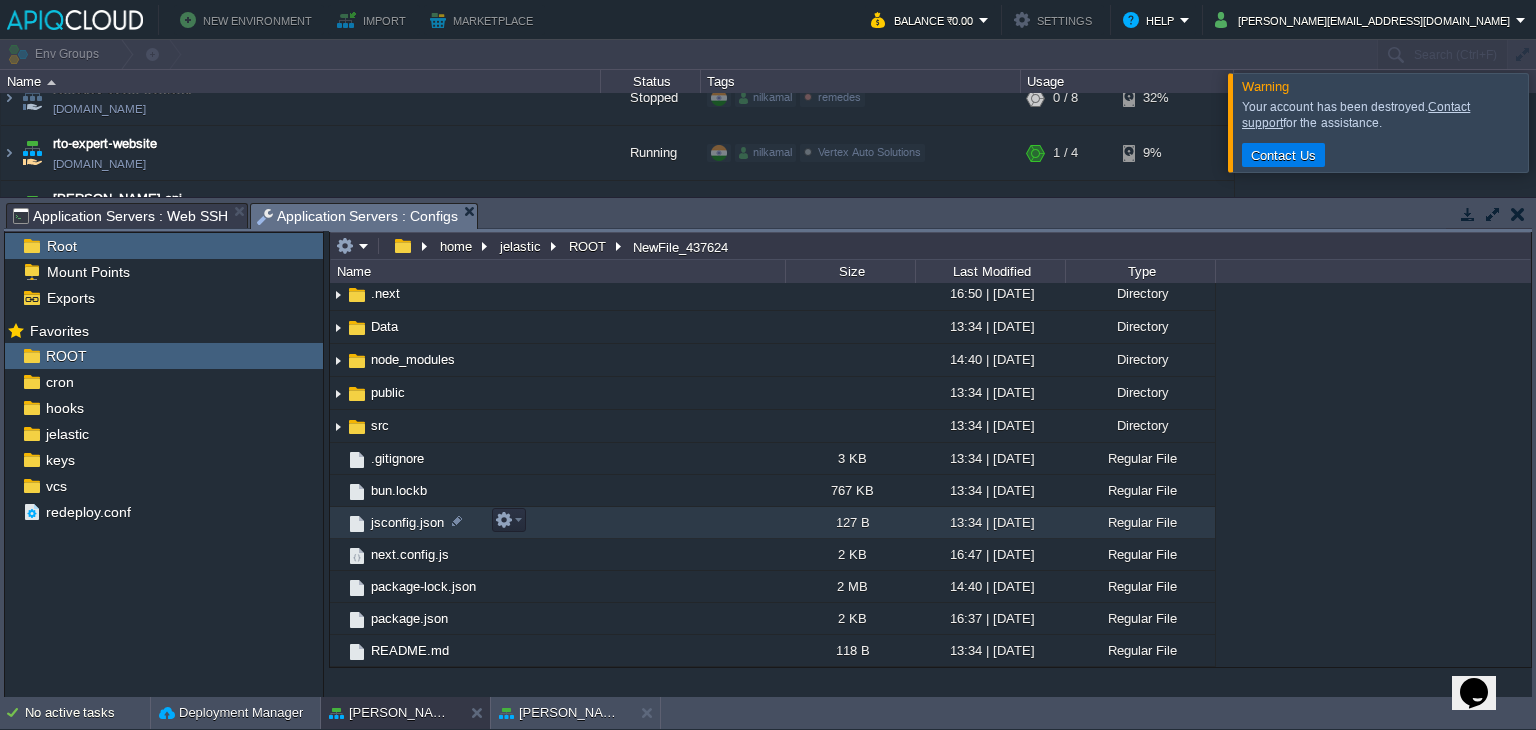 scroll, scrollTop: 67, scrollLeft: 0, axis: vertical 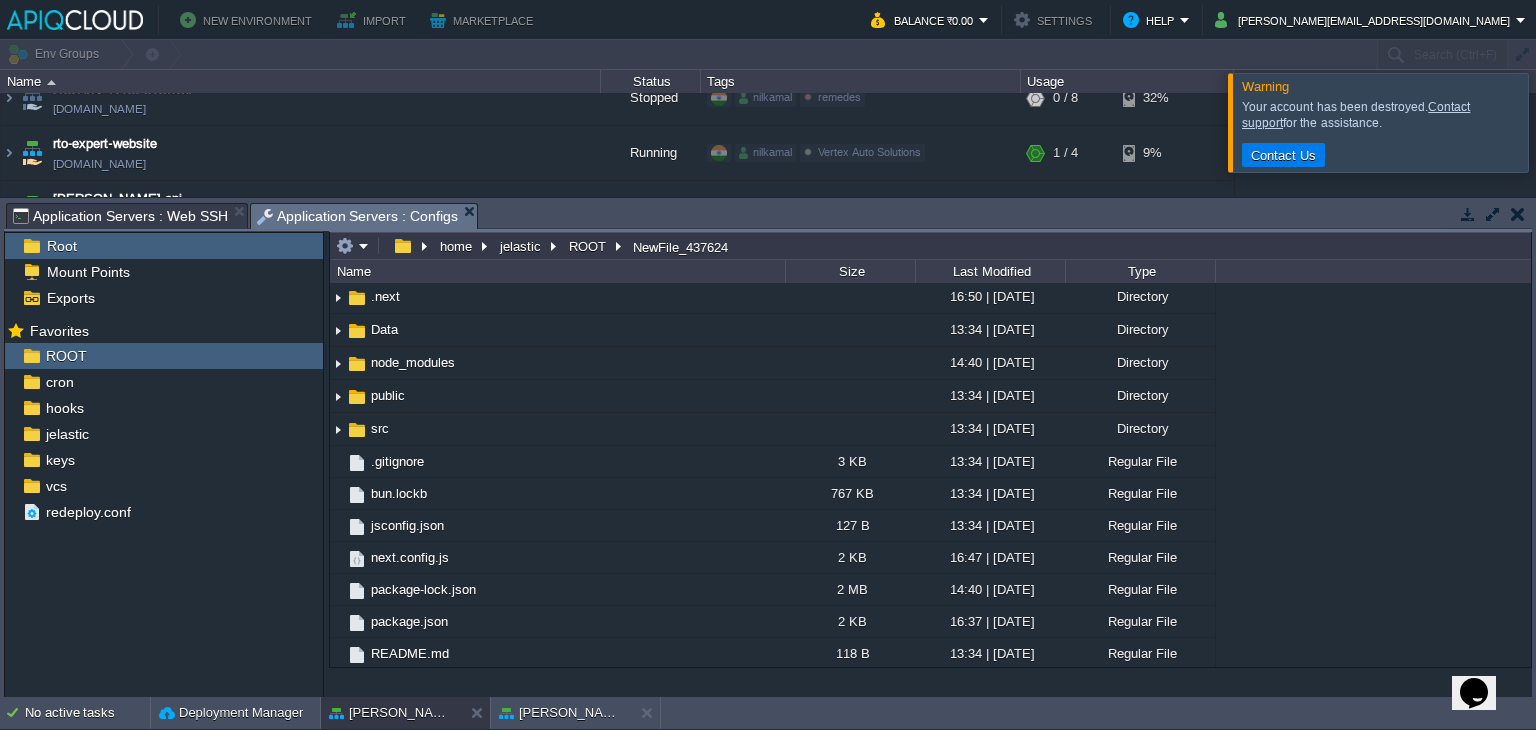 click on ".. .git 16:47   |   [DATE] Directory .next 16:50   |   [DATE] Directory Data 13:34   |   [DATE] Directory node_modules 14:40   |   [DATE] Directory public 13:34   |   [DATE] Directory src 13:34   |   [DATE] Directory .gitignore 3 KB 13:34   |   [DATE] Regular File bun.lockb 767 KB 13:34   |   [DATE] Regular File jsconfig.json 127 B 13:34   |   [DATE] Regular File next.config.js 2 KB 16:47   |   [DATE] Regular File package-lock.json 2 MB 14:40   |   [DATE] Regular File package.json 2 KB 16:37   |   [DATE] Regular File README.md 118 B 13:34   |   [DATE] Regular File   NewFile_437624" at bounding box center (930, 475) 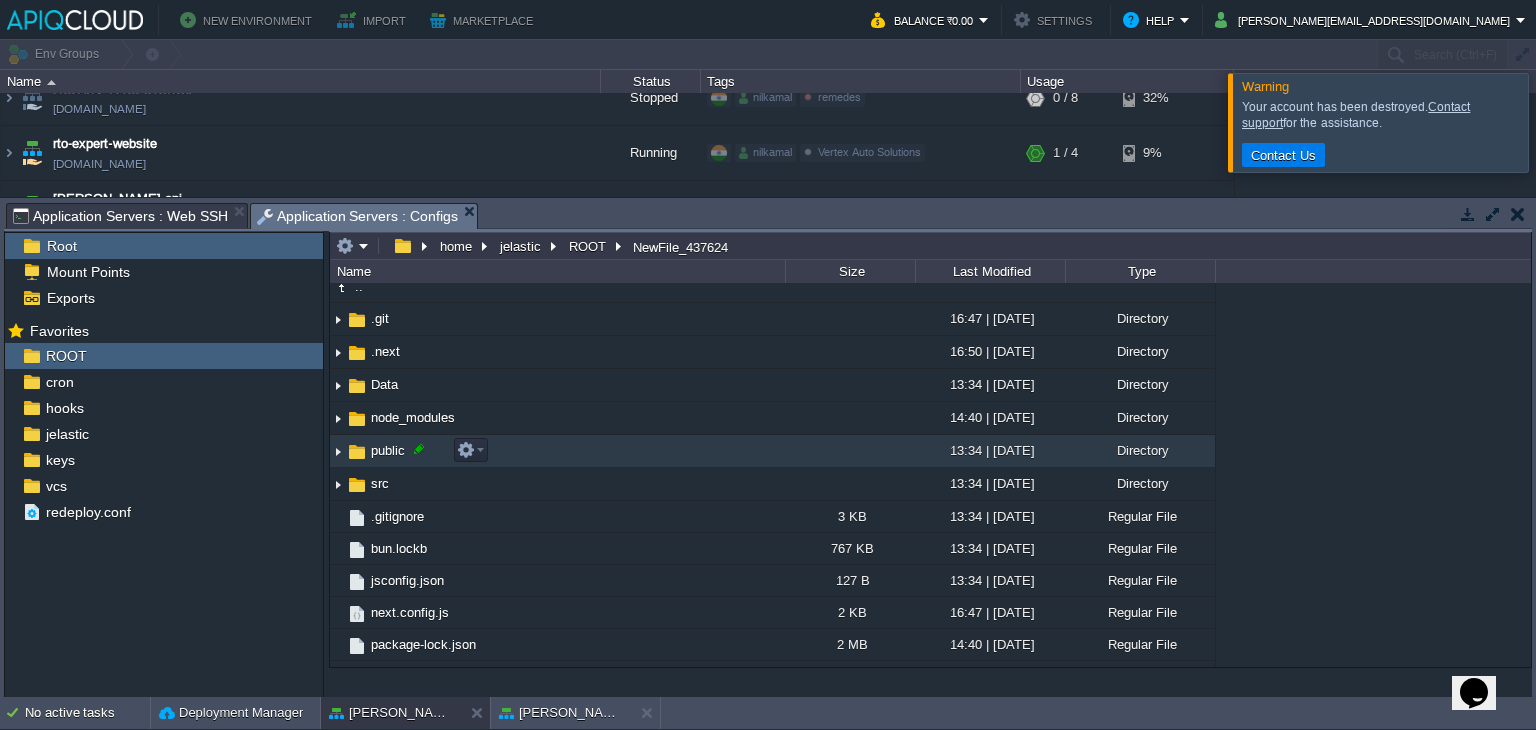 scroll, scrollTop: 0, scrollLeft: 0, axis: both 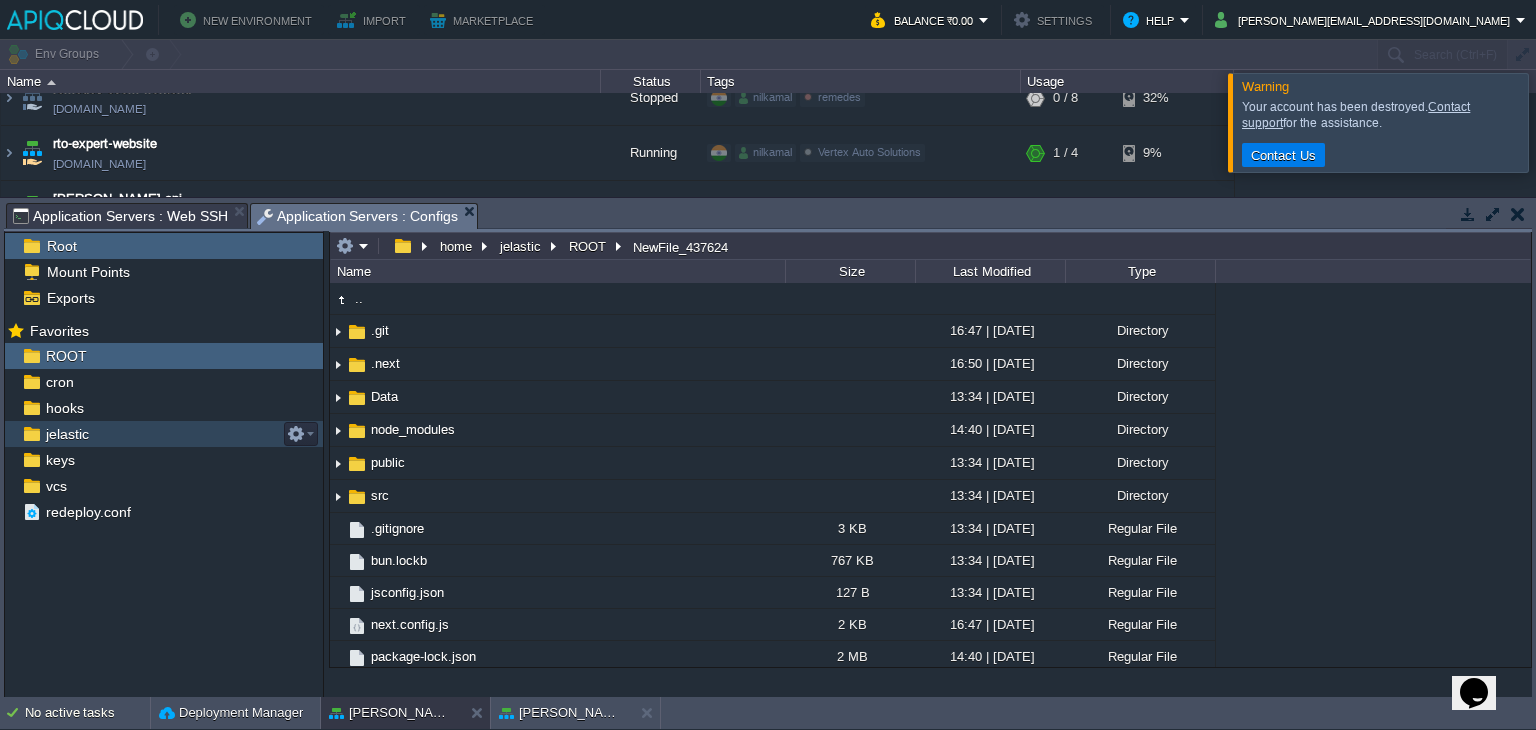 click on "jelastic" at bounding box center [67, 434] 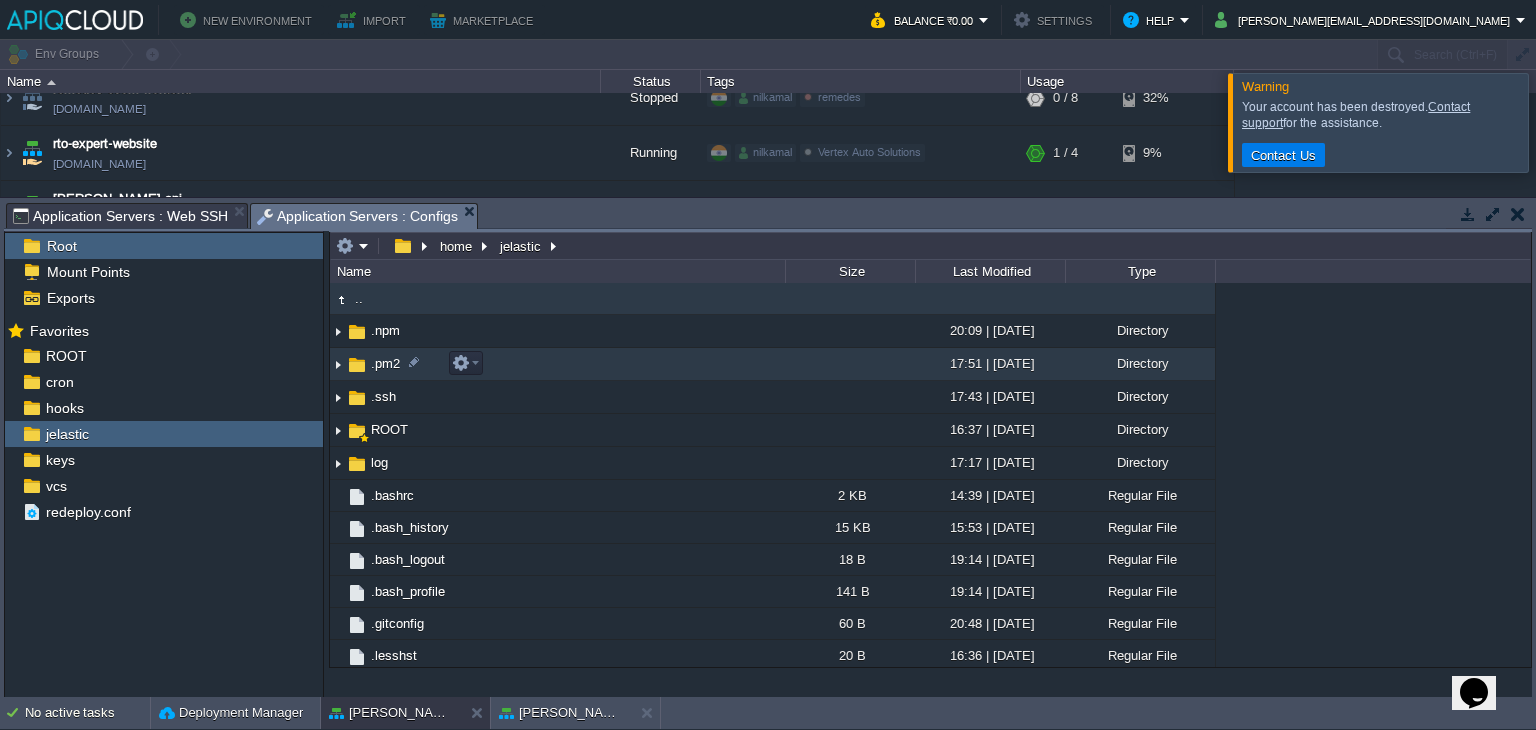 click on ".pm2" at bounding box center [385, 363] 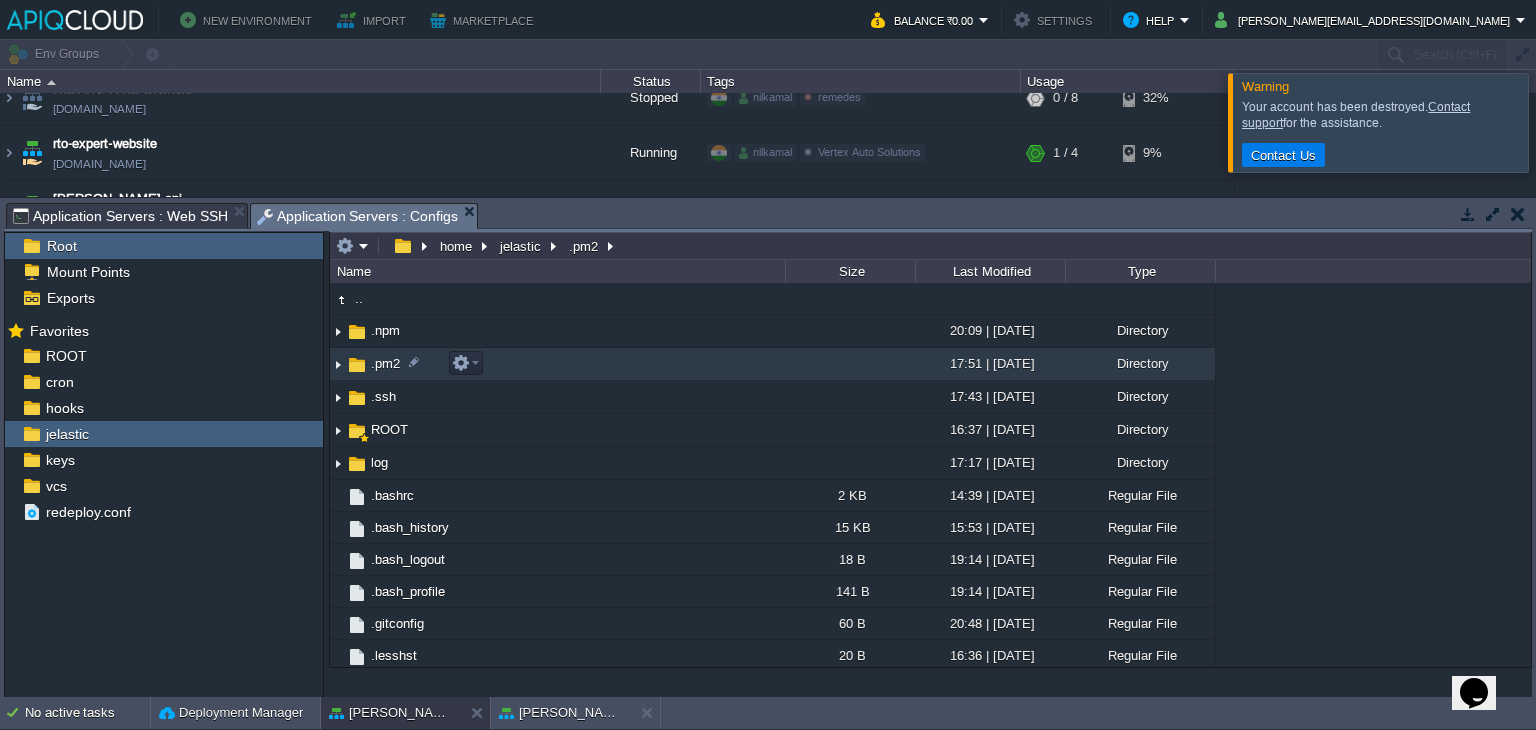 click on ".pm2" at bounding box center (385, 363) 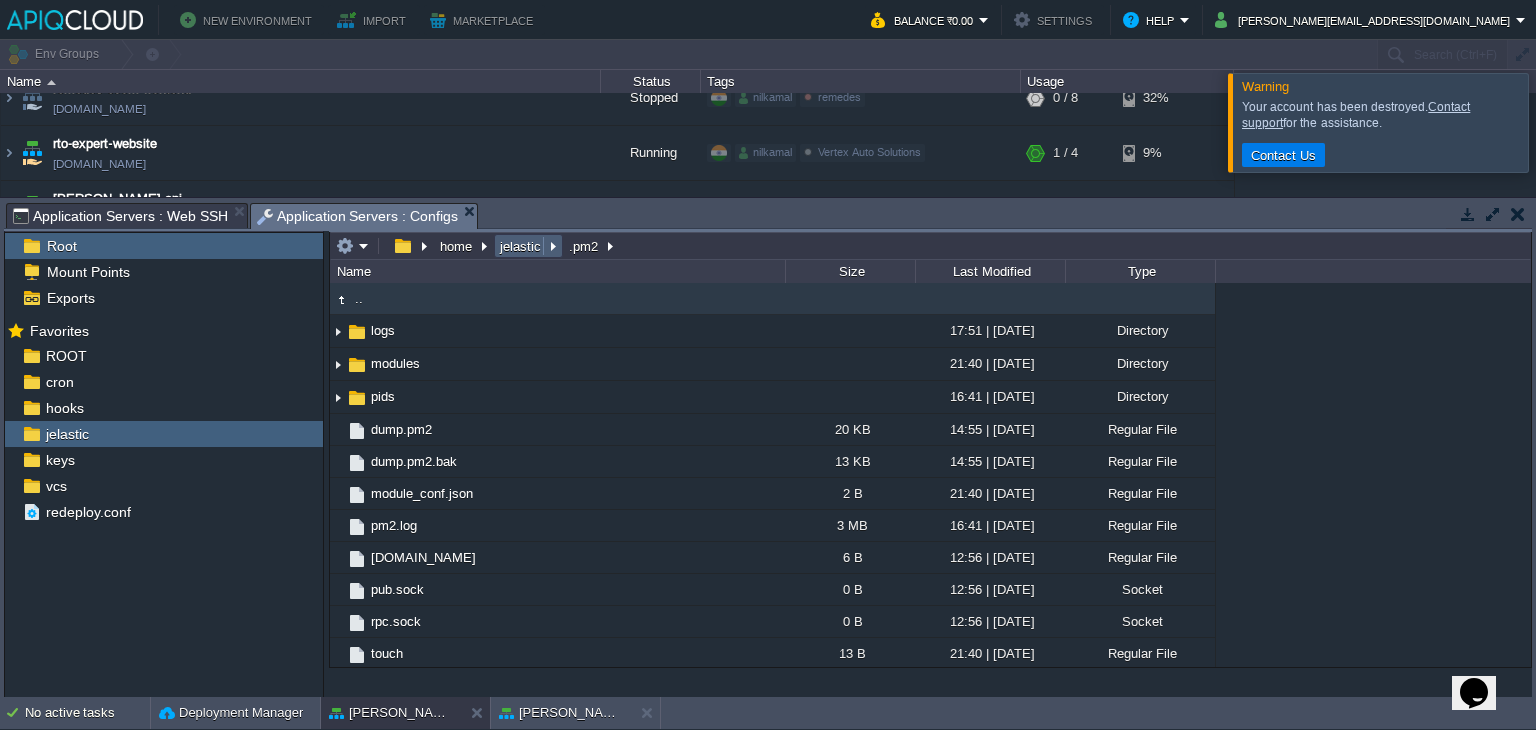 click on "jelastic" at bounding box center [521, 246] 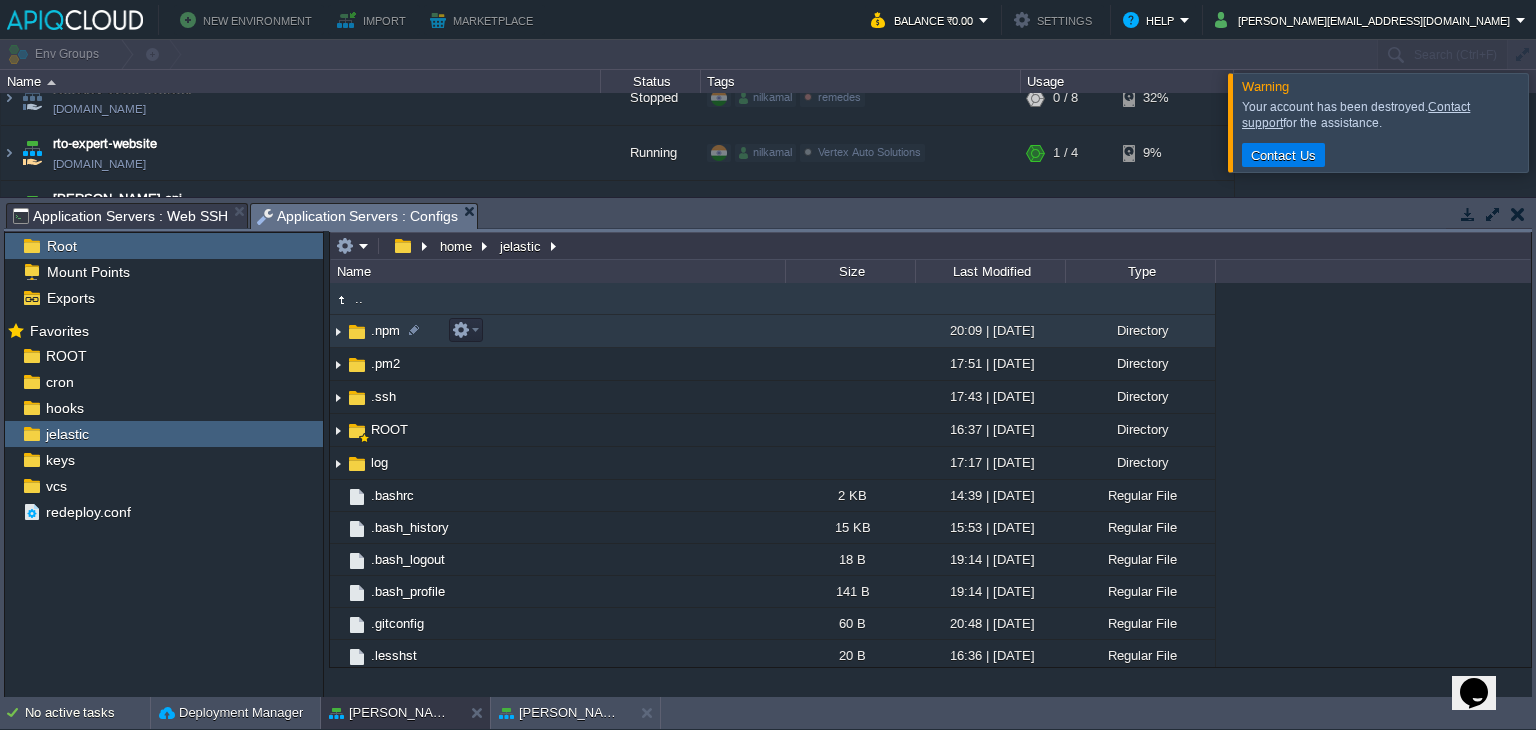 click on ".npm" at bounding box center [385, 330] 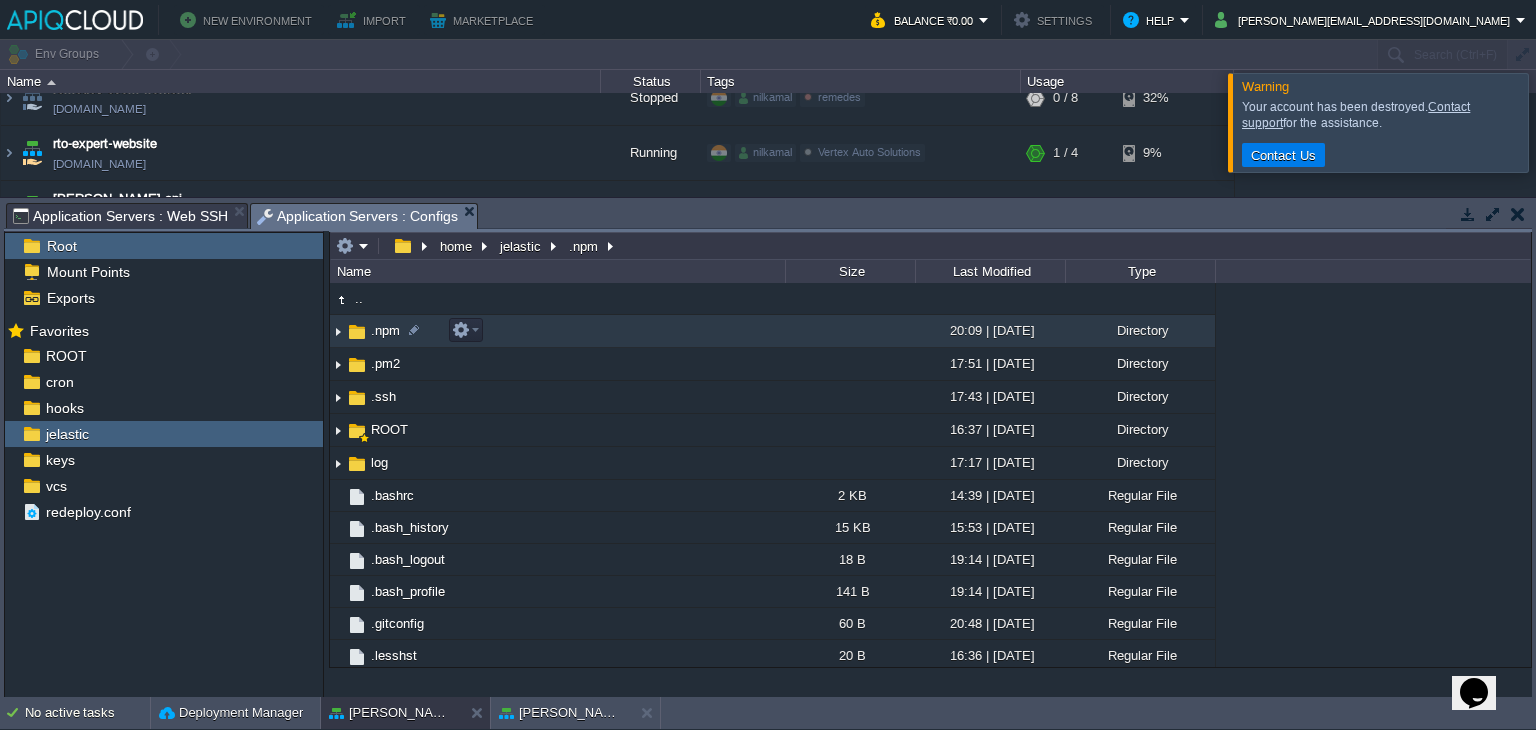 click on ".npm" at bounding box center [385, 330] 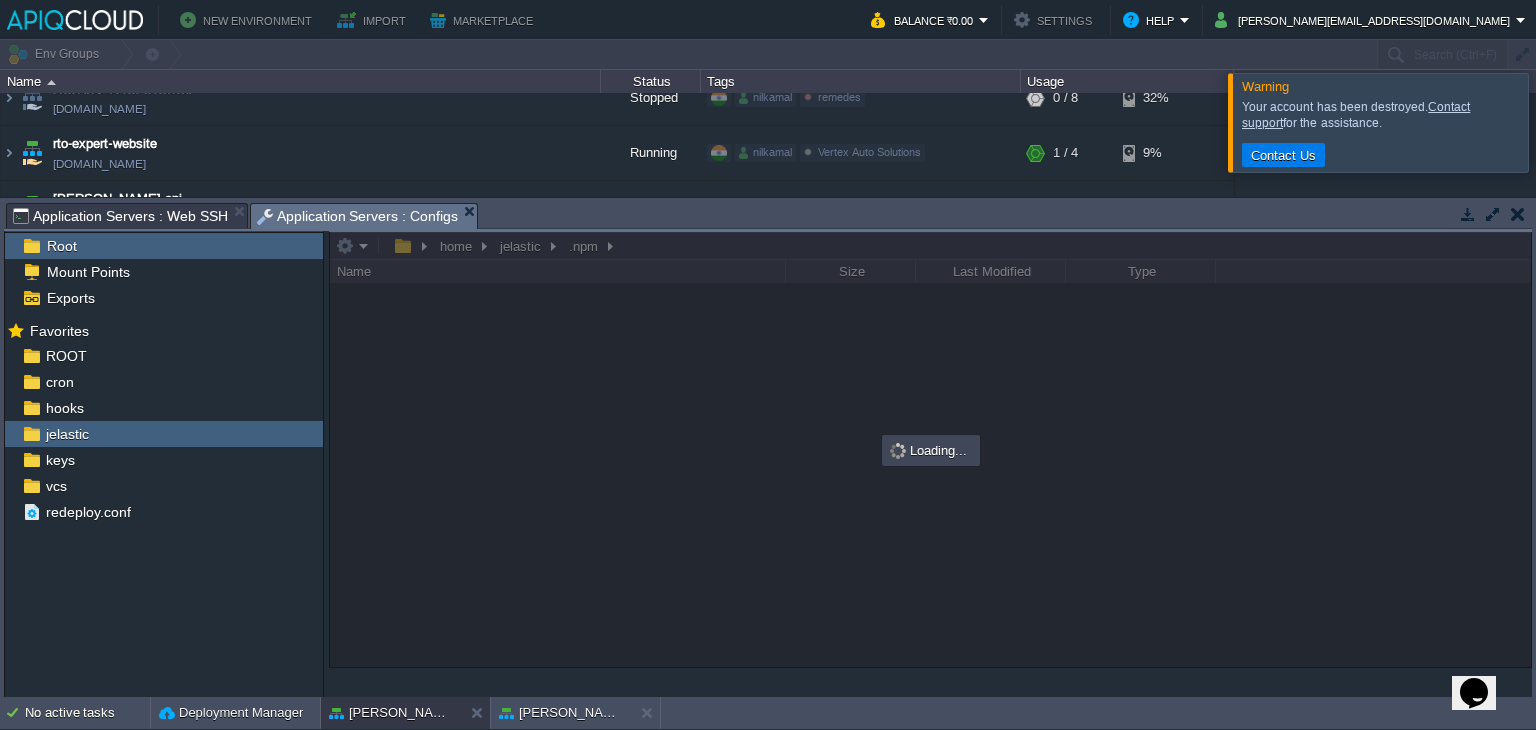 click at bounding box center (930, 449) 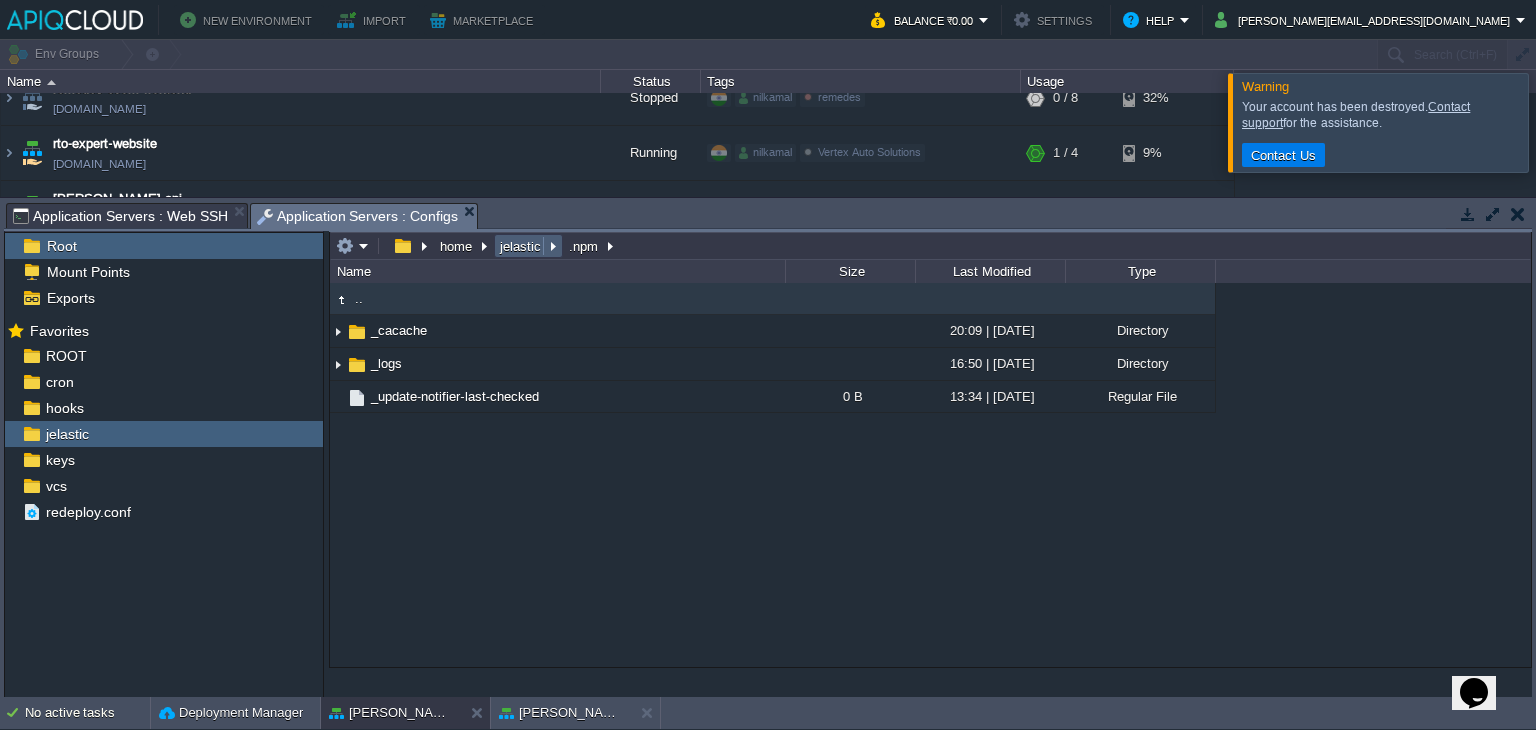 click on "jelastic" at bounding box center [521, 246] 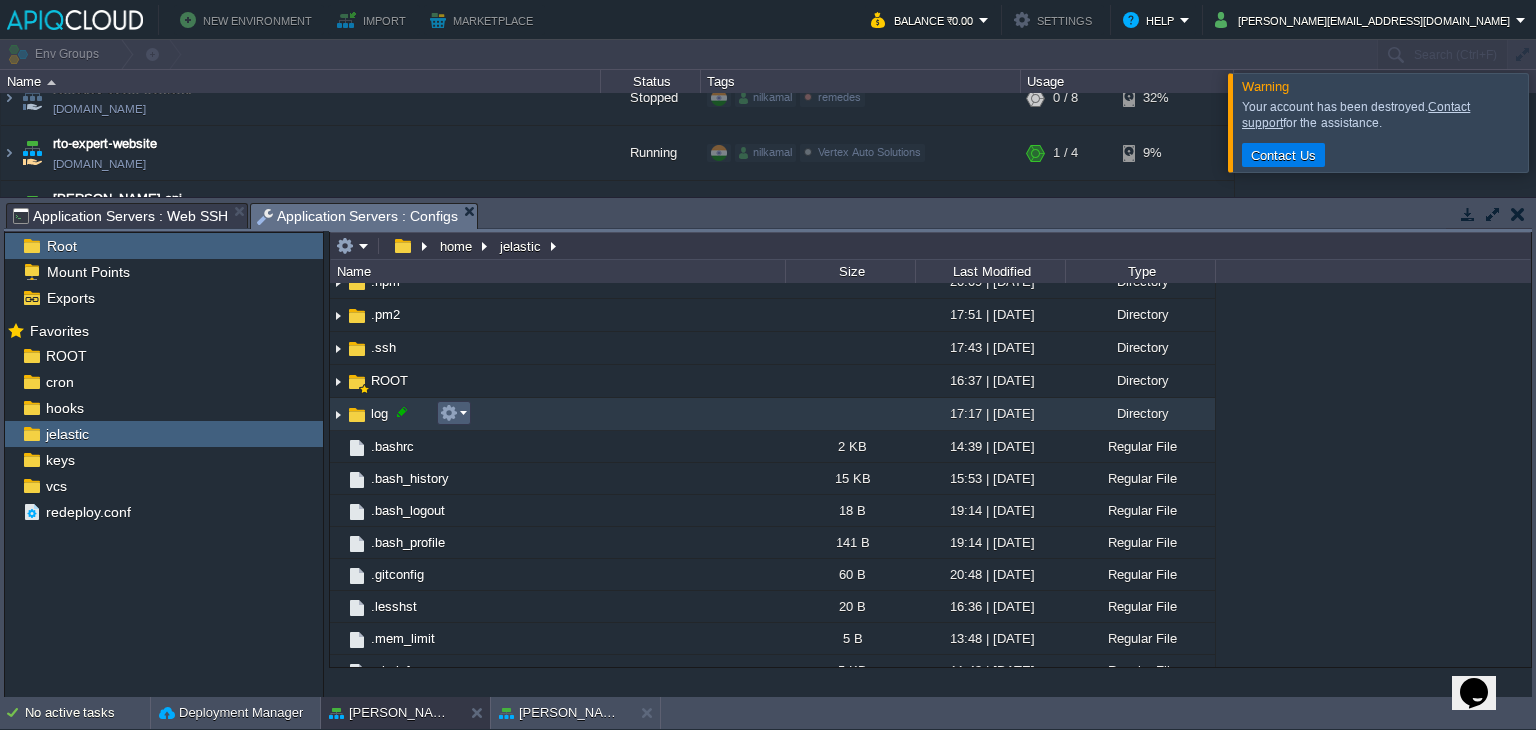 scroll, scrollTop: 97, scrollLeft: 0, axis: vertical 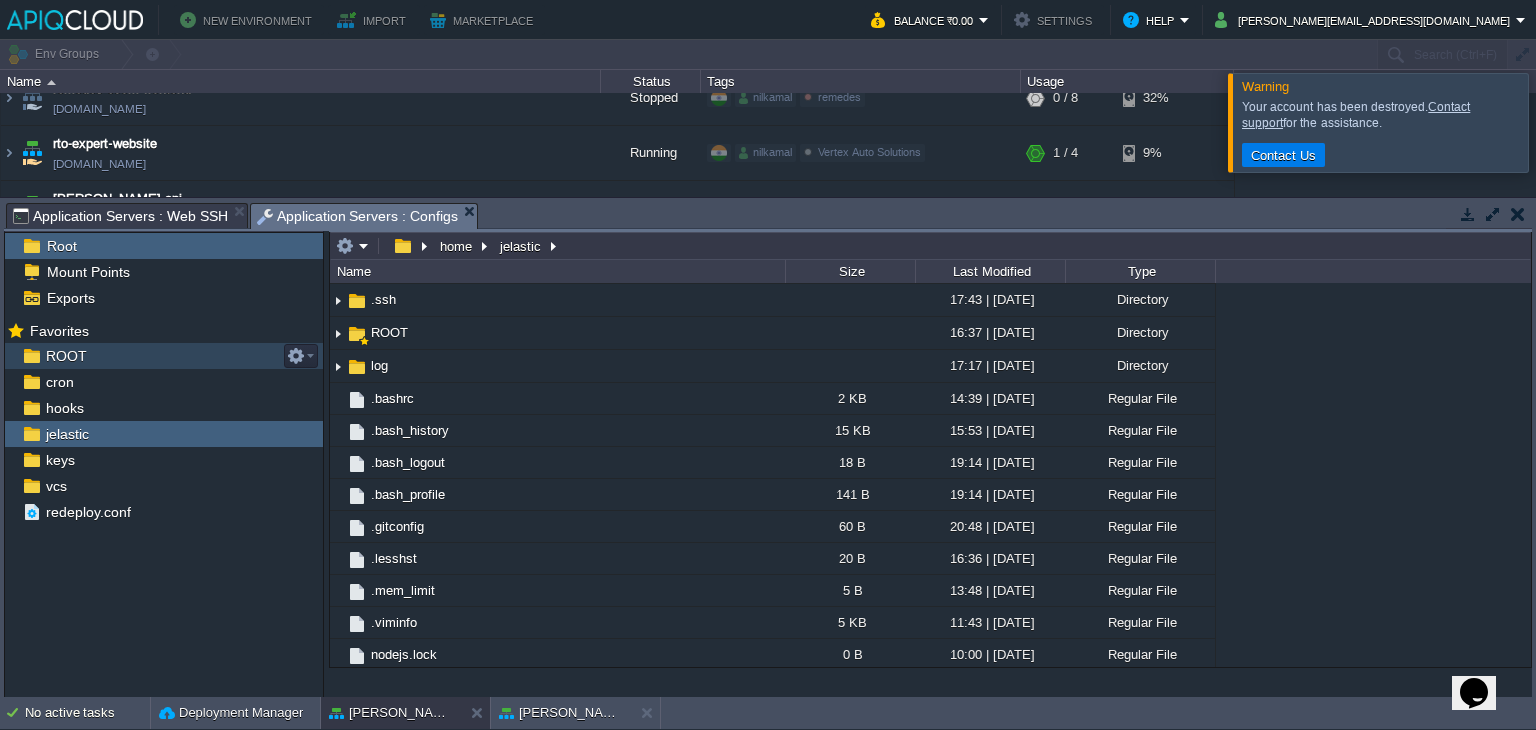 click on "ROOT" at bounding box center (66, 356) 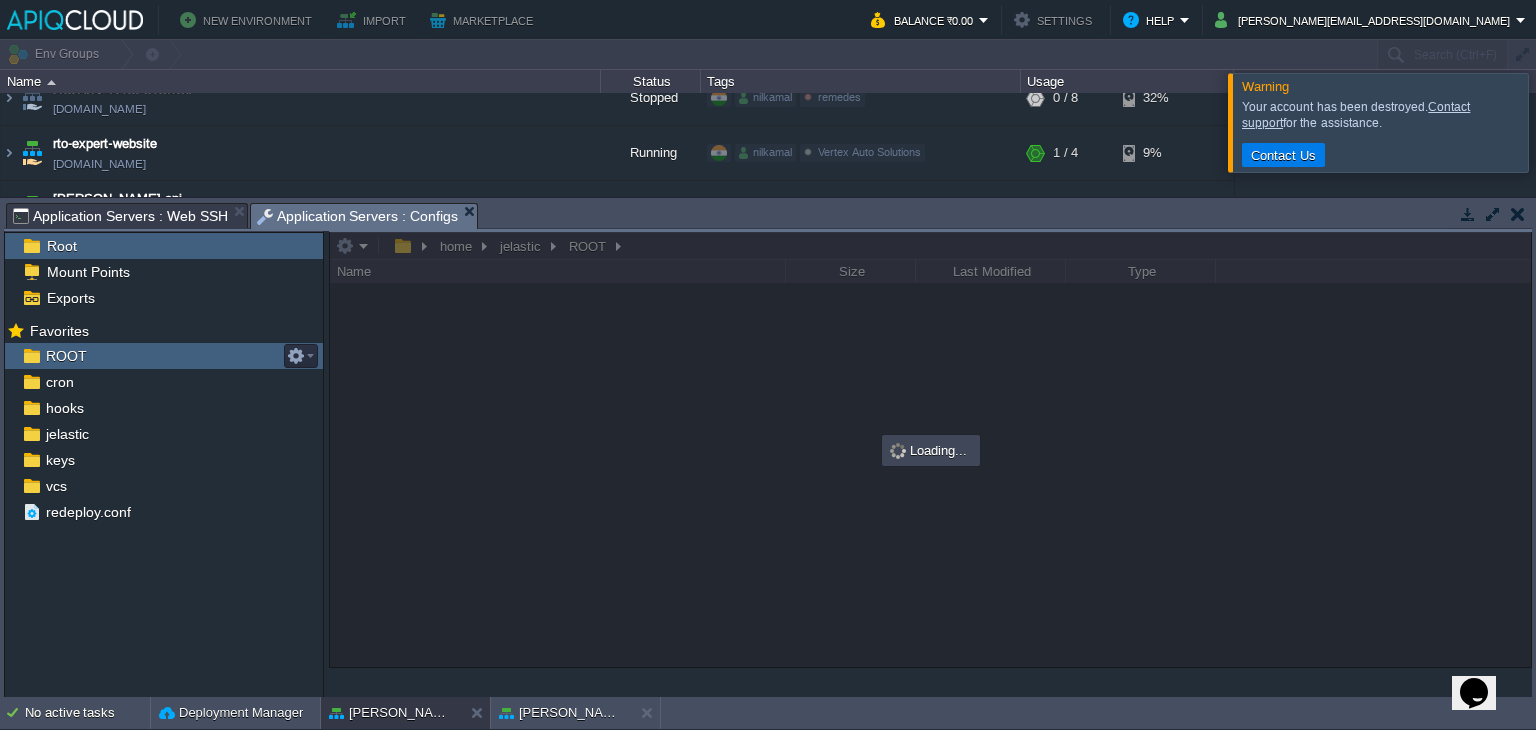 scroll, scrollTop: 0, scrollLeft: 0, axis: both 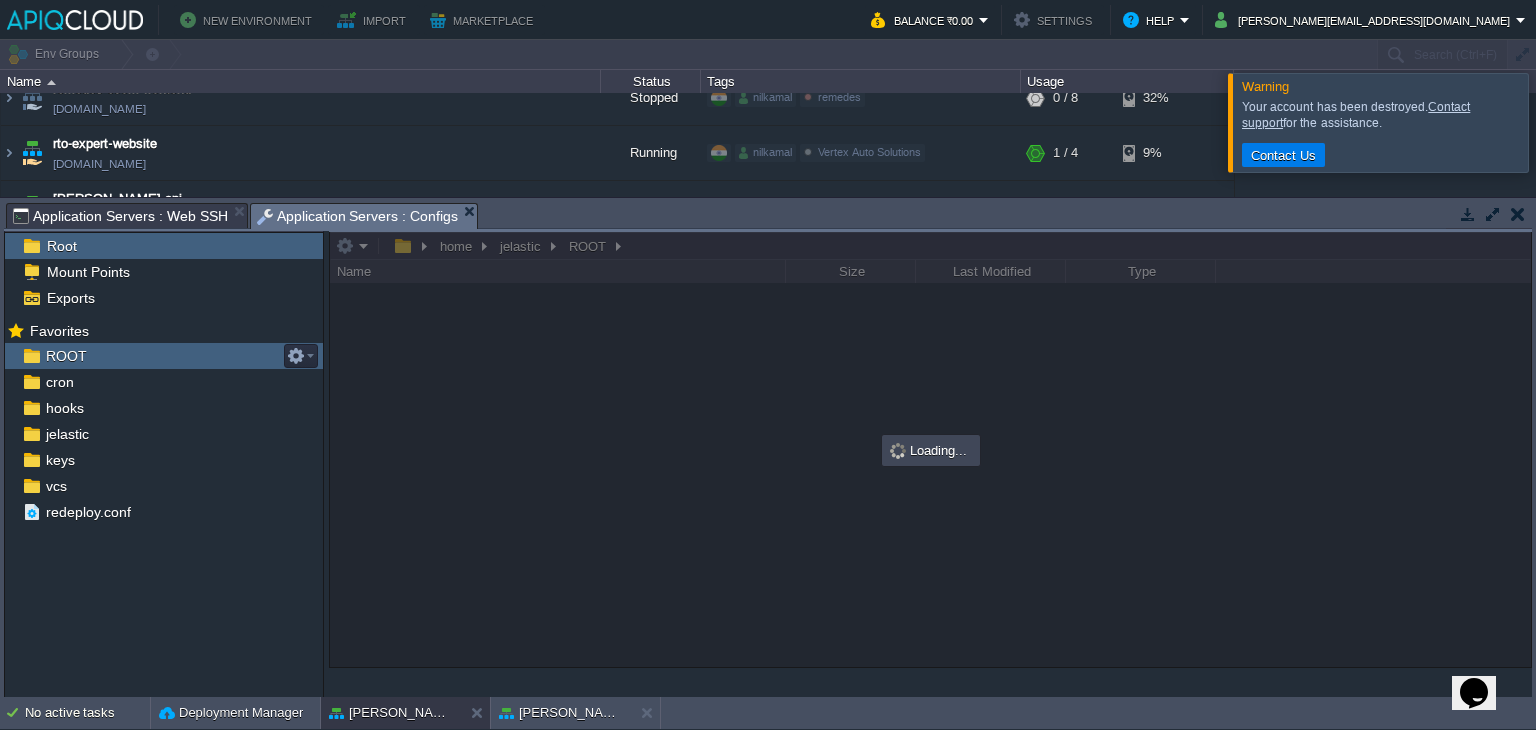 click on "ROOT" at bounding box center (66, 356) 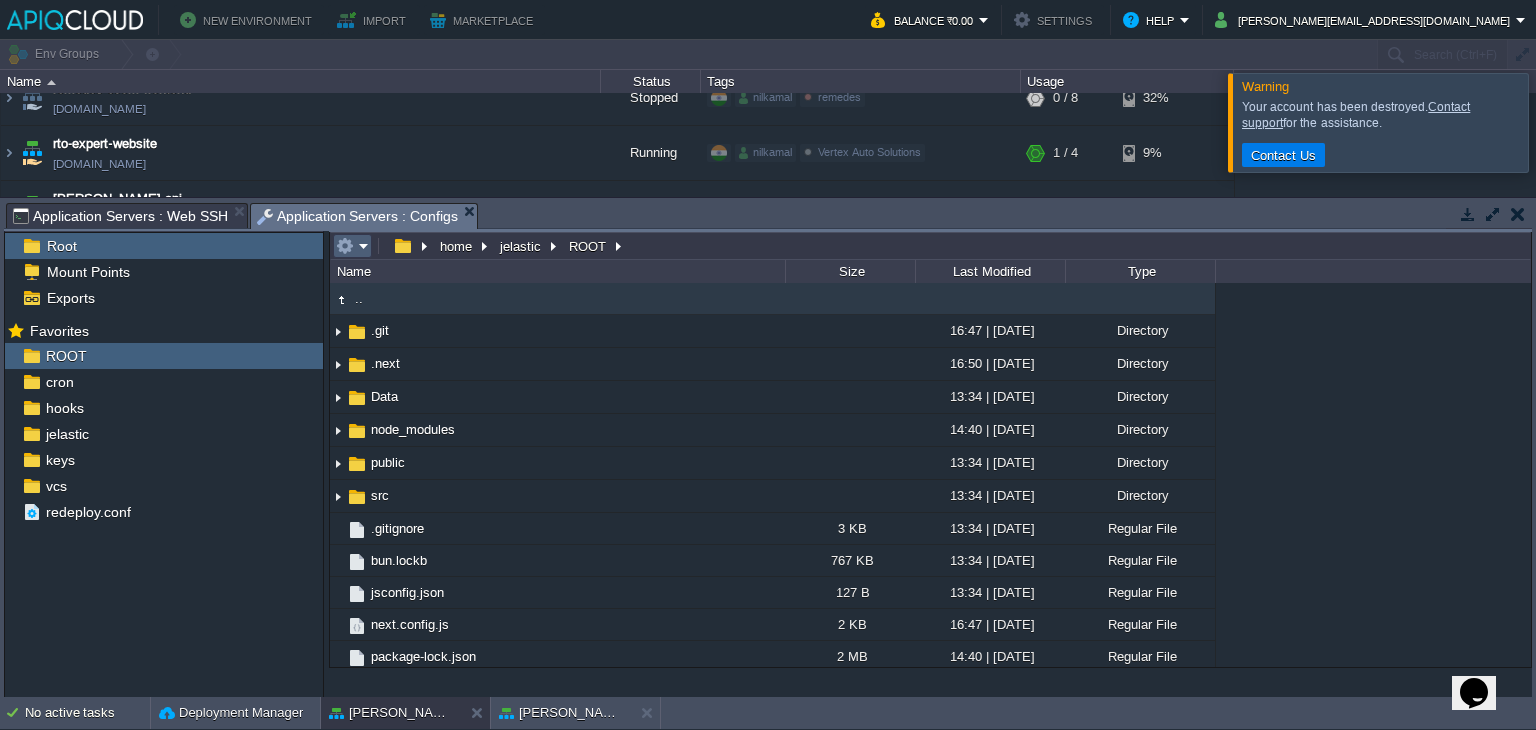 click at bounding box center (352, 246) 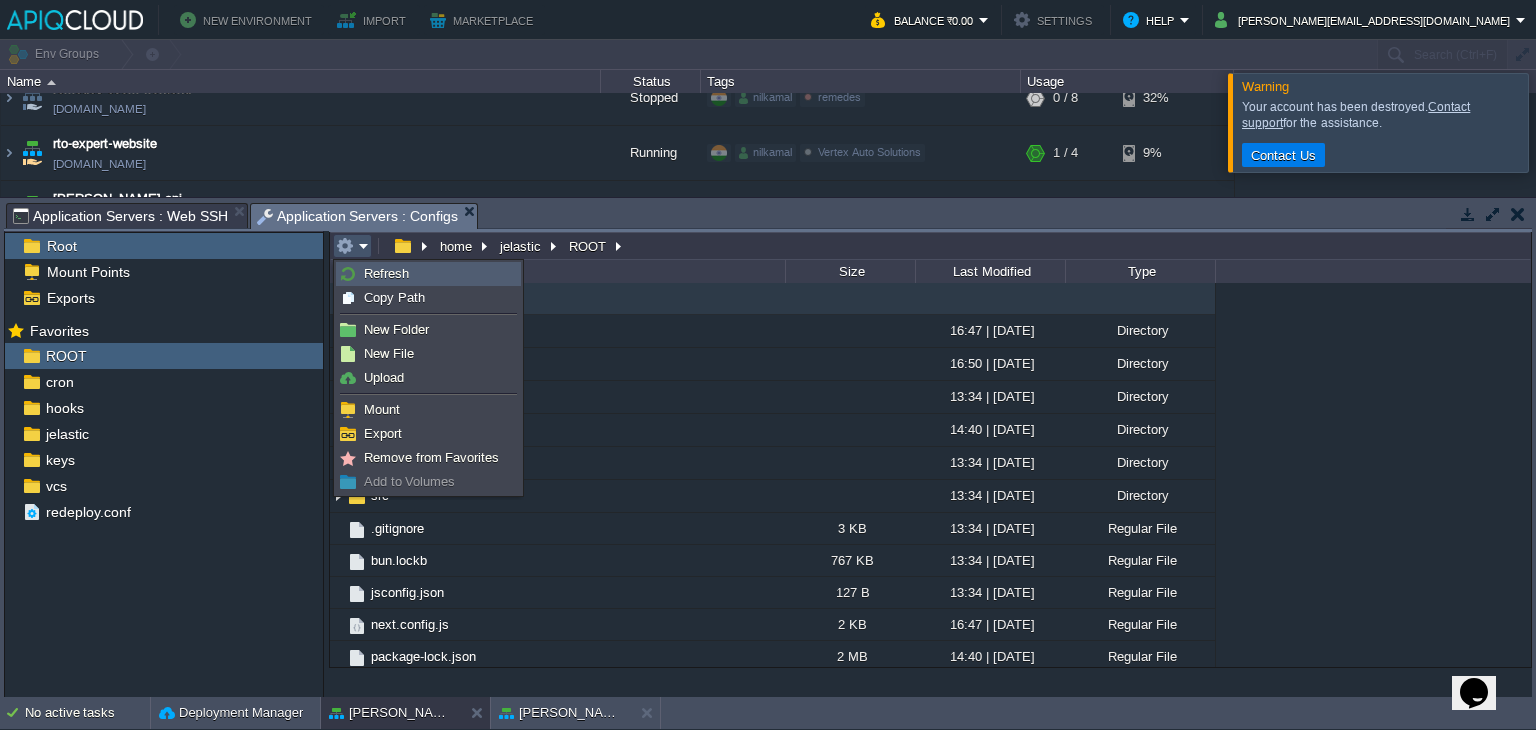 click on "Refresh" at bounding box center (386, 273) 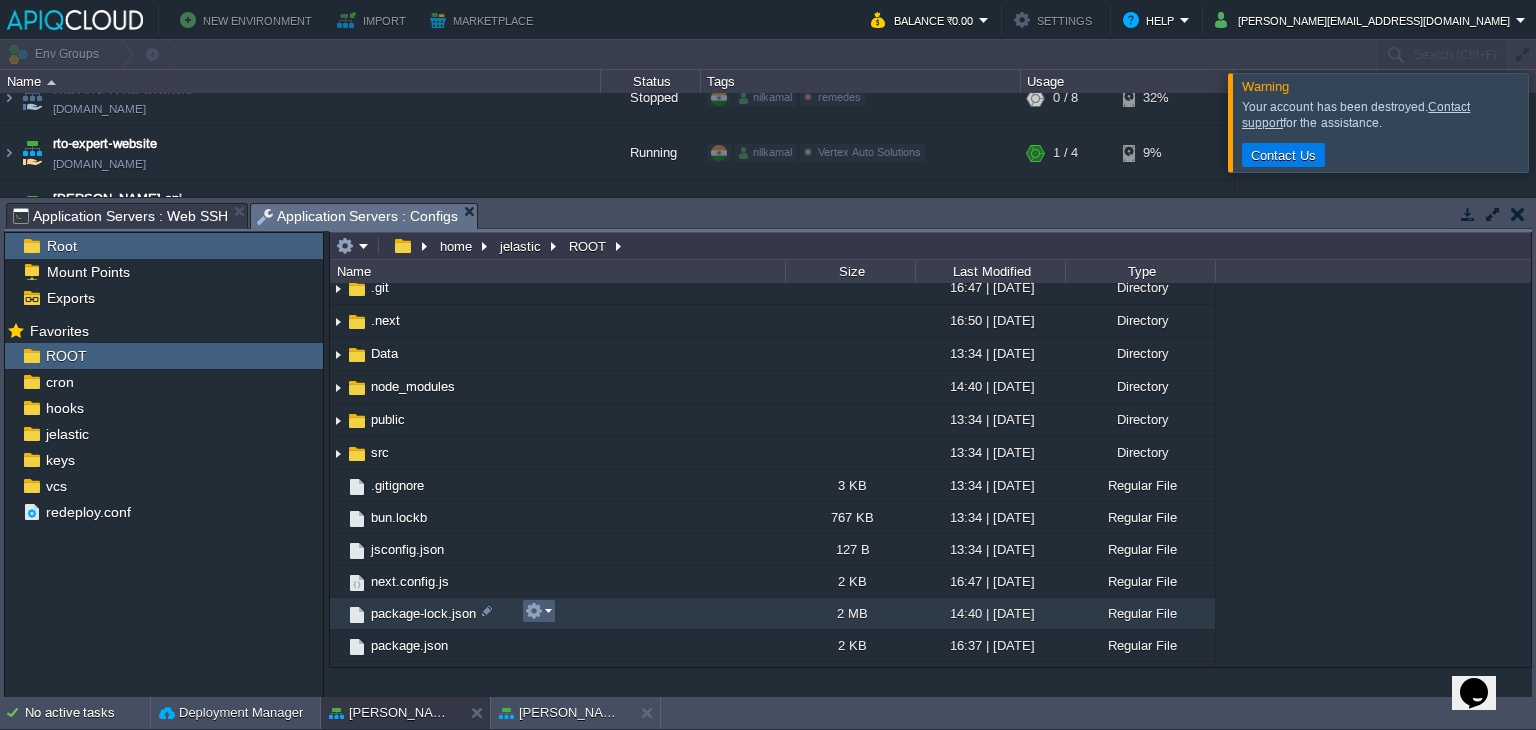 scroll, scrollTop: 66, scrollLeft: 0, axis: vertical 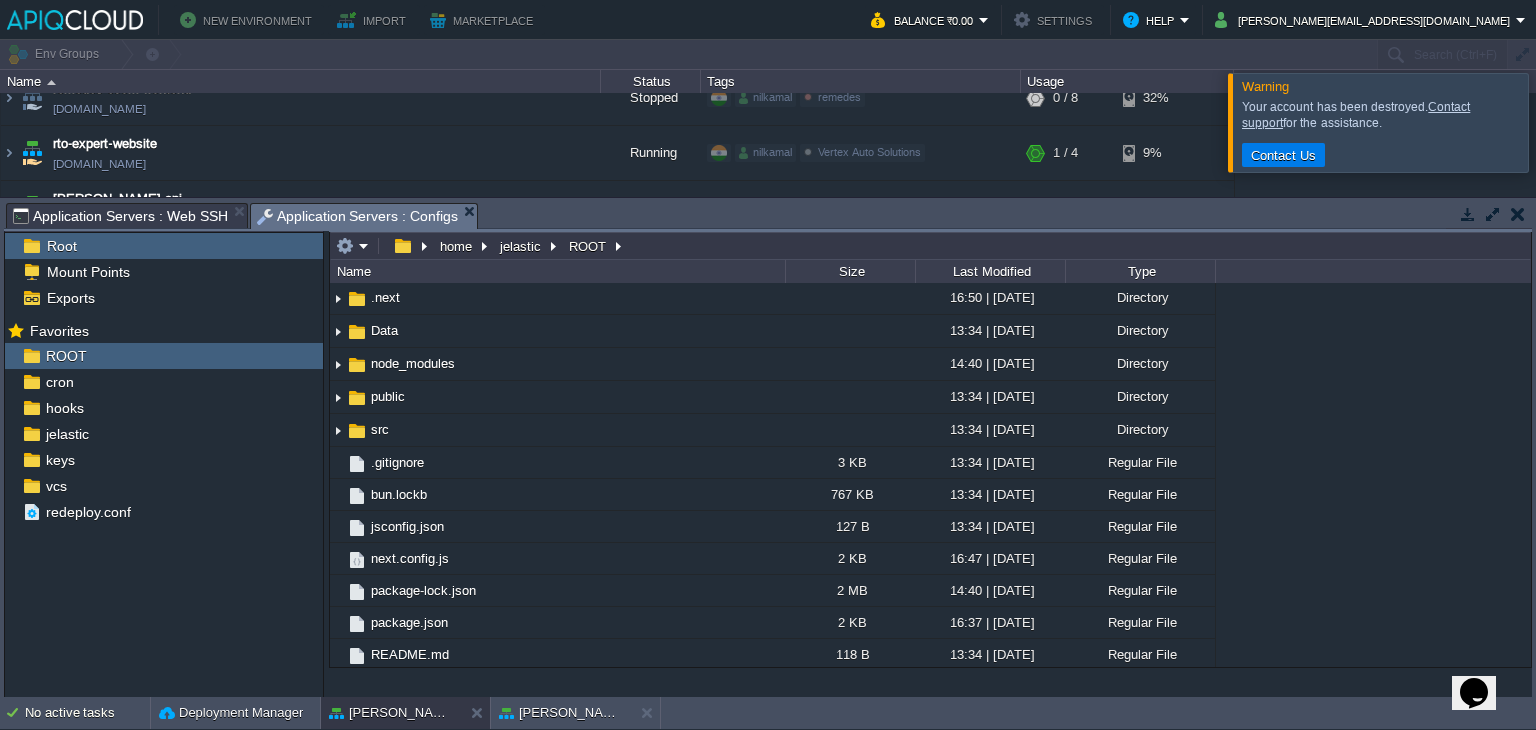 click on ".. .git 16:47   |   [DATE] Directory .next 16:50   |   [DATE] Directory Data 13:34   |   [DATE] Directory node_modules 14:40   |   [DATE] Directory public 13:34   |   [DATE] Directory src 13:34   |   [DATE] Directory .gitignore 3 KB 13:34   |   [DATE] Regular File bun.lockb 767 KB 13:34   |   [DATE] Regular File jsconfig.json 127 B 13:34   |   [DATE] Regular File next.config.js 2 KB 16:47   |   [DATE] Regular File package-lock.json 2 MB 14:40   |   [DATE] Regular File package.json 2 KB 16:37   |   [DATE] Regular File README.md 118 B 13:34   |   [DATE] Regular File" at bounding box center [930, 475] 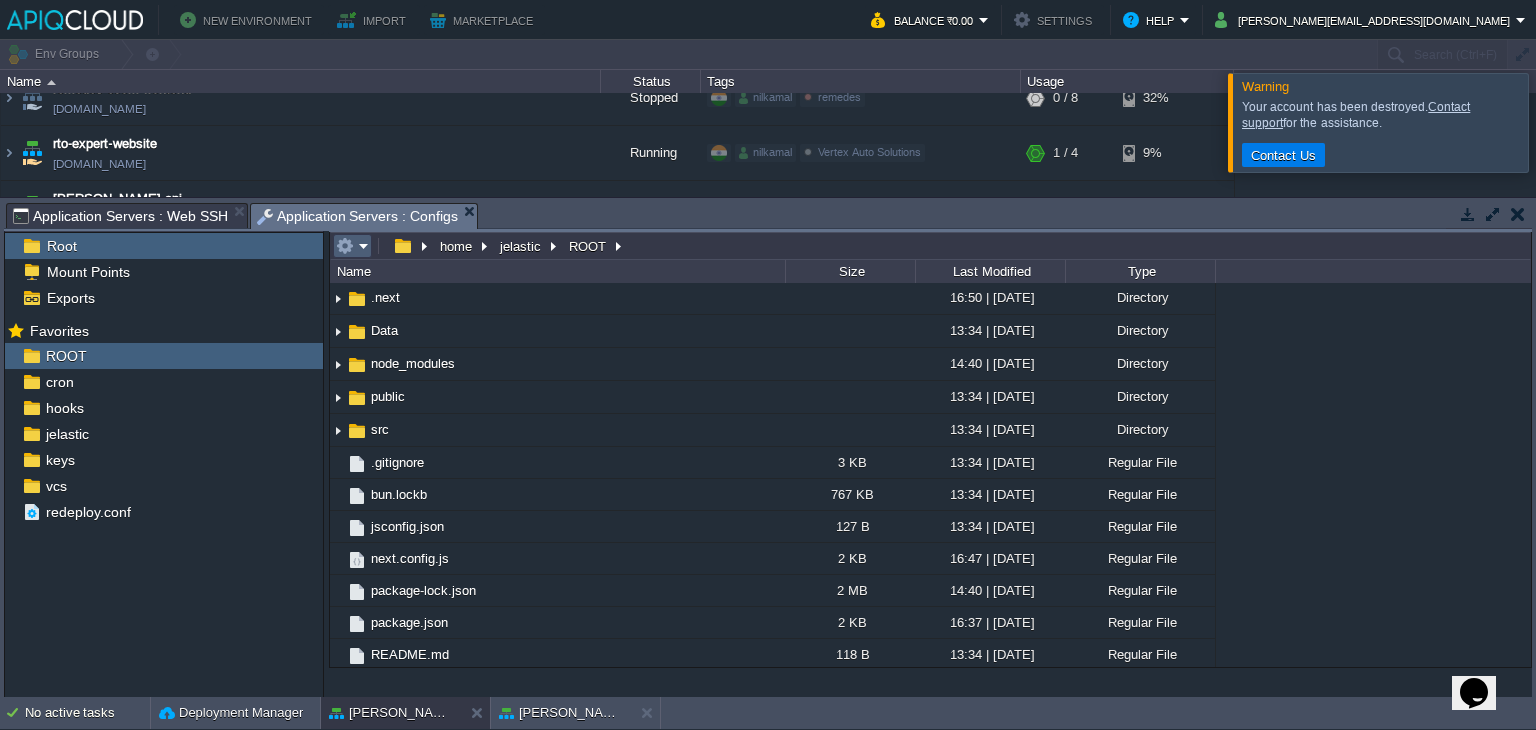 click at bounding box center [352, 246] 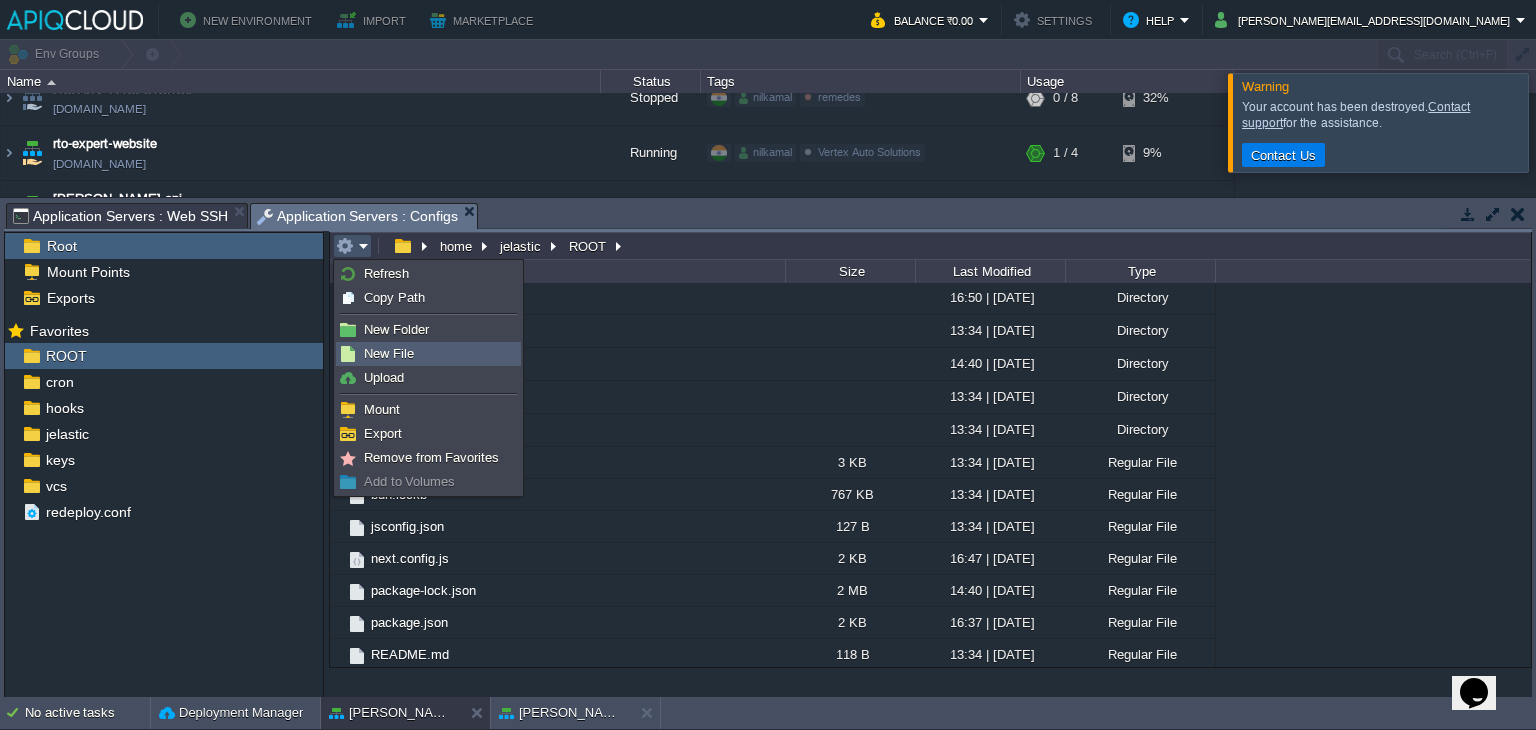 click on "New File" at bounding box center [389, 353] 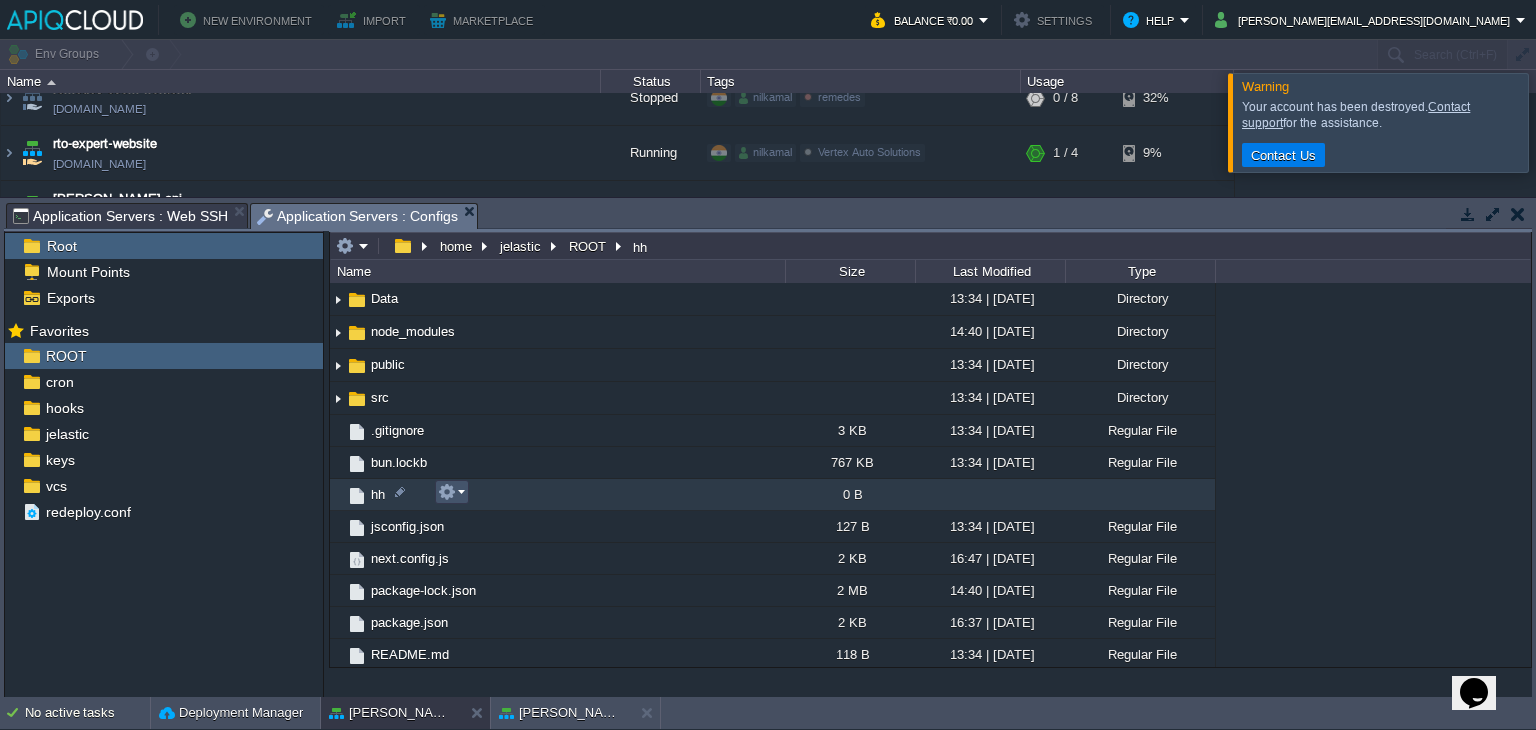 click at bounding box center [447, 492] 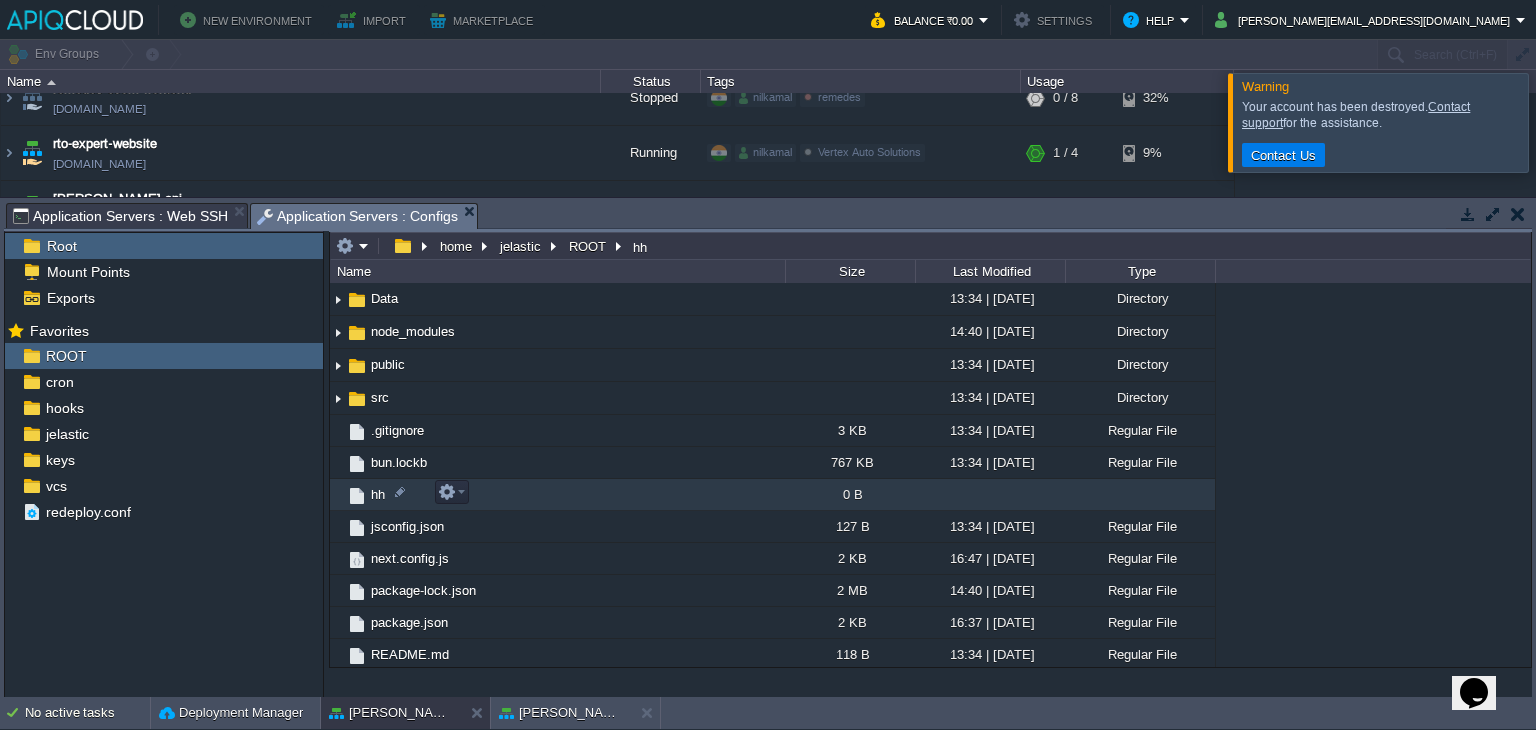 click on "hh" at bounding box center (378, 494) 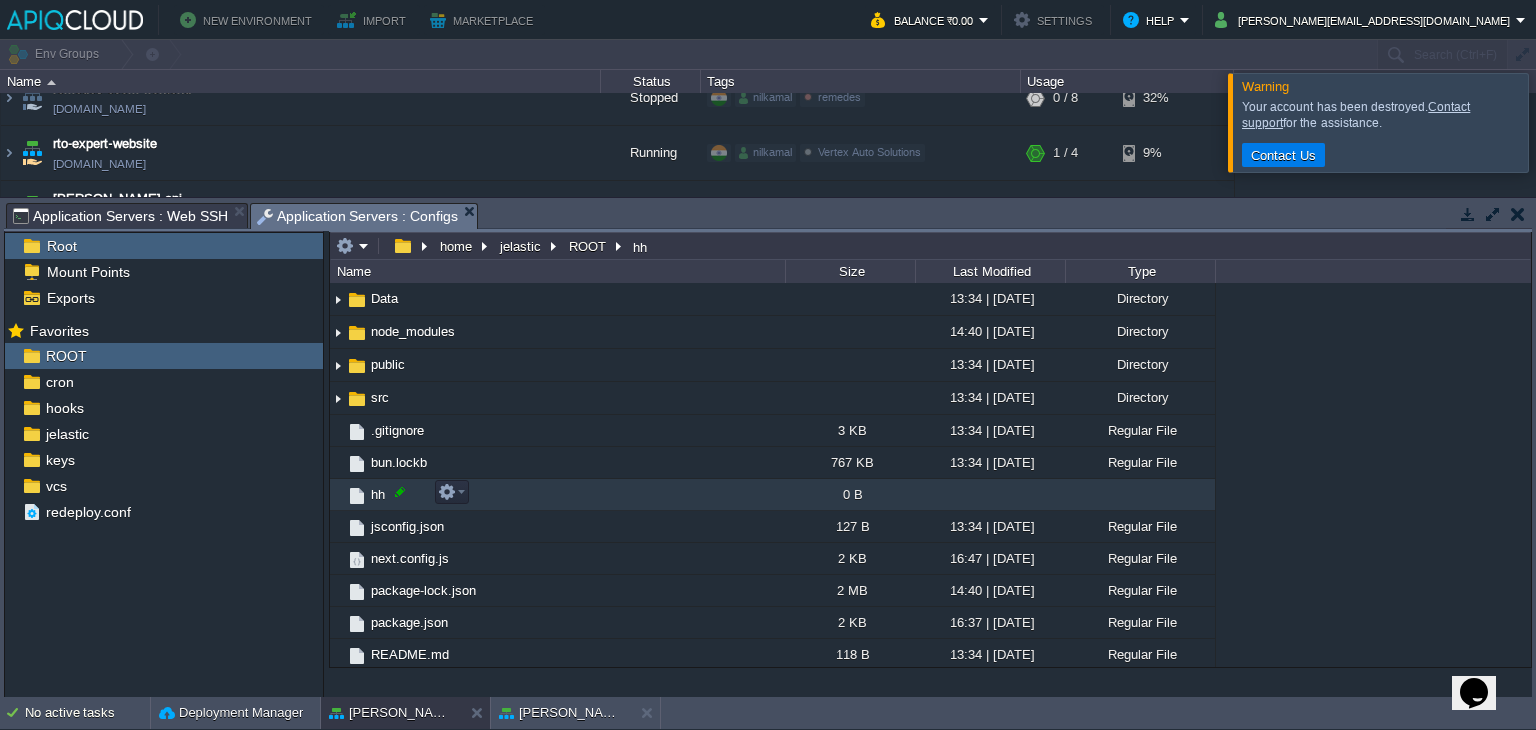 click at bounding box center (400, 492) 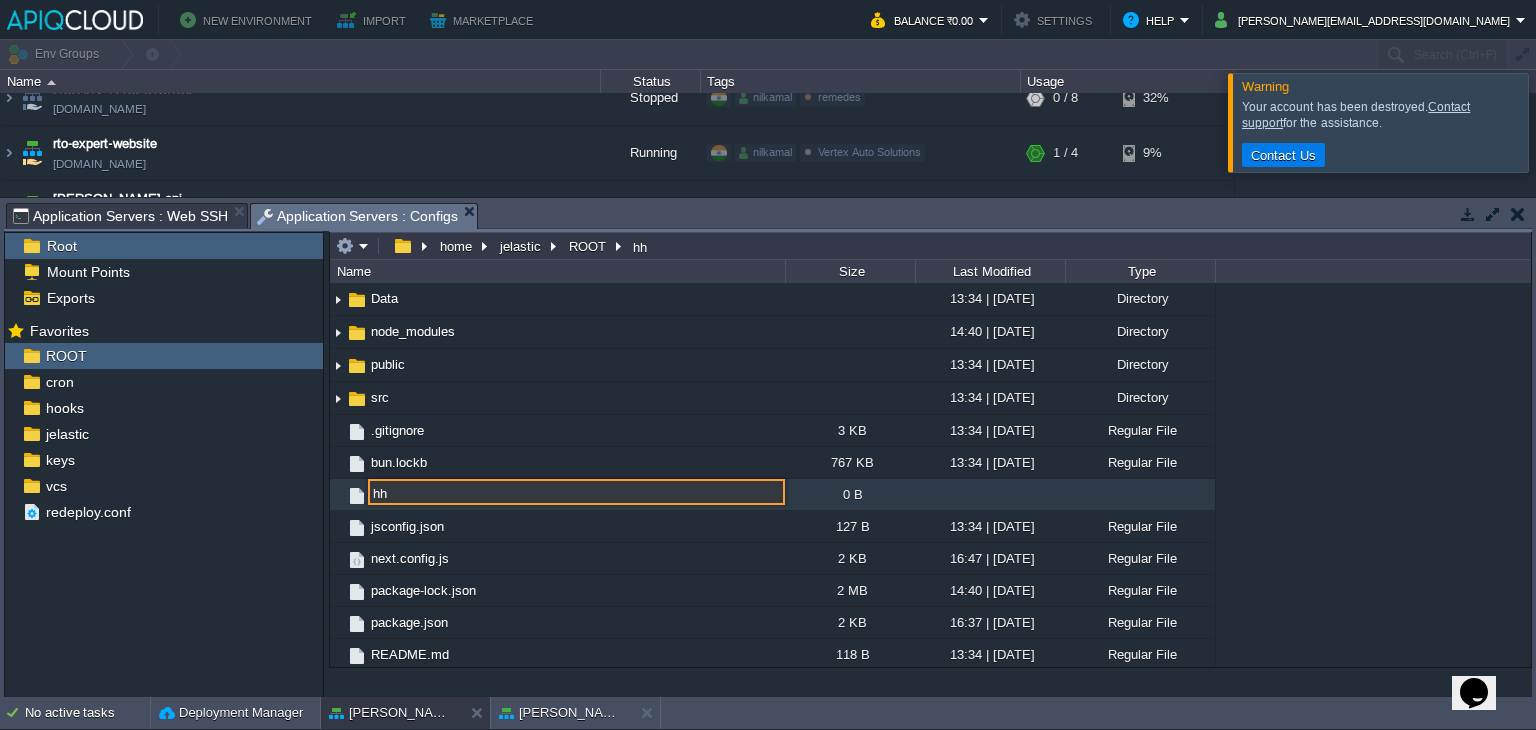 paste on "ecosystem.config.js" 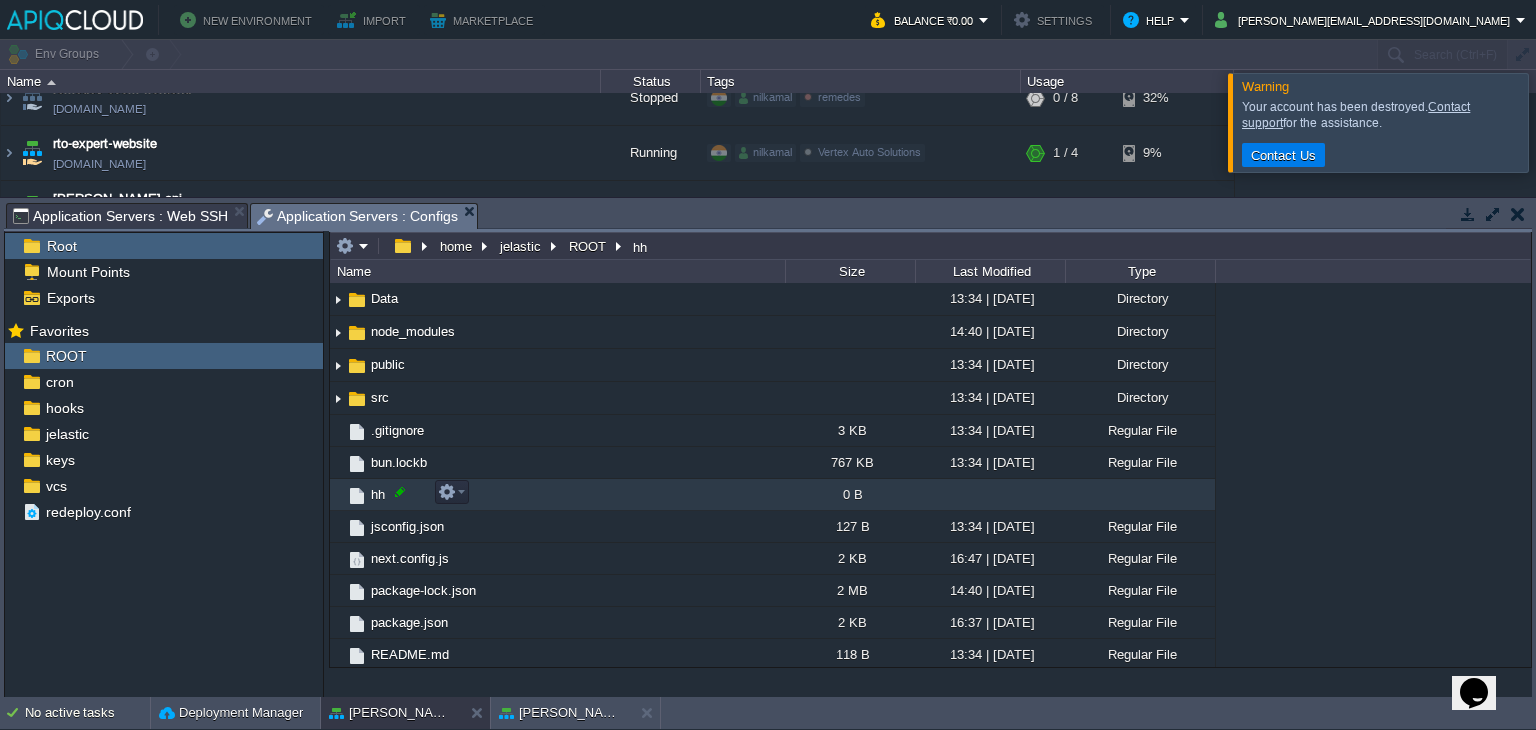 click at bounding box center (400, 492) 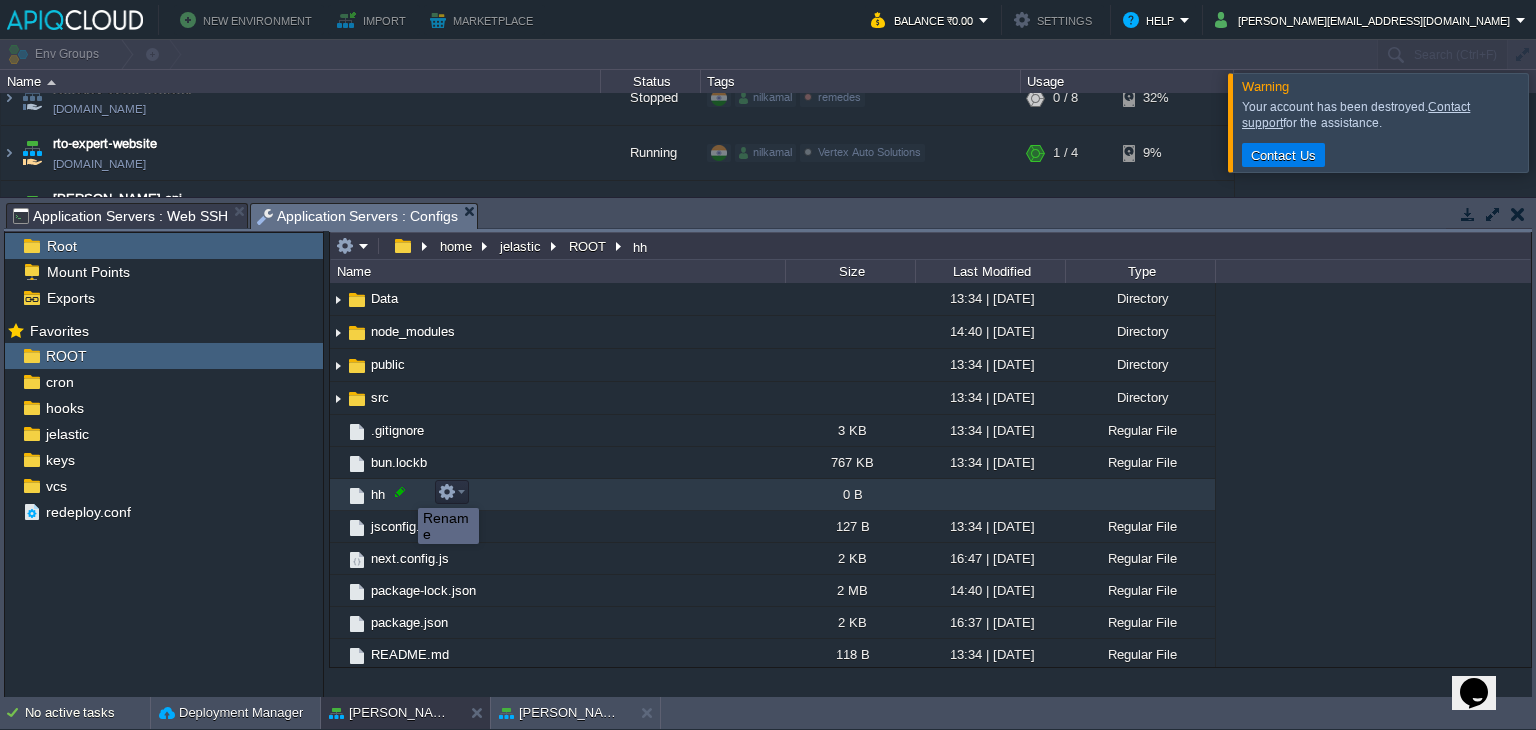 type on "hh" 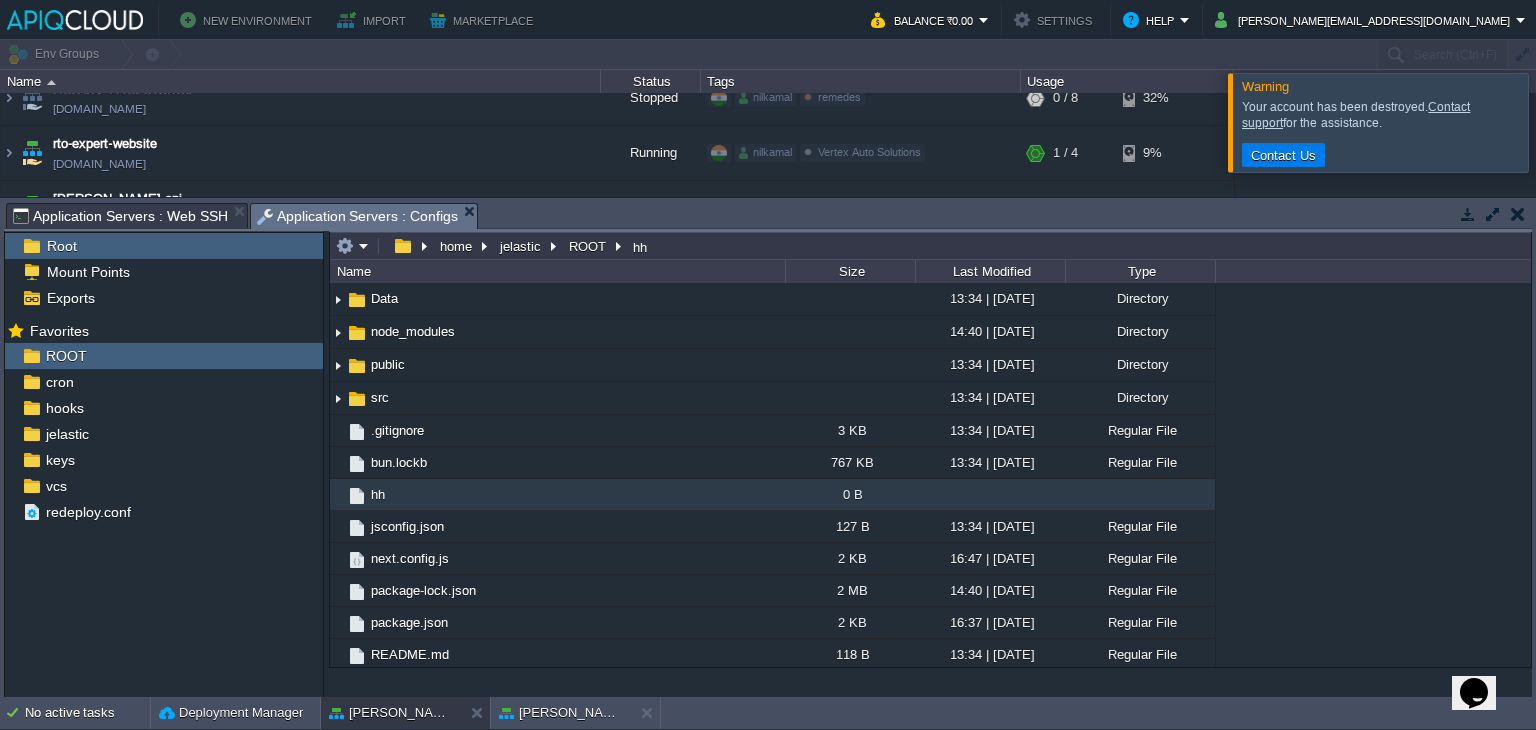 drag, startPoint x: 1372, startPoint y: 536, endPoint x: 1080, endPoint y: 529, distance: 292.0839 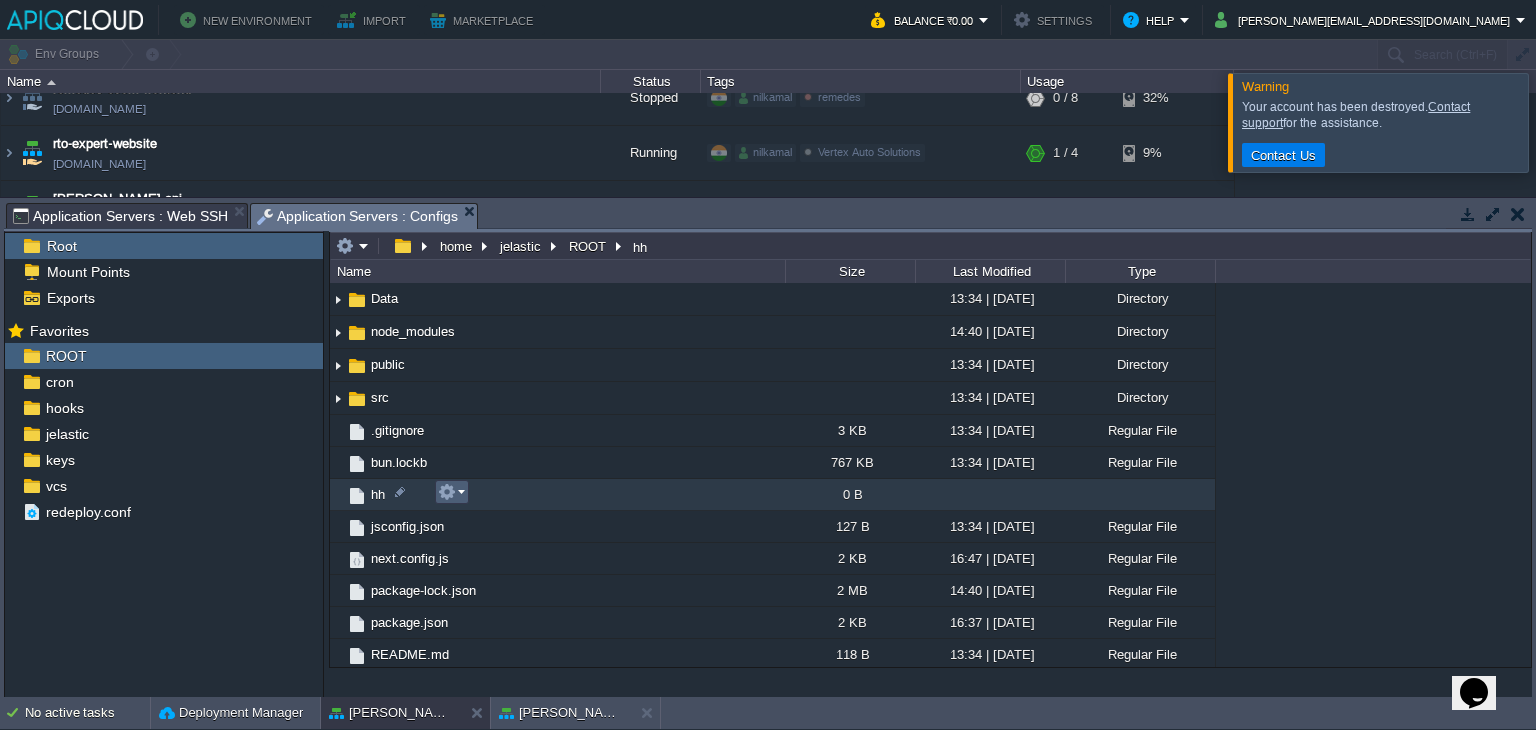 click at bounding box center [451, 492] 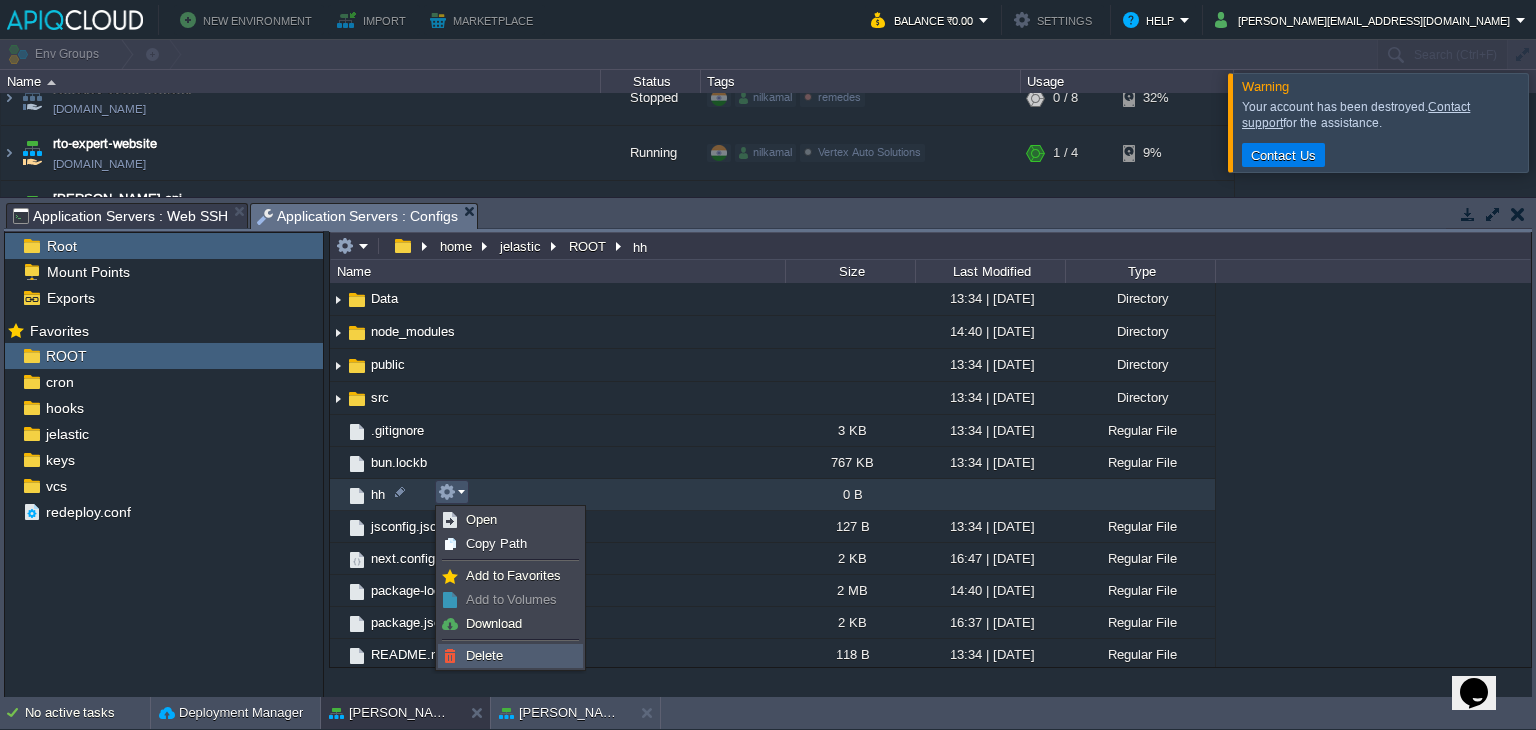 click on "Delete" at bounding box center [510, 656] 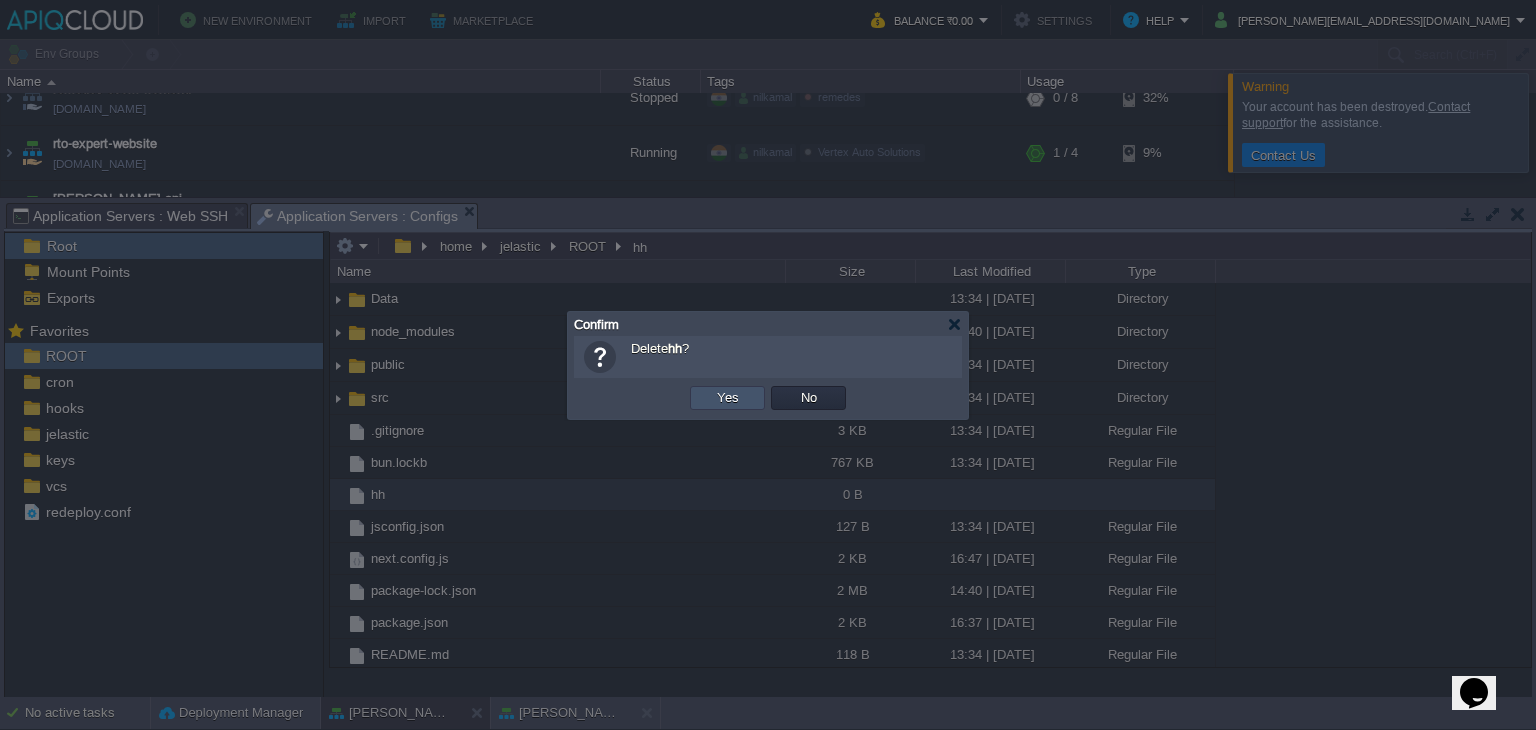 click on "Yes" at bounding box center [728, 398] 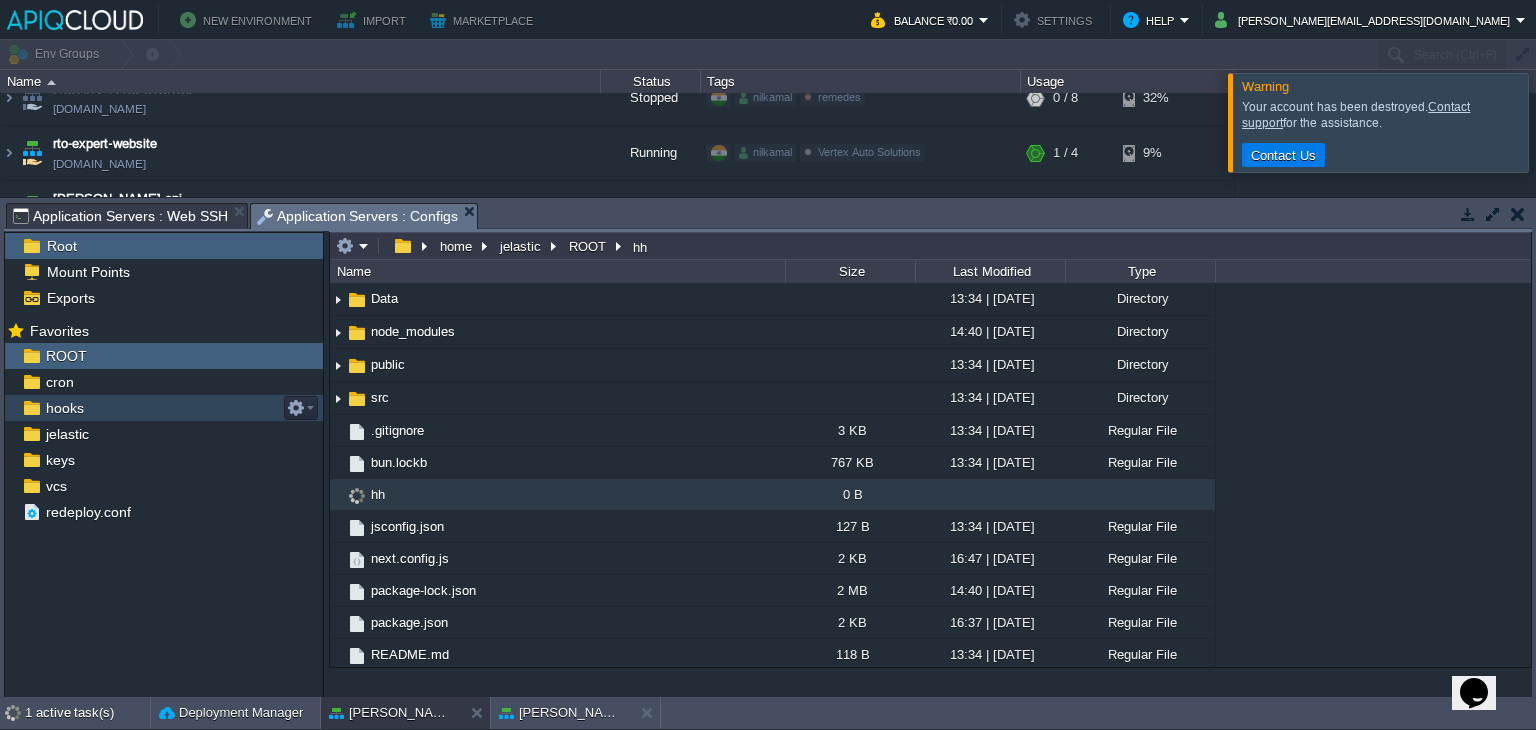 click on "hooks" at bounding box center (64, 408) 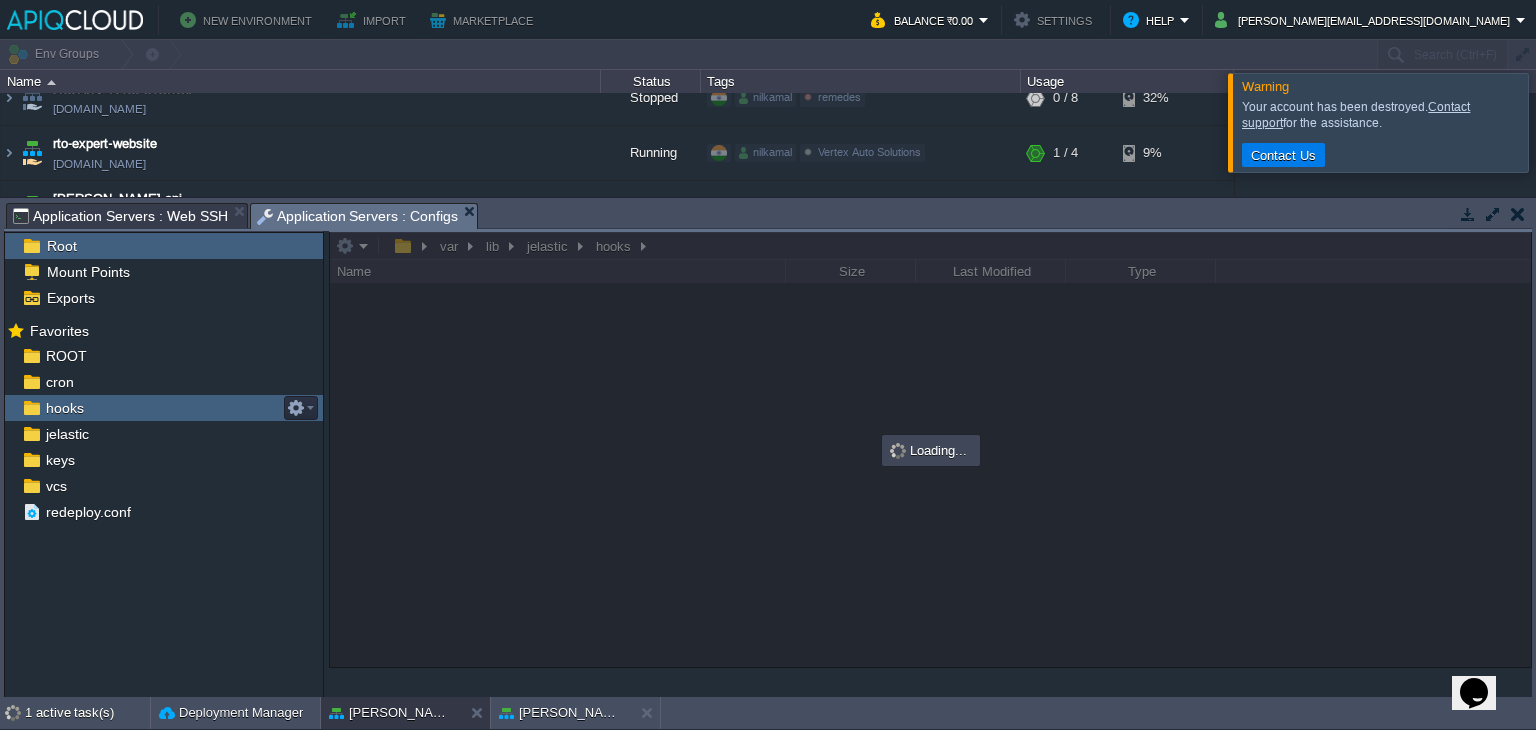 scroll, scrollTop: 0, scrollLeft: 0, axis: both 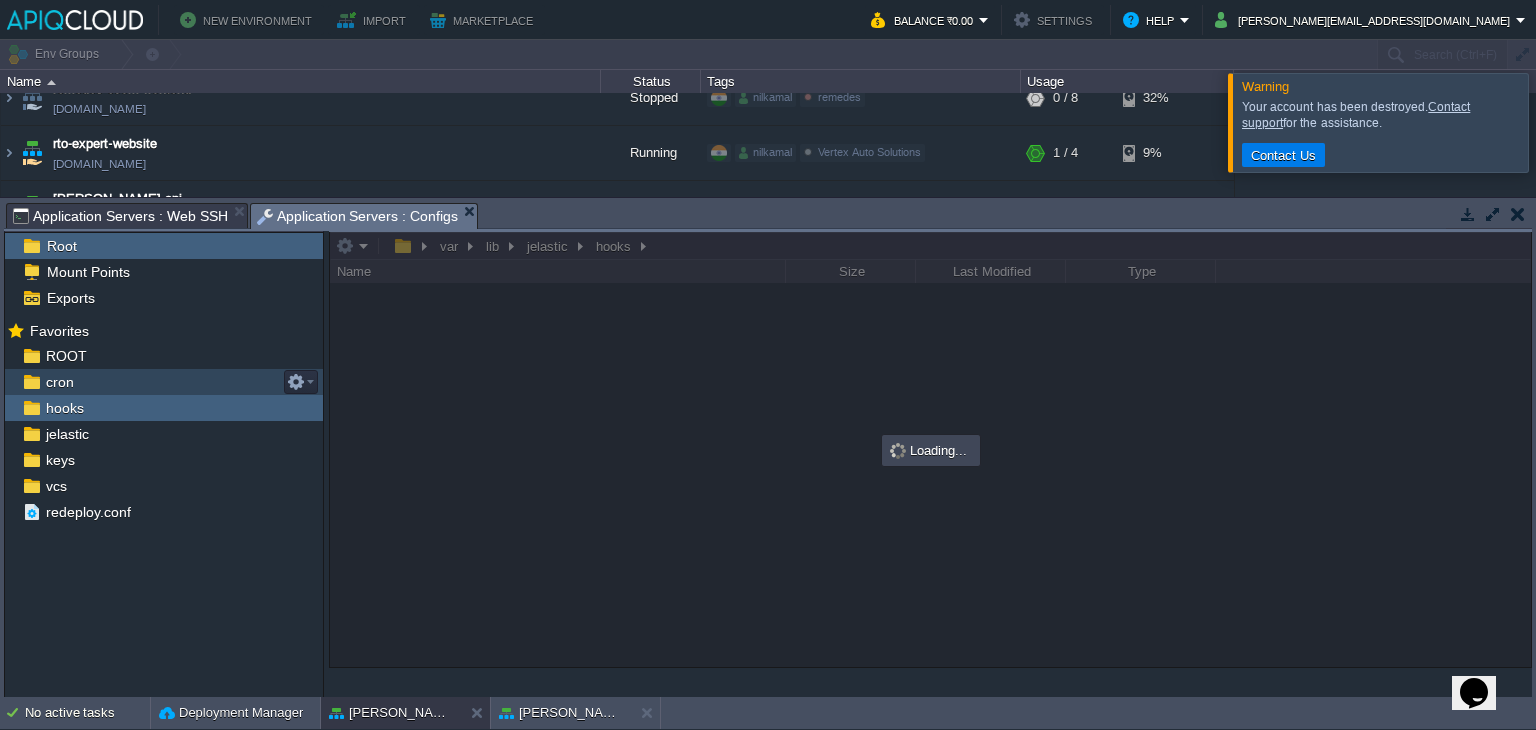 click on "cron" at bounding box center [59, 382] 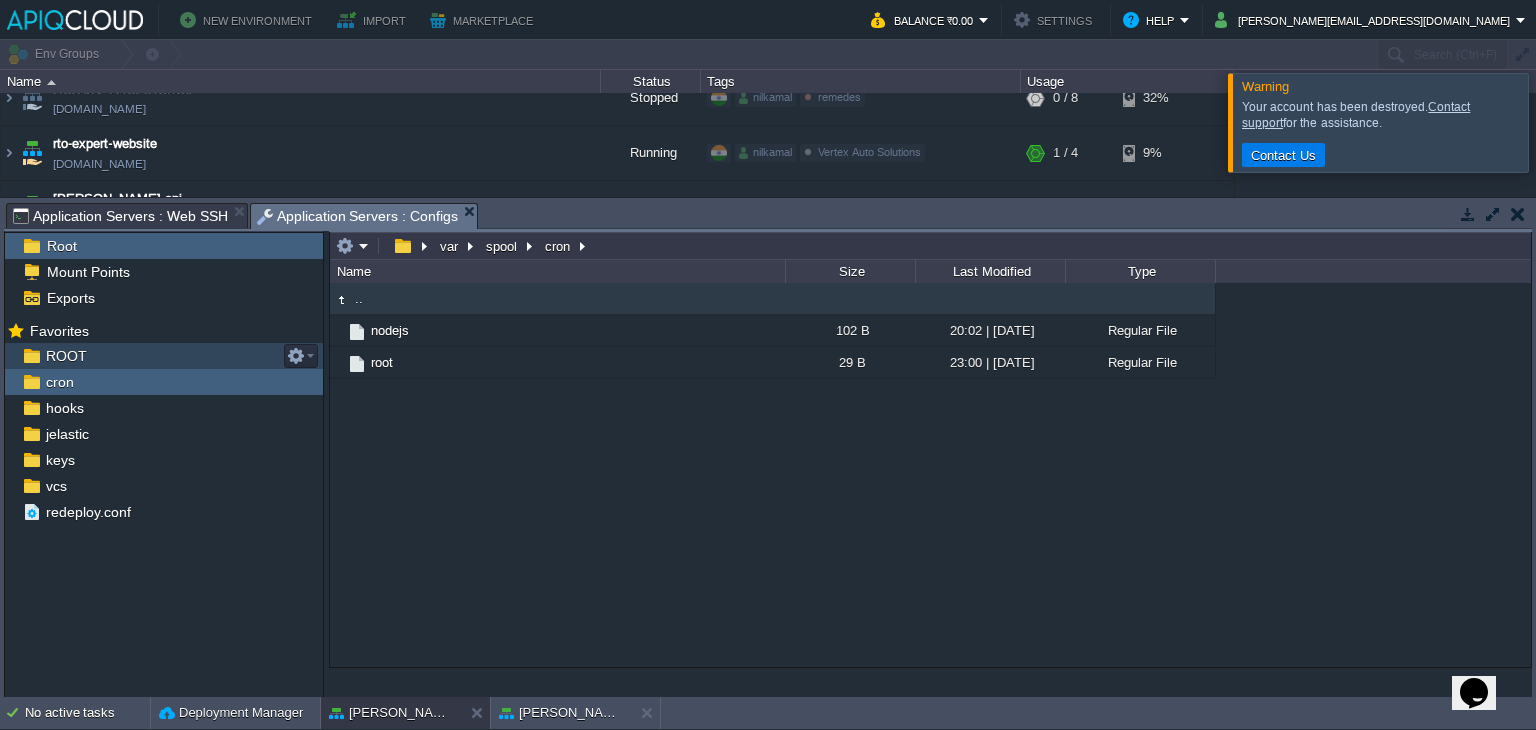 click on "ROOT" at bounding box center [66, 356] 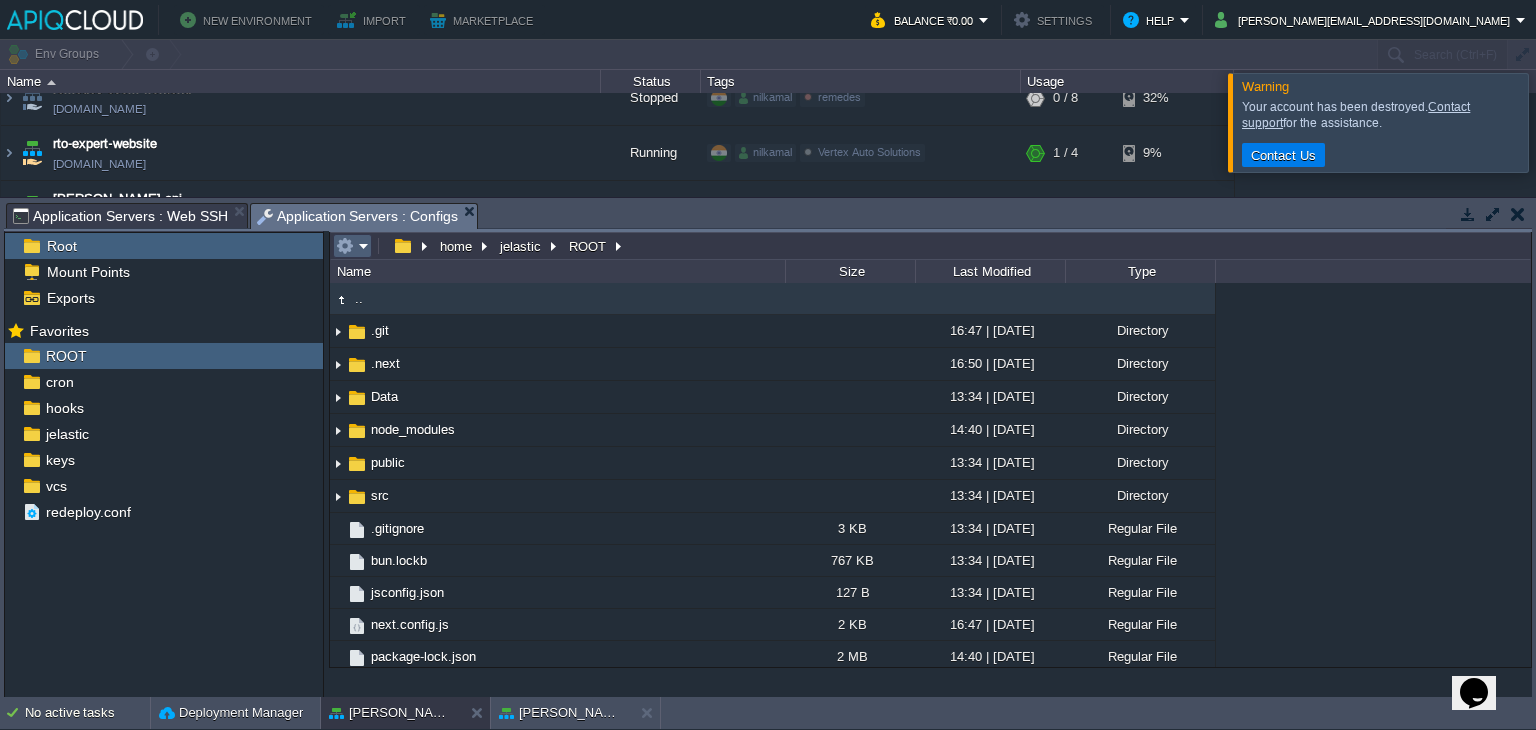 click at bounding box center (352, 246) 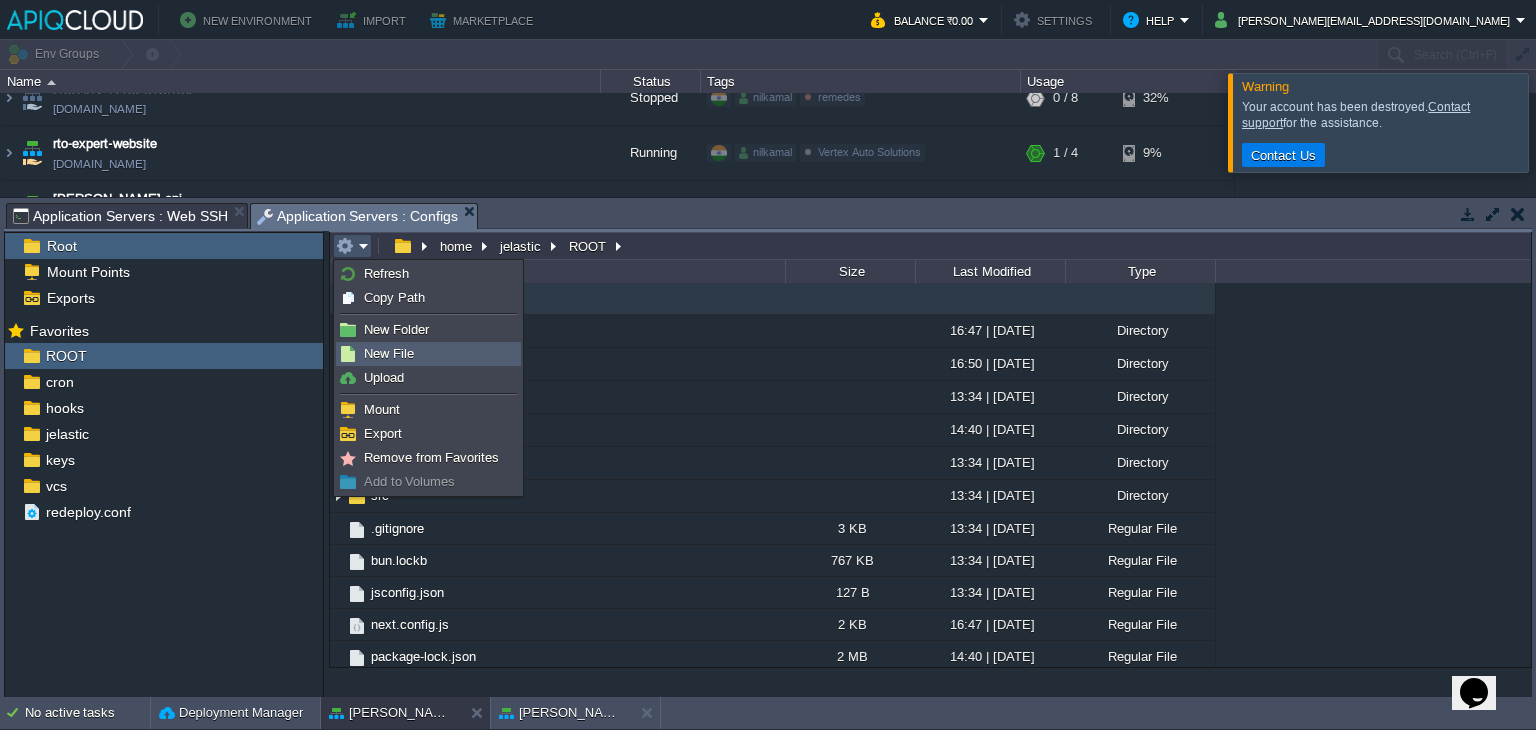 click on "New File" at bounding box center (389, 353) 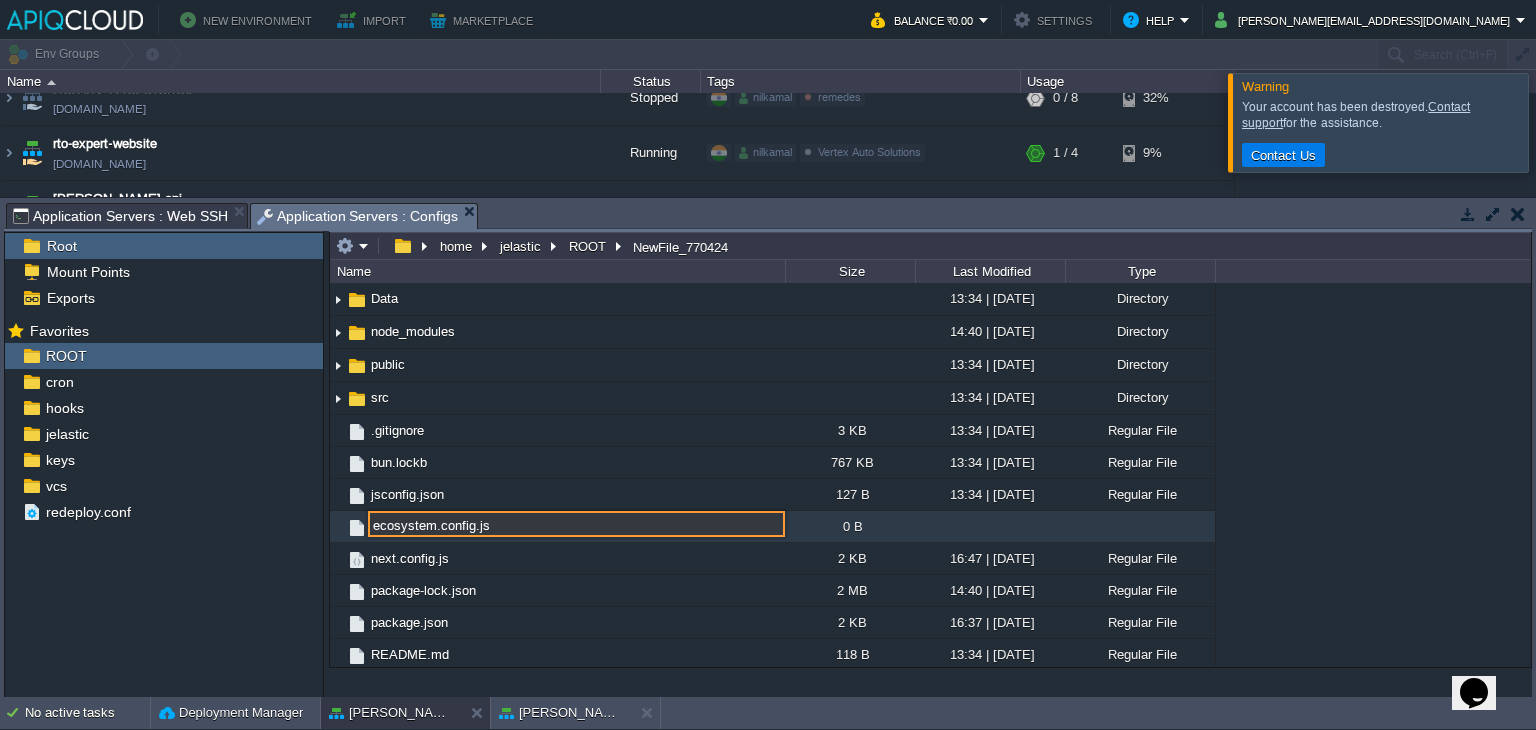 type on "NewFile_770424" 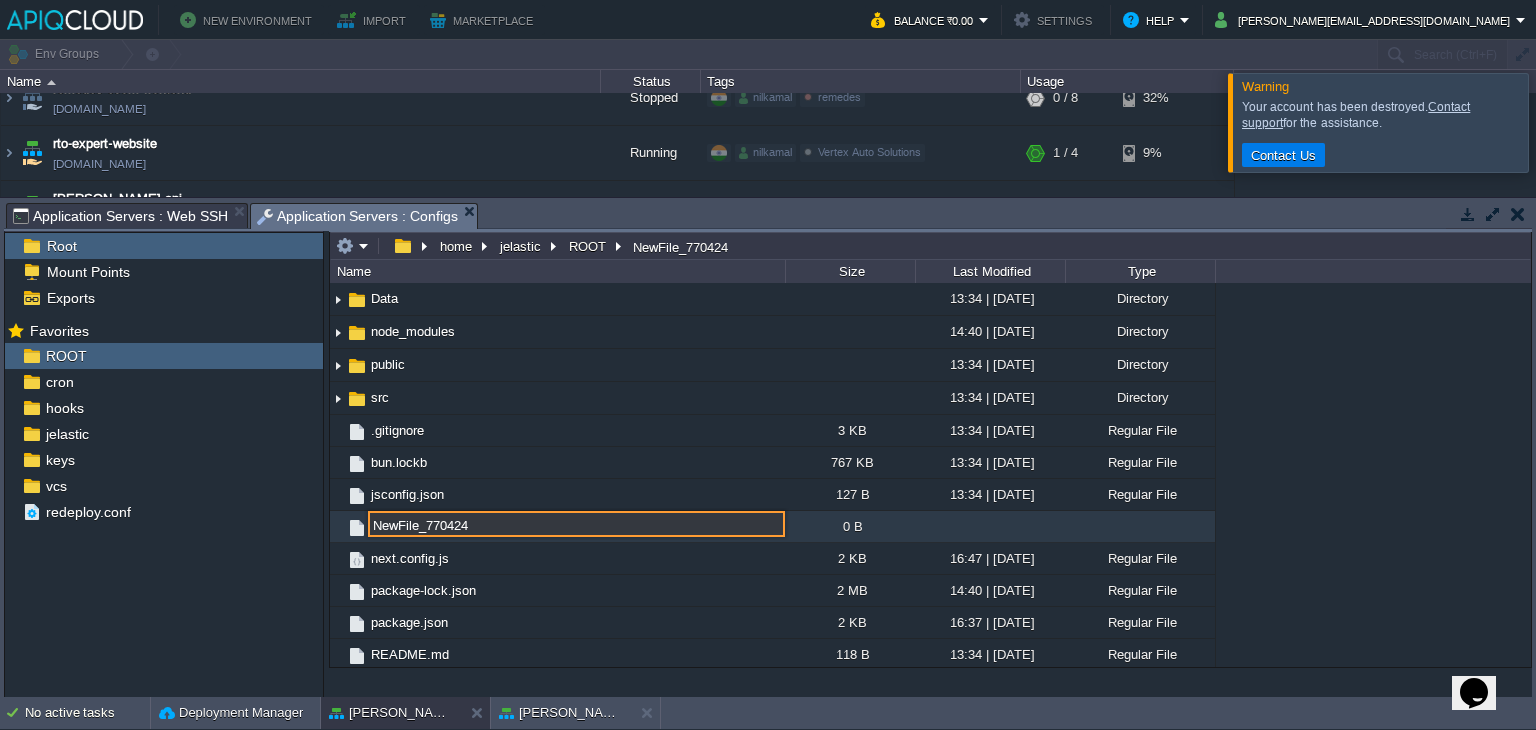 click on ".. .git 16:47   |   [DATE] Directory .next 16:50   |   [DATE] Directory Data 13:34   |   [DATE] Directory node_modules 14:40   |   [DATE] Directory public 13:34   |   [DATE] Directory src 13:34   |   [DATE] Directory .gitignore 3 KB 13:34   |   [DATE] Regular File bun.lockb 767 KB 13:34   |   [DATE] Regular File jsconfig.json 127 B 13:34   |   [DATE] Regular File NewFile_770424 0 B next.config.js 2 KB 16:47   |   [DATE] Regular File package-lock.json 2 MB 14:40   |   [DATE] Regular File package.json 2 KB 16:37   |   [DATE] Regular File README.md 118 B 13:34   |   [DATE] Regular File   NewFile_770424" at bounding box center [930, 475] 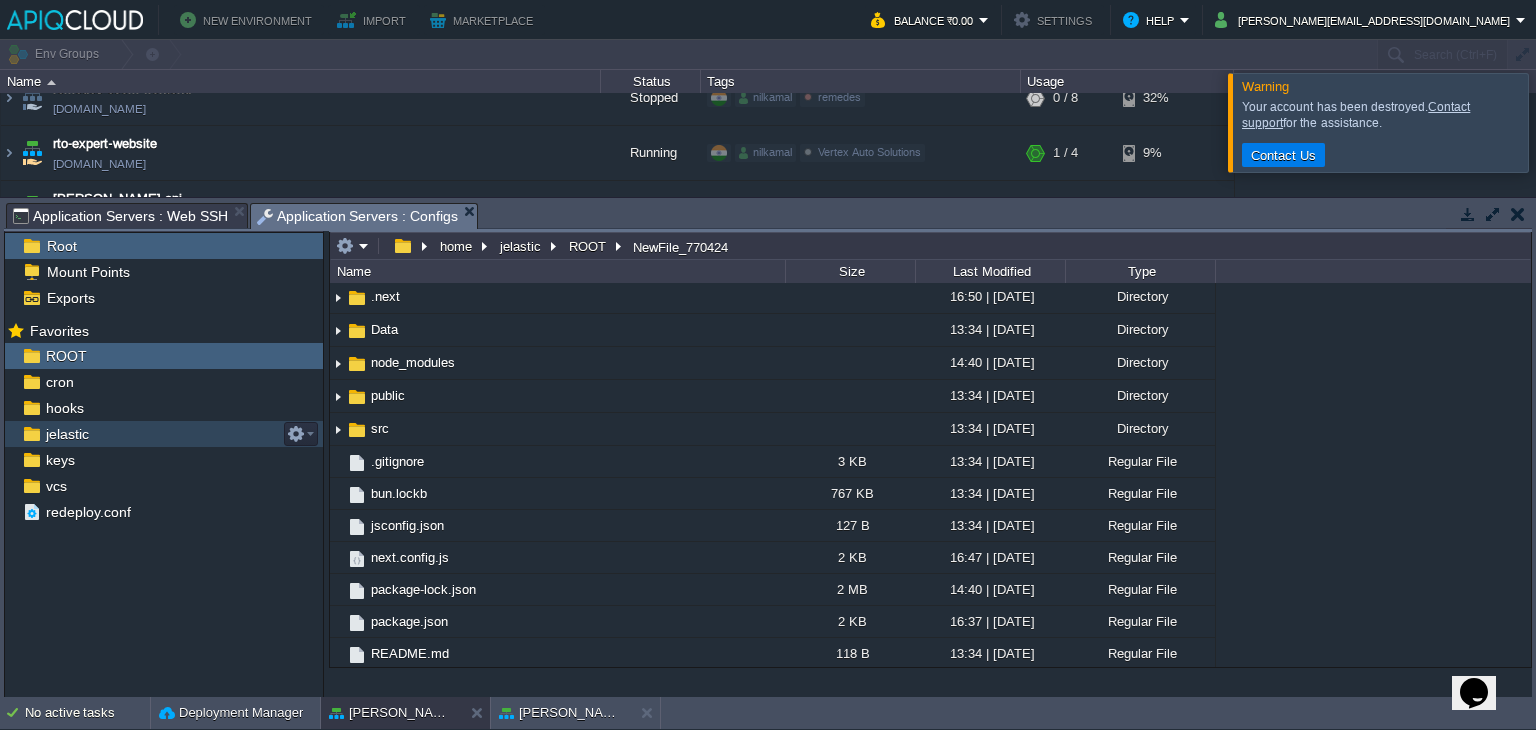 click on "jelastic" at bounding box center [67, 434] 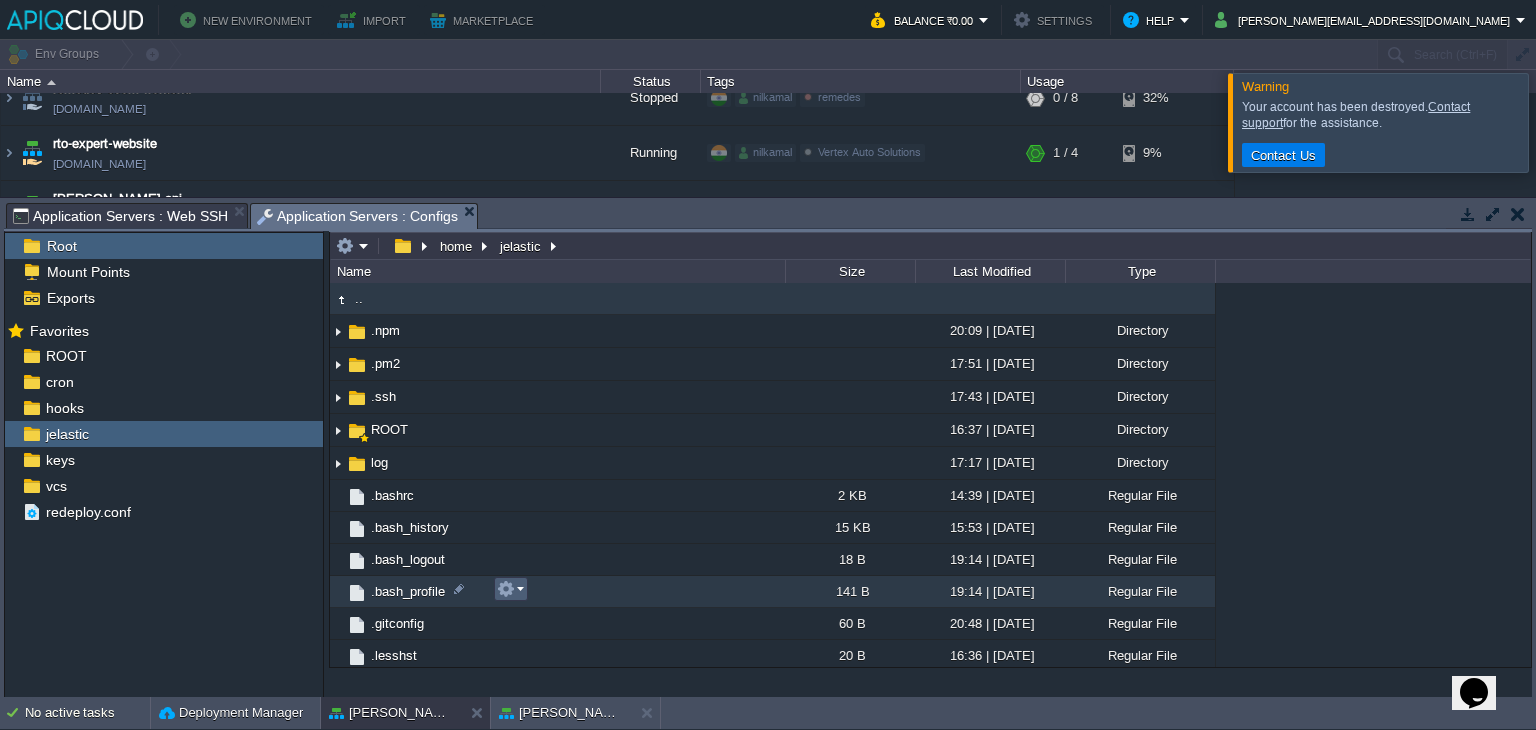 scroll, scrollTop: 97, scrollLeft: 0, axis: vertical 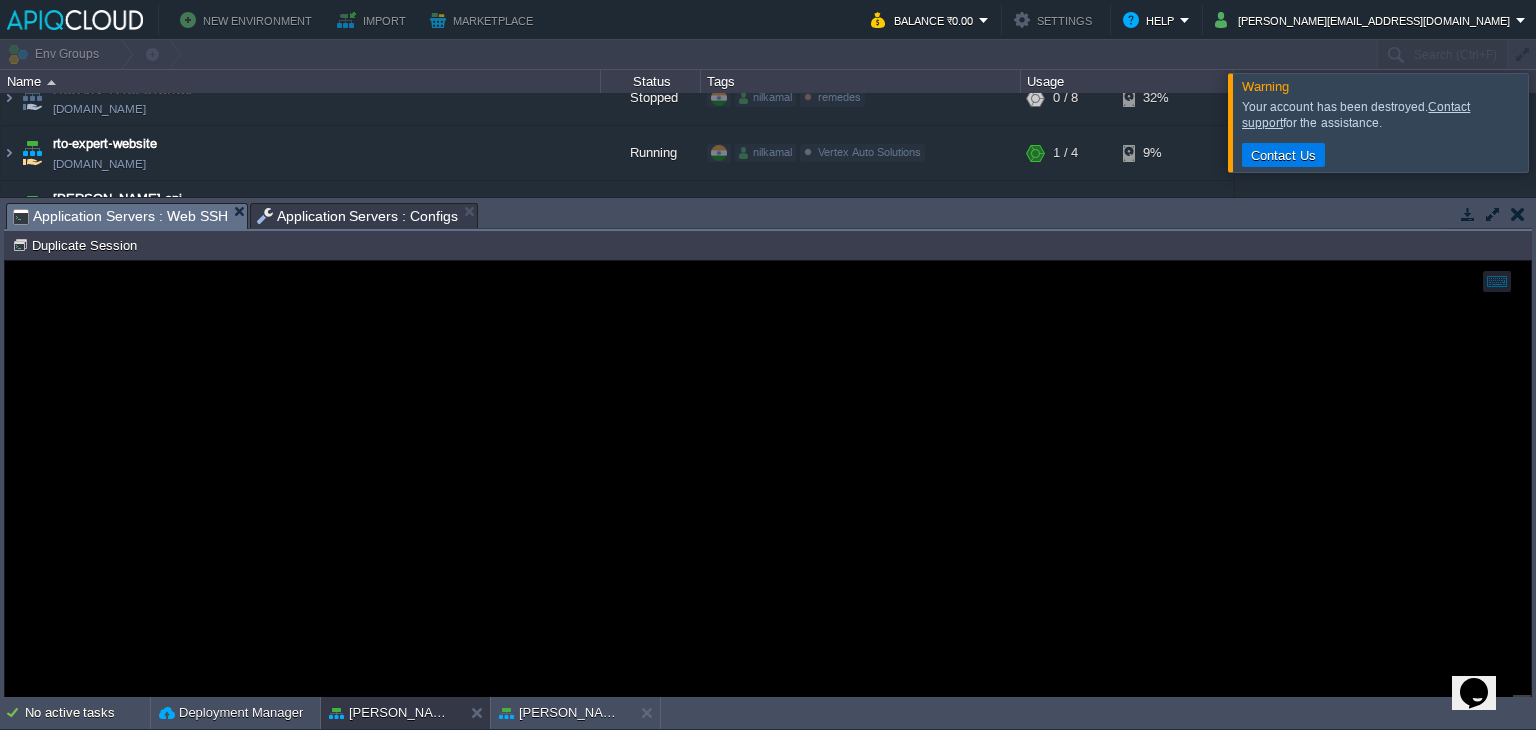 click on "Application Servers : Web SSH" at bounding box center [120, 216] 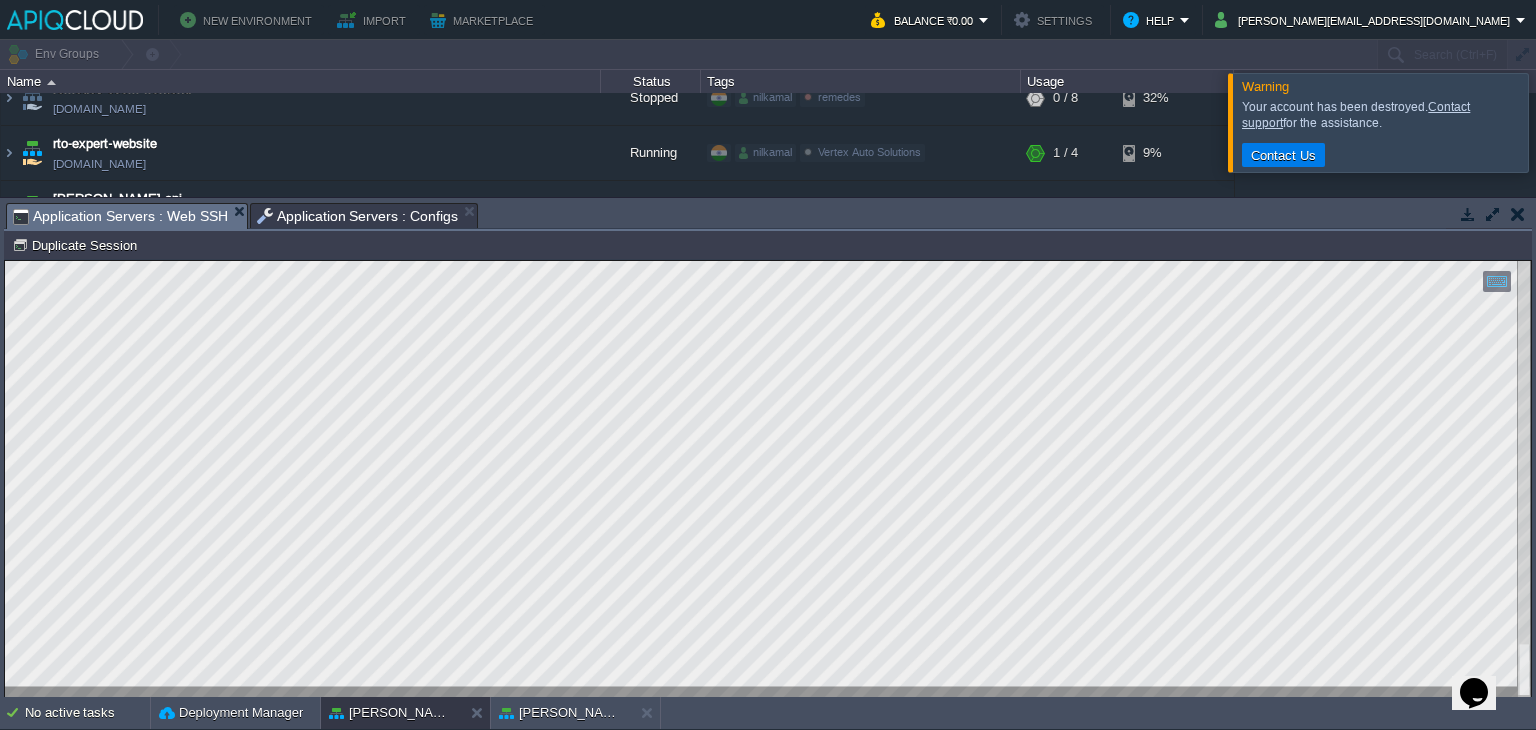 click at bounding box center [1468, 214] 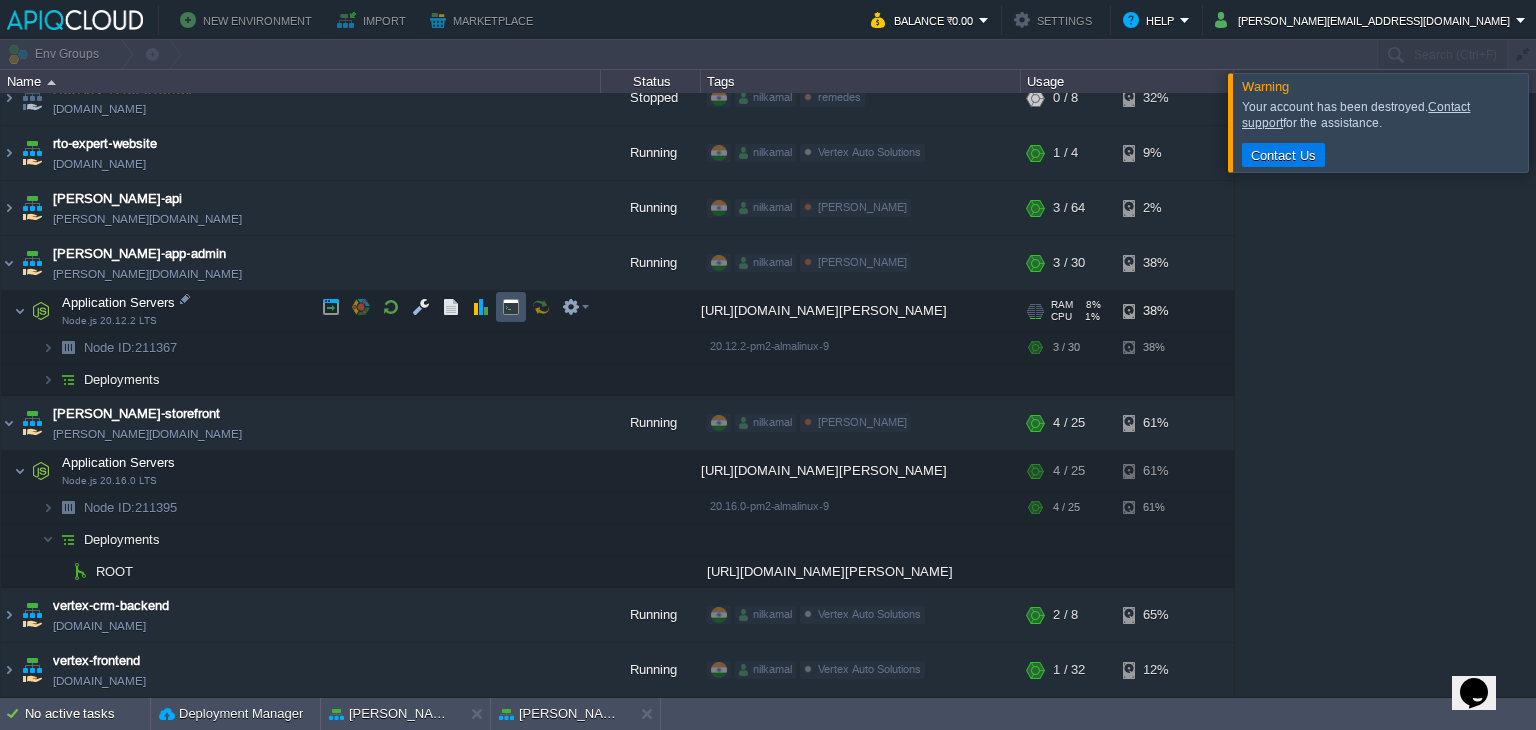 click at bounding box center [511, 307] 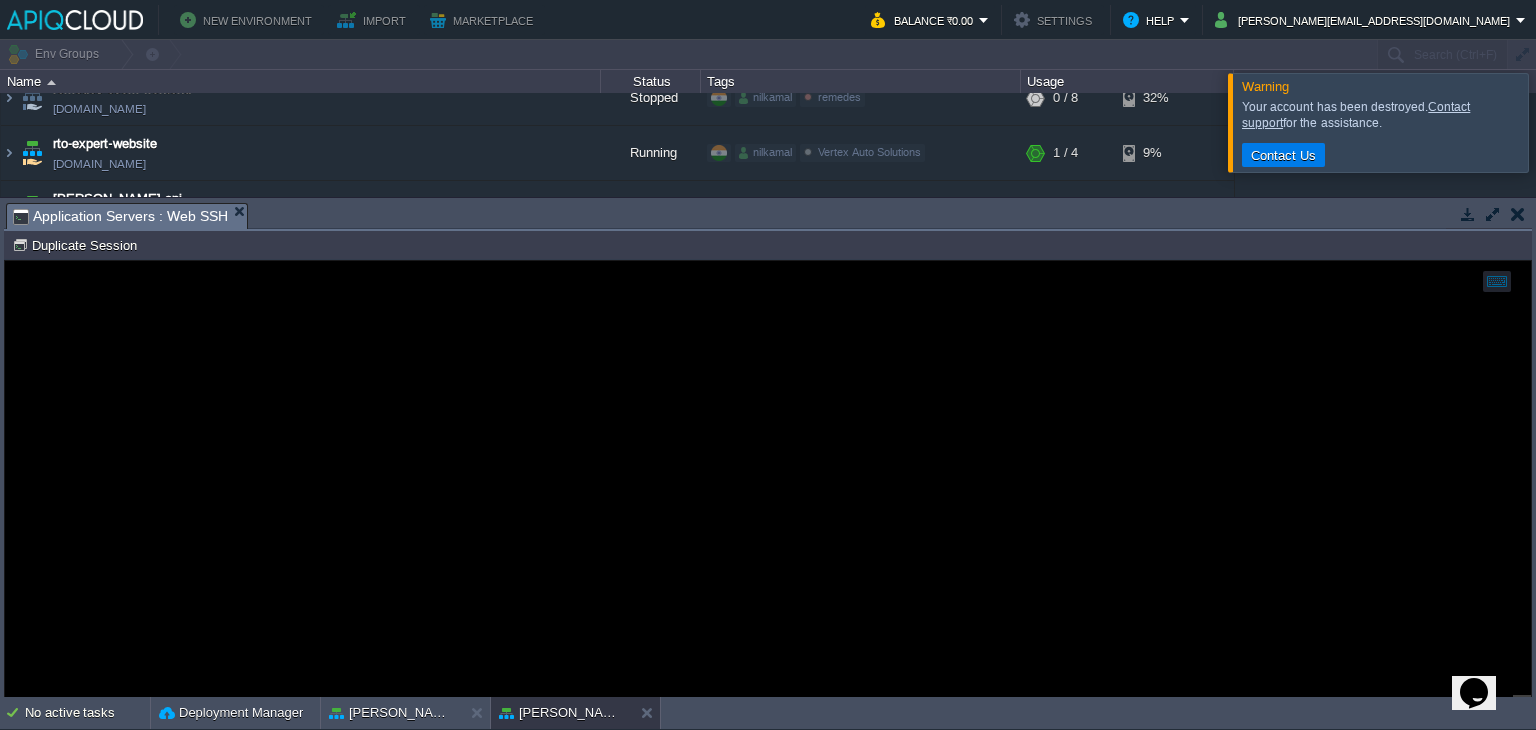 scroll, scrollTop: 0, scrollLeft: 0, axis: both 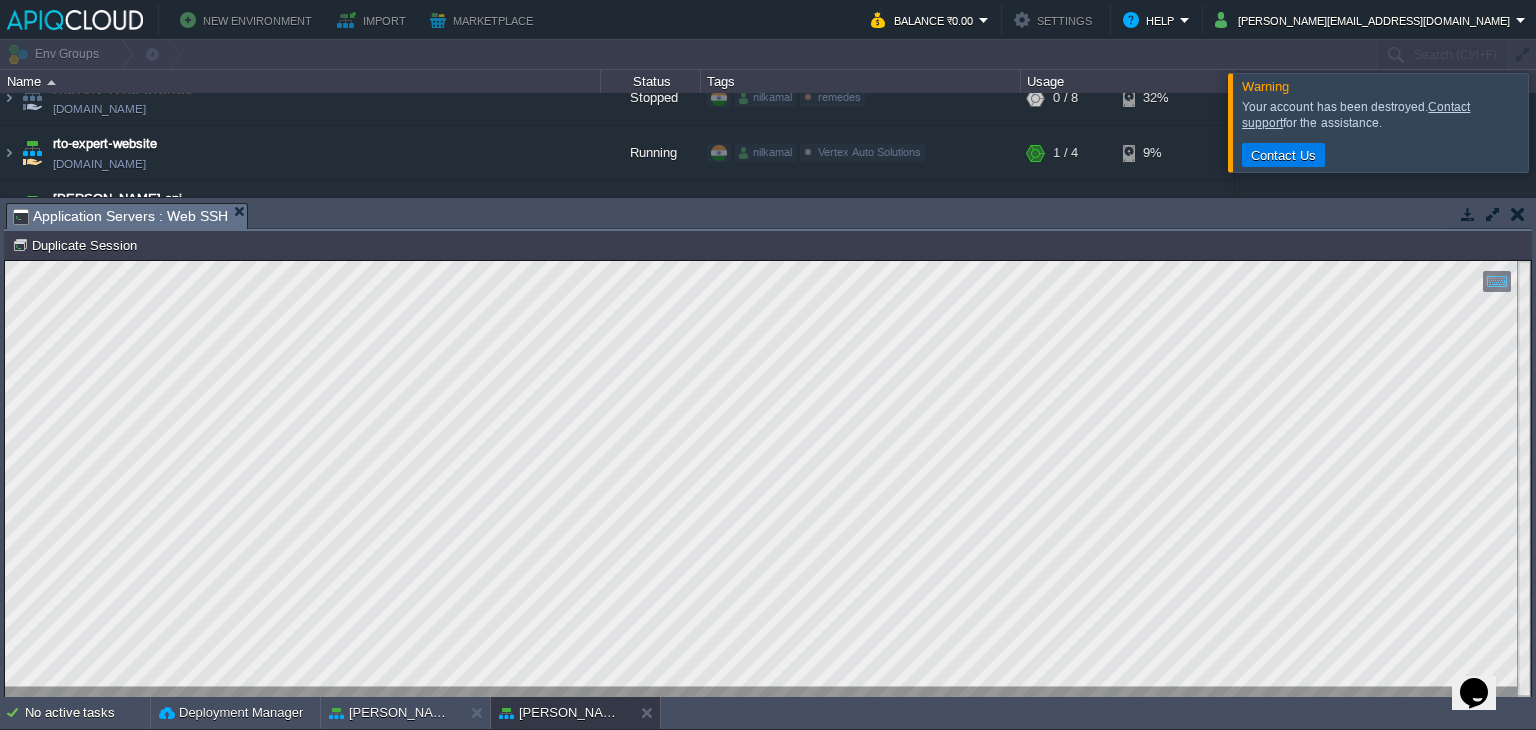 click at bounding box center [1468, 214] 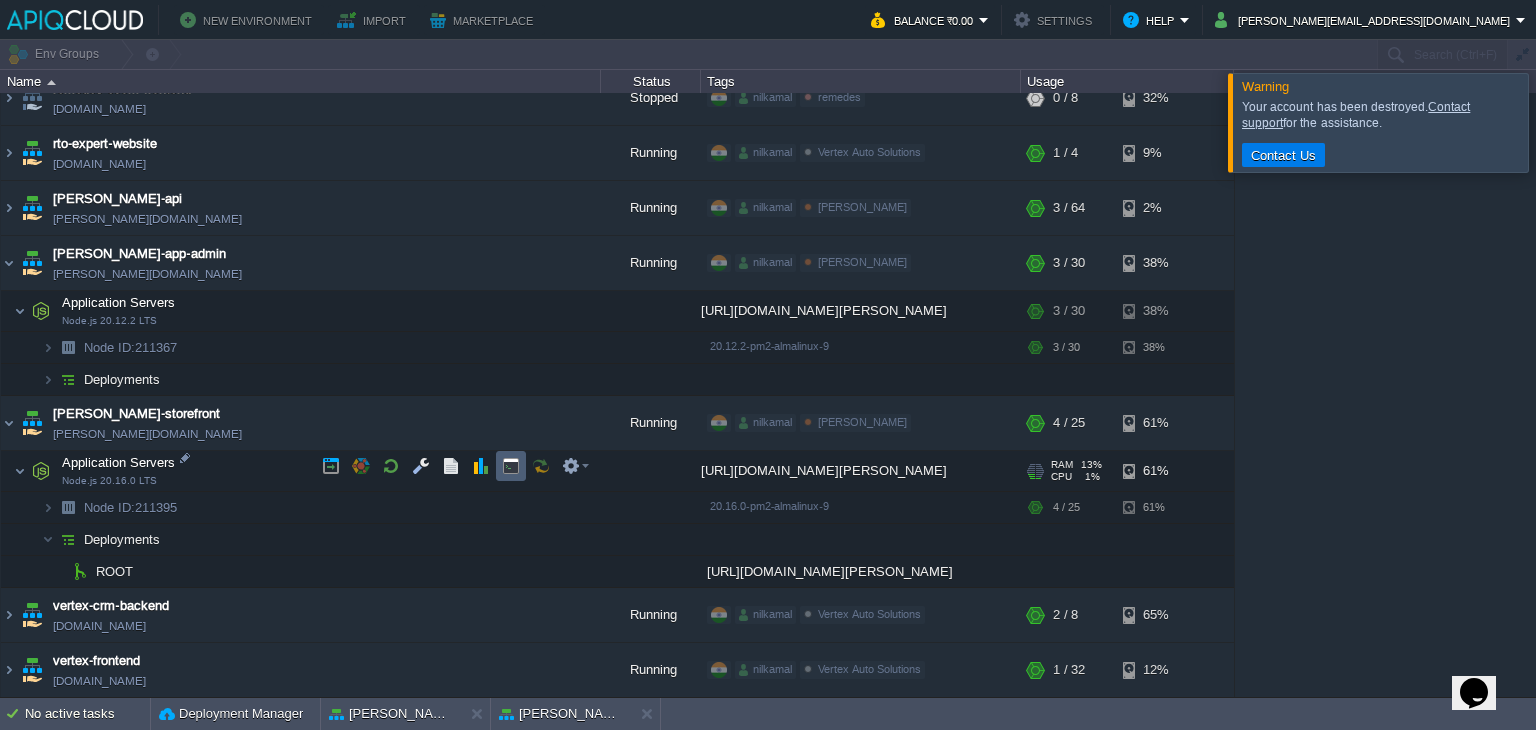click at bounding box center [511, 466] 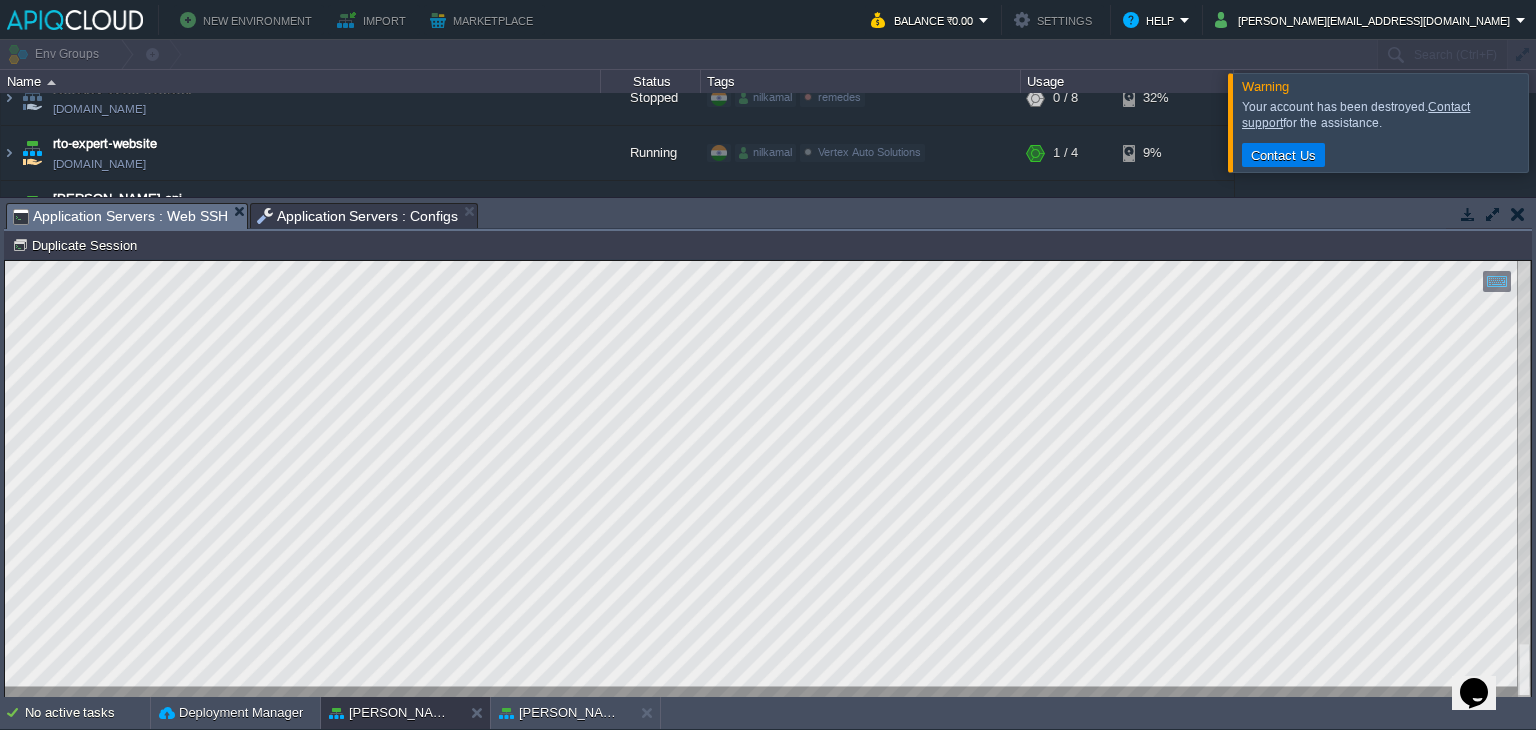 click at bounding box center (1468, 214) 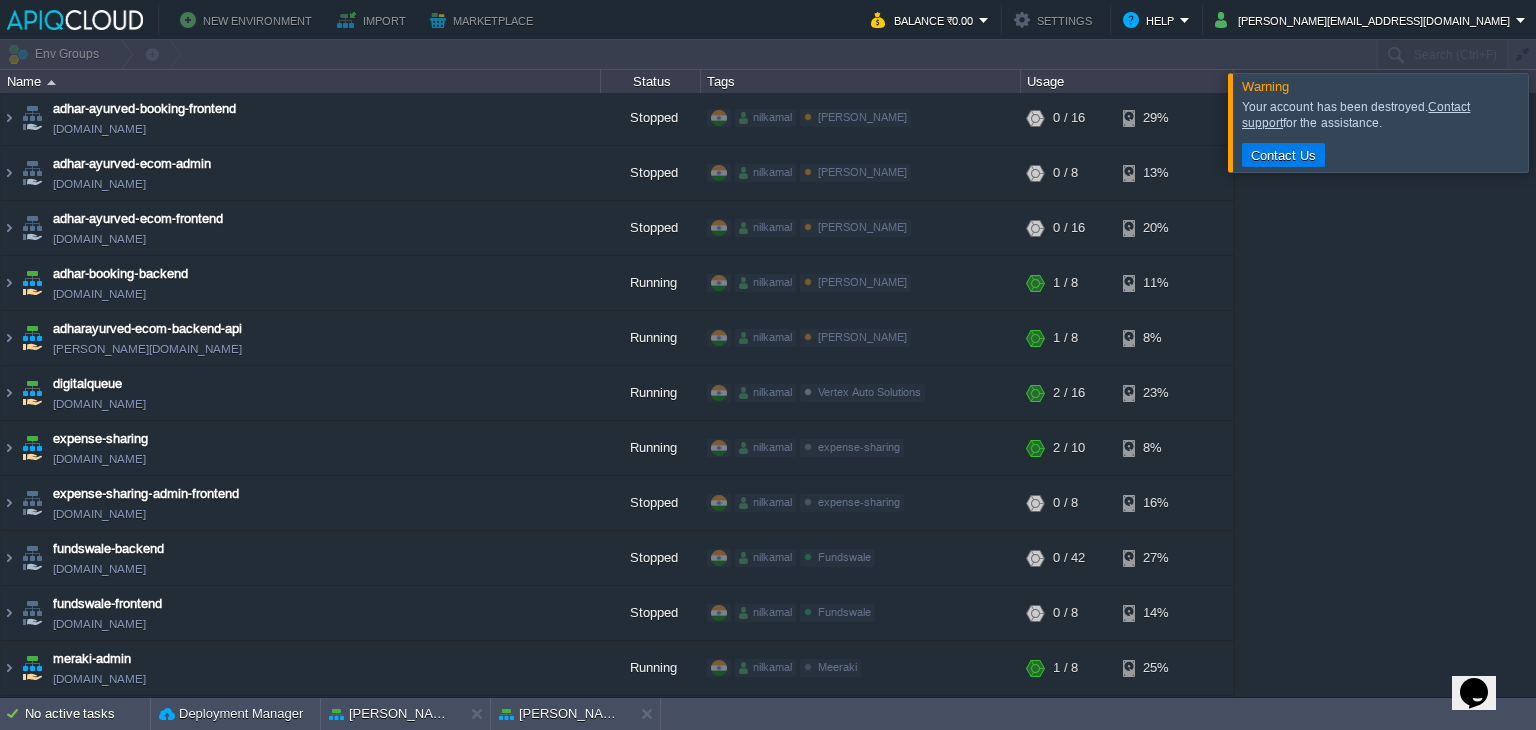 scroll, scrollTop: 0, scrollLeft: 0, axis: both 